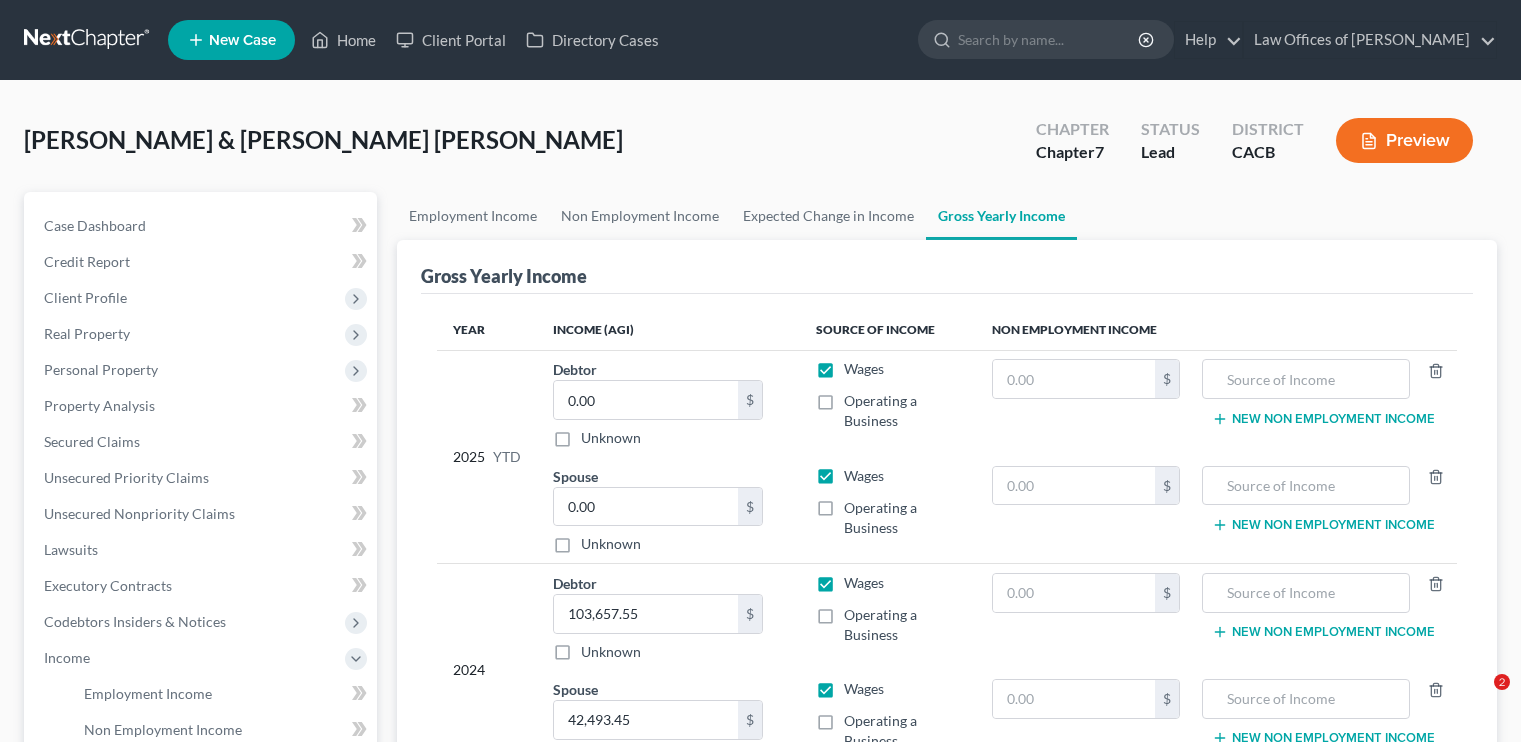 scroll, scrollTop: 0, scrollLeft: 0, axis: both 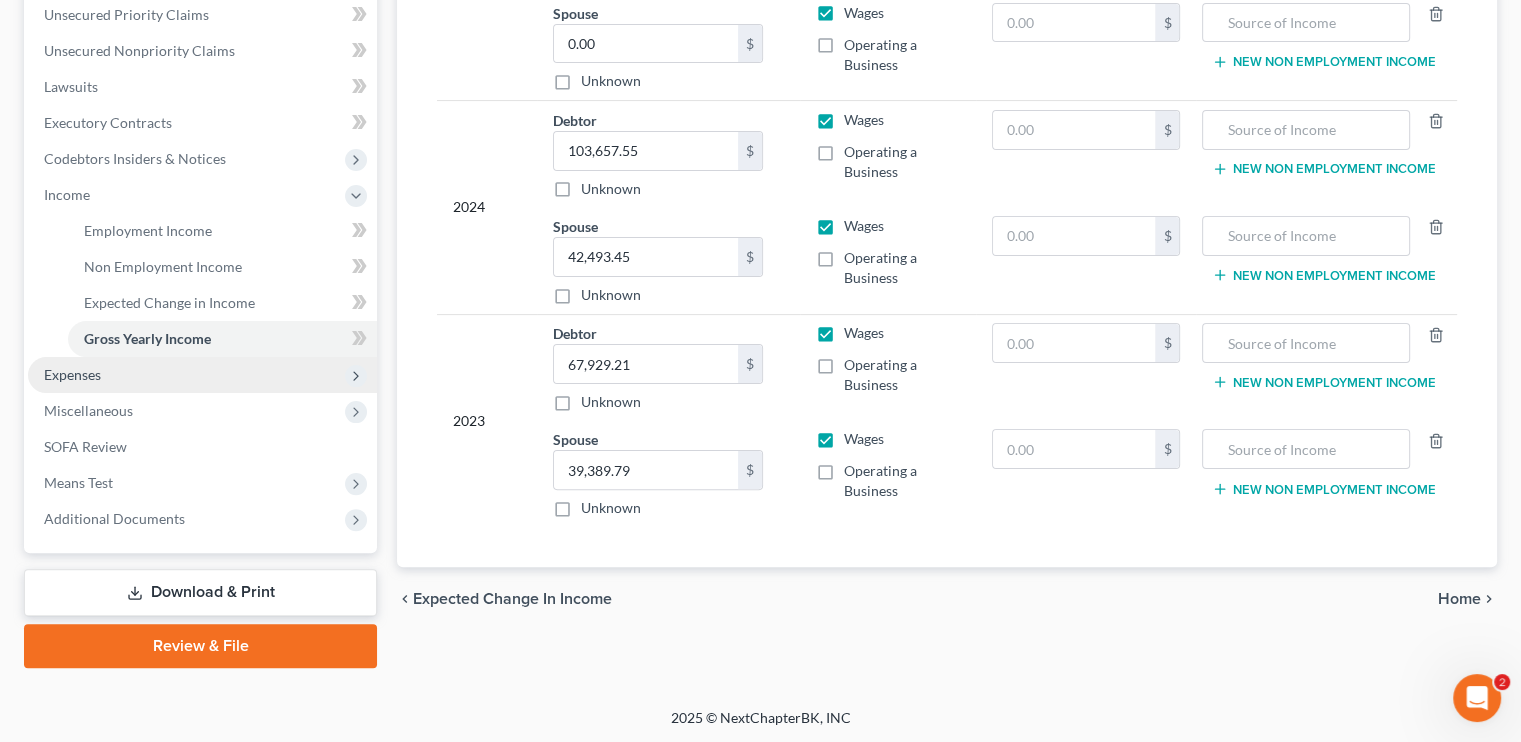 click on "Expenses" at bounding box center (202, 375) 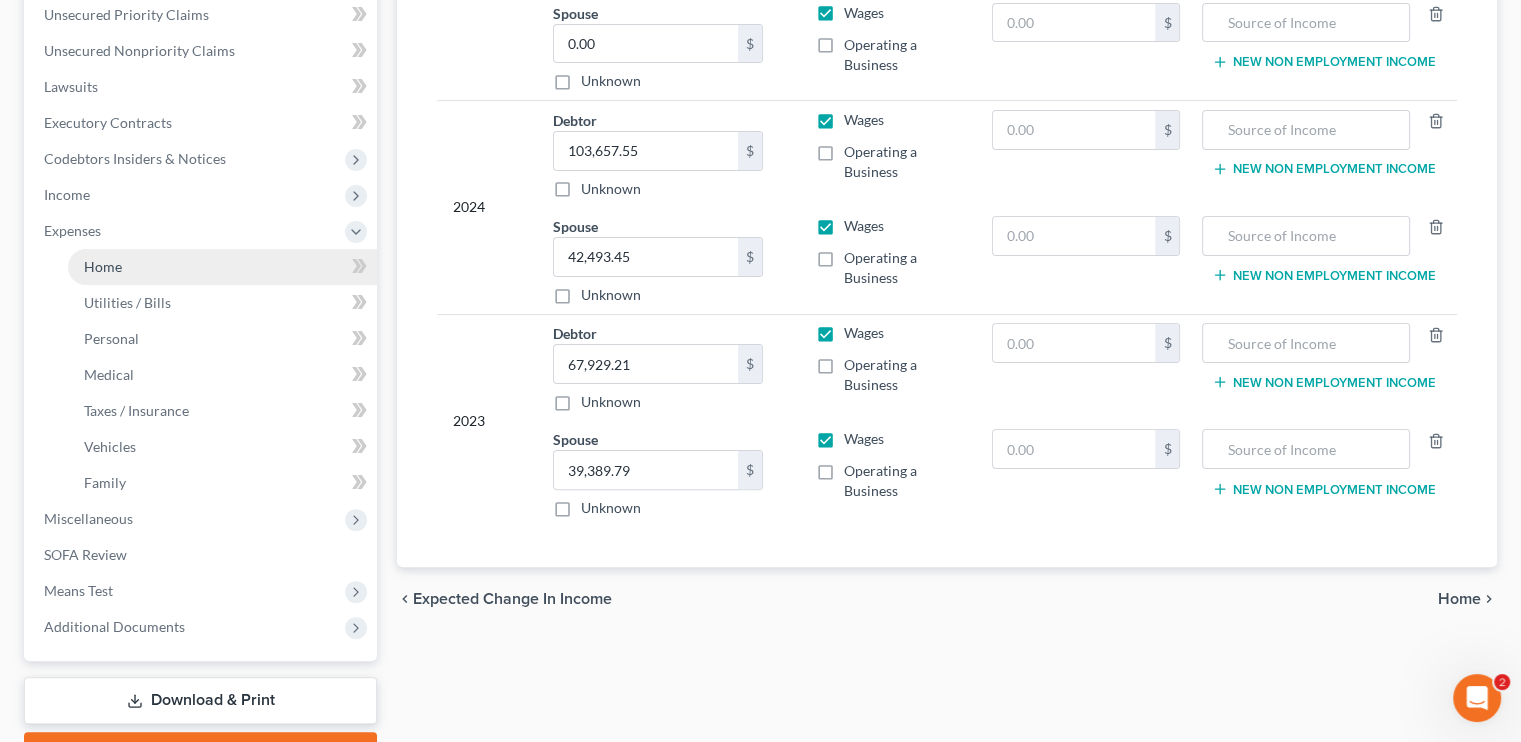 click on "Home" at bounding box center [222, 267] 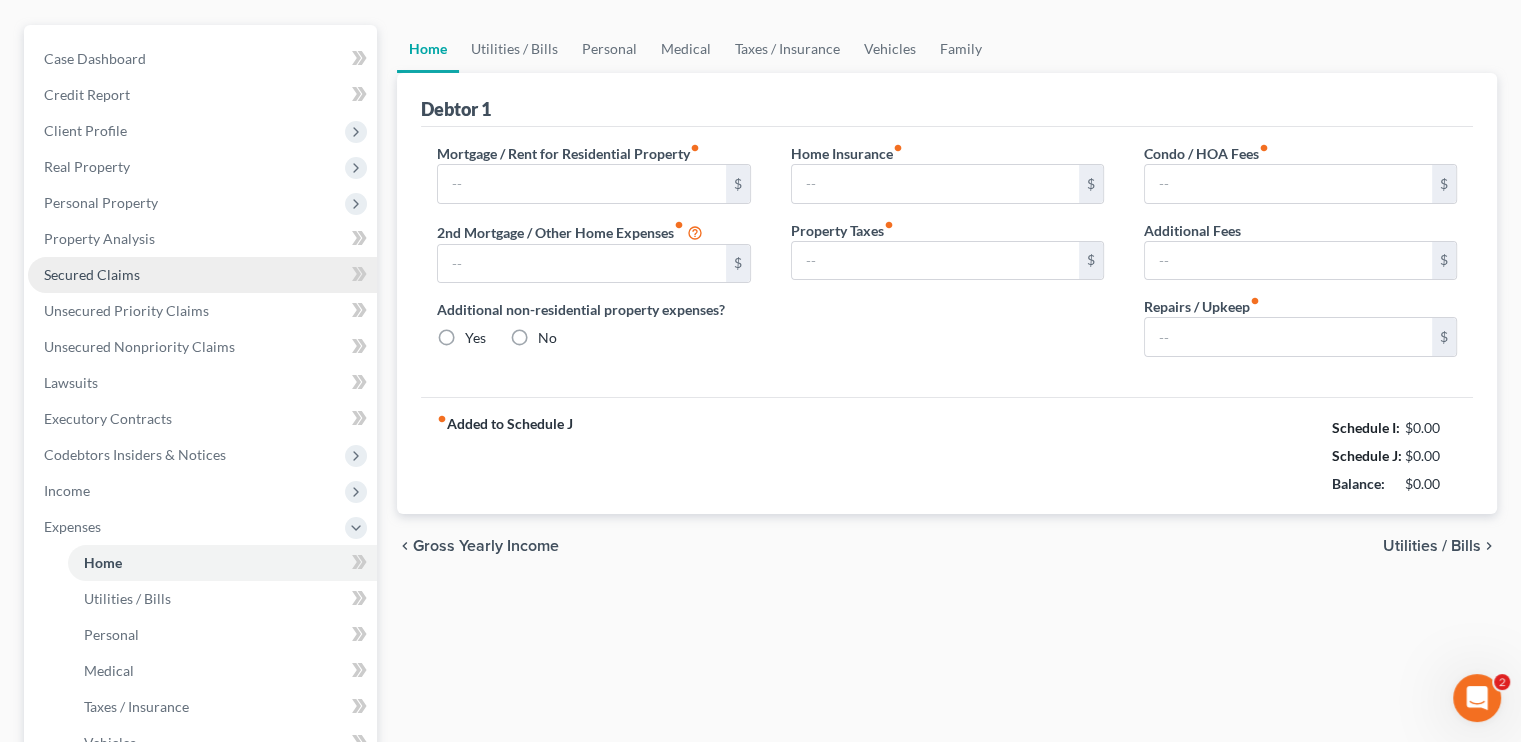 type on "2,200.00" 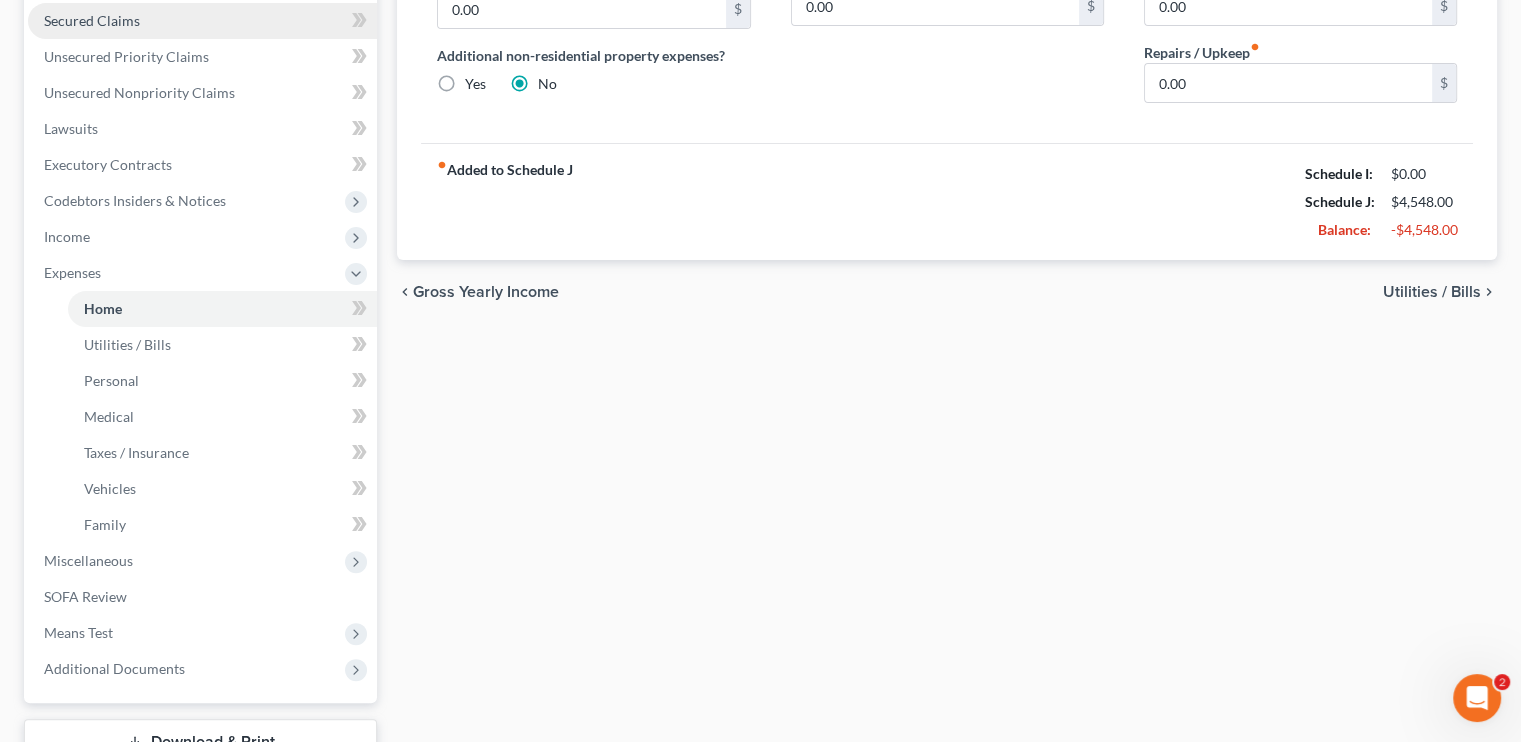scroll, scrollTop: 500, scrollLeft: 0, axis: vertical 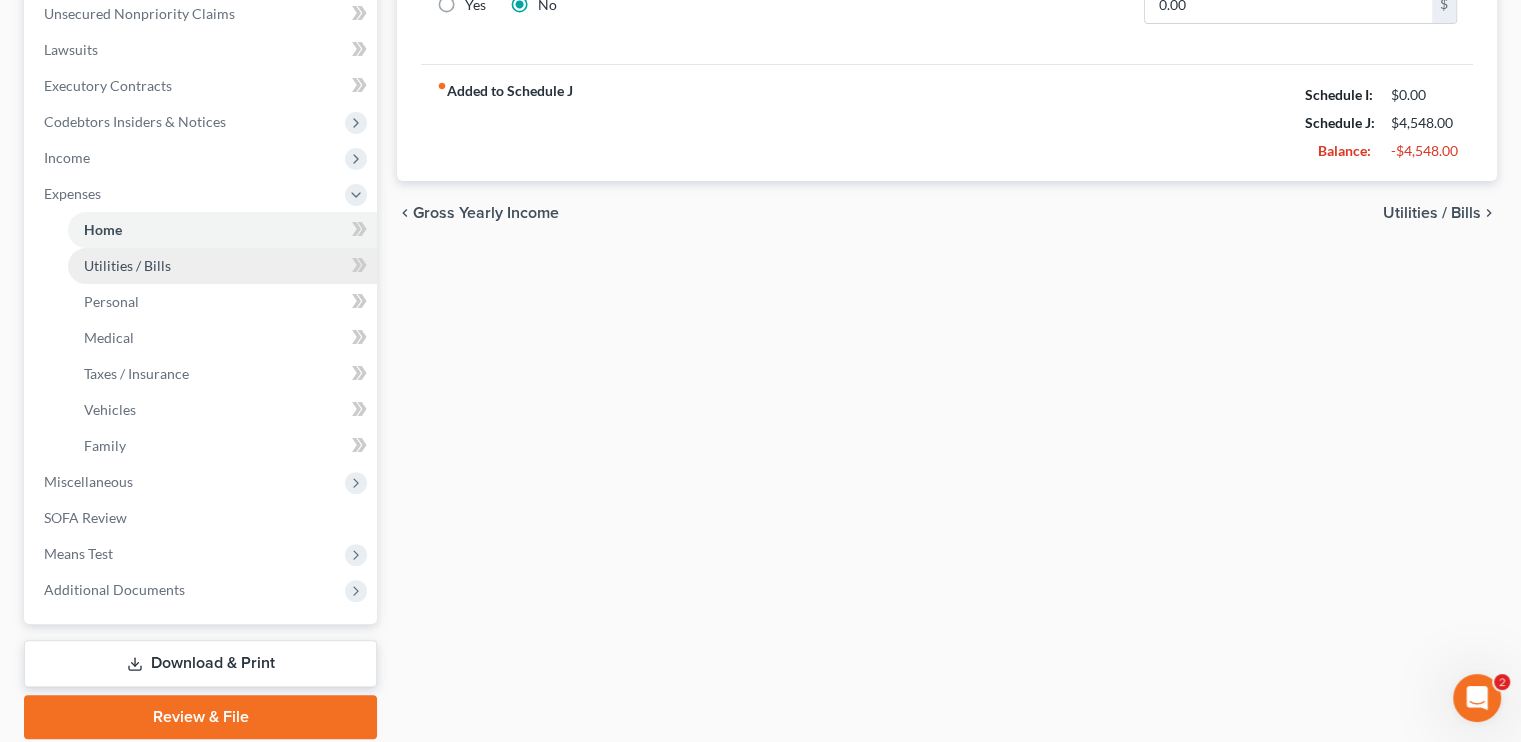 click on "Utilities / Bills" at bounding box center (127, 265) 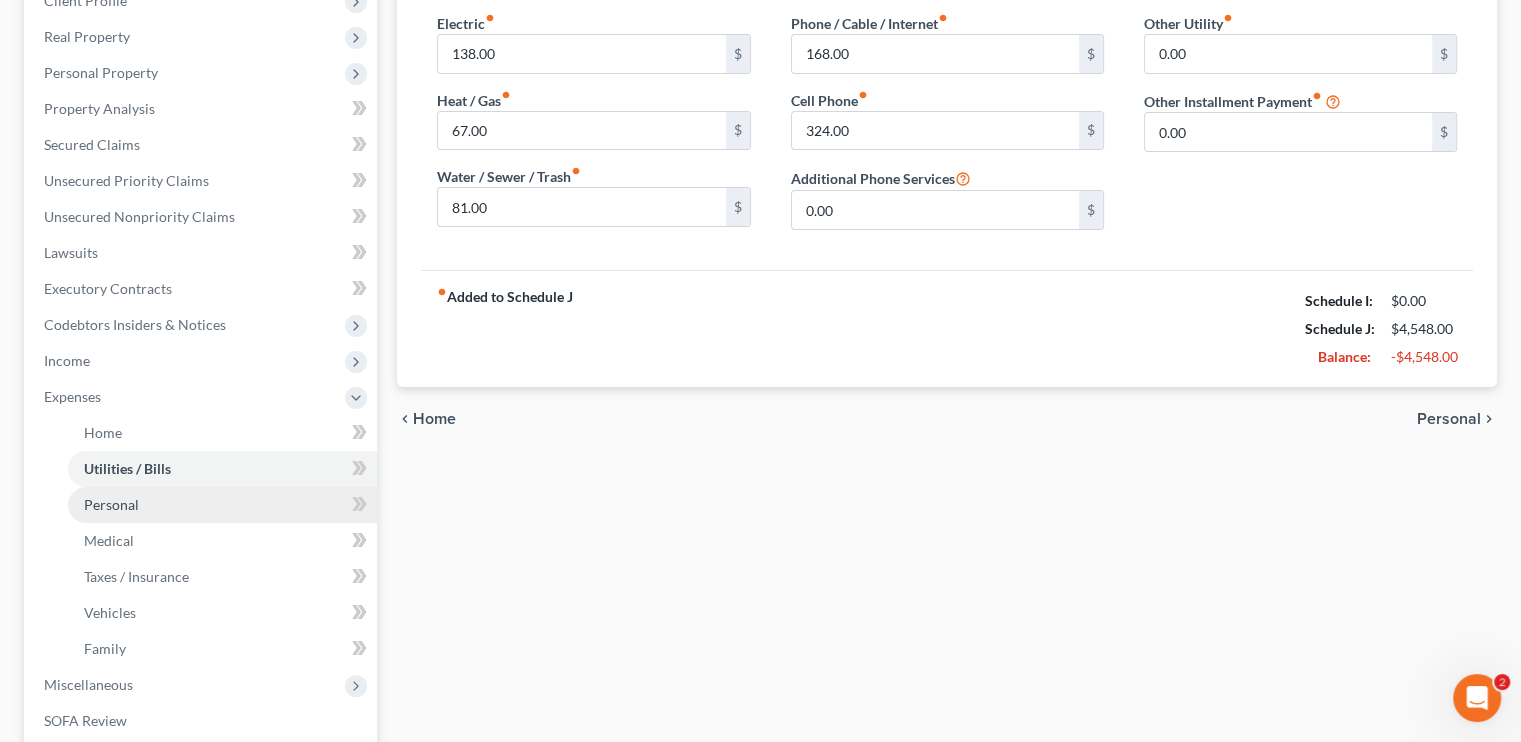 scroll, scrollTop: 300, scrollLeft: 0, axis: vertical 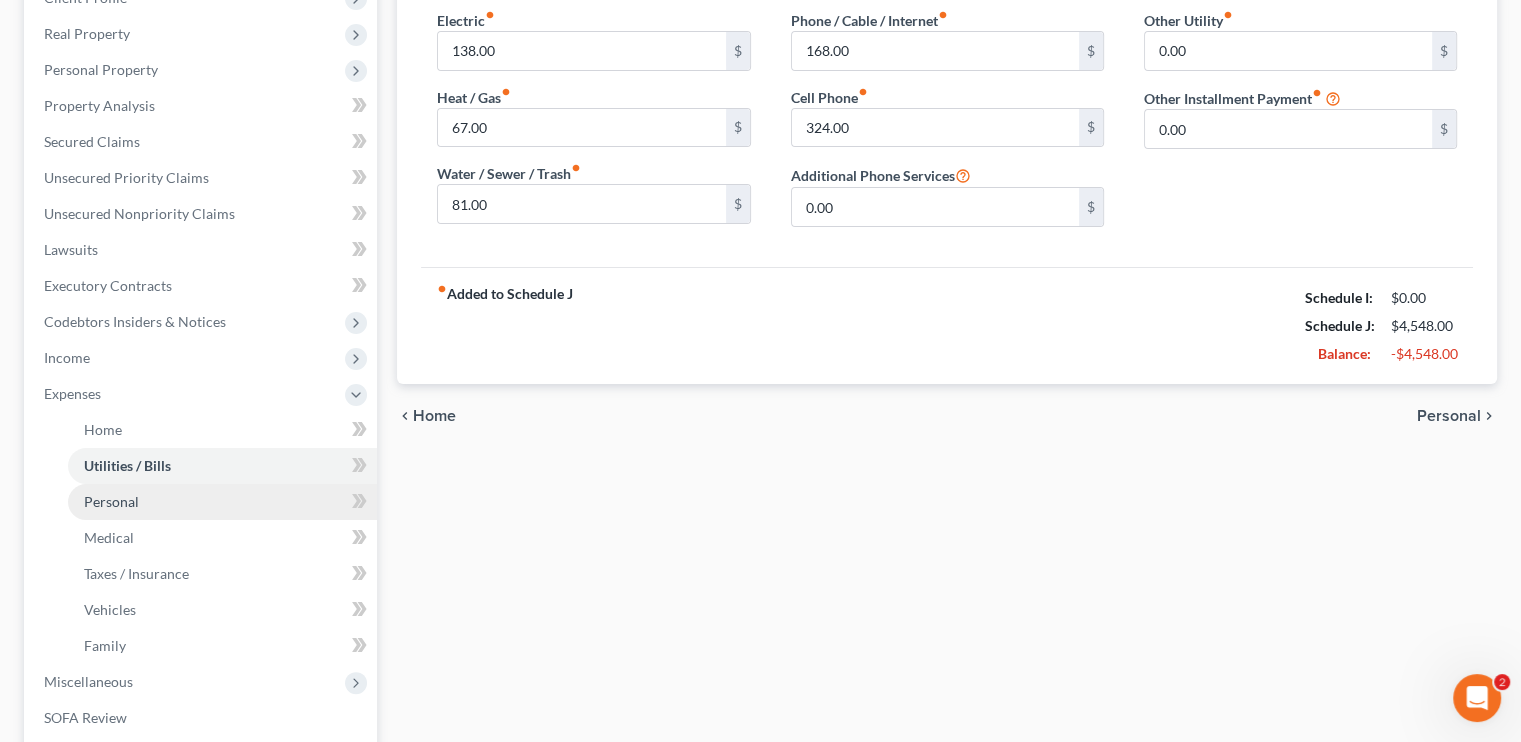 click on "Personal" at bounding box center (111, 501) 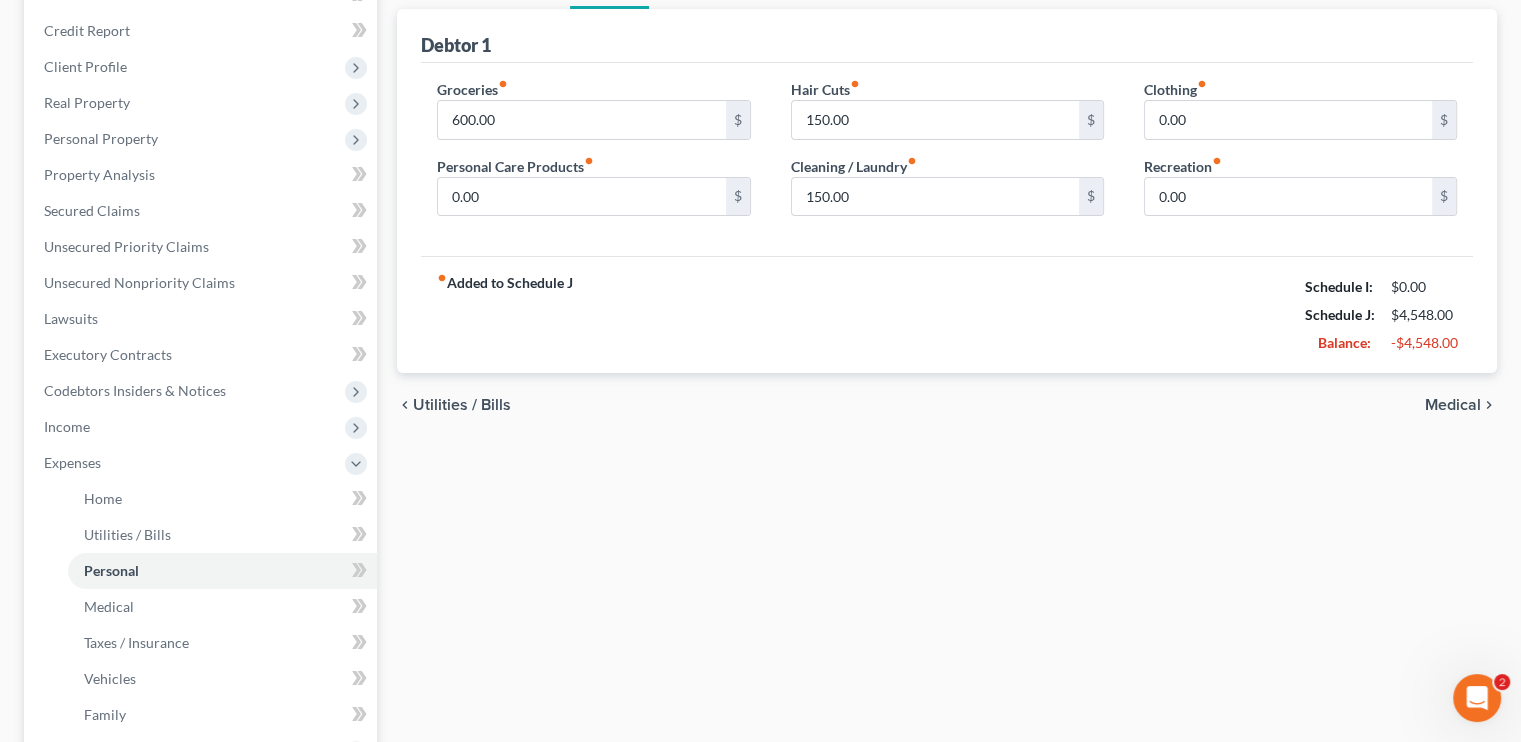 scroll, scrollTop: 418, scrollLeft: 0, axis: vertical 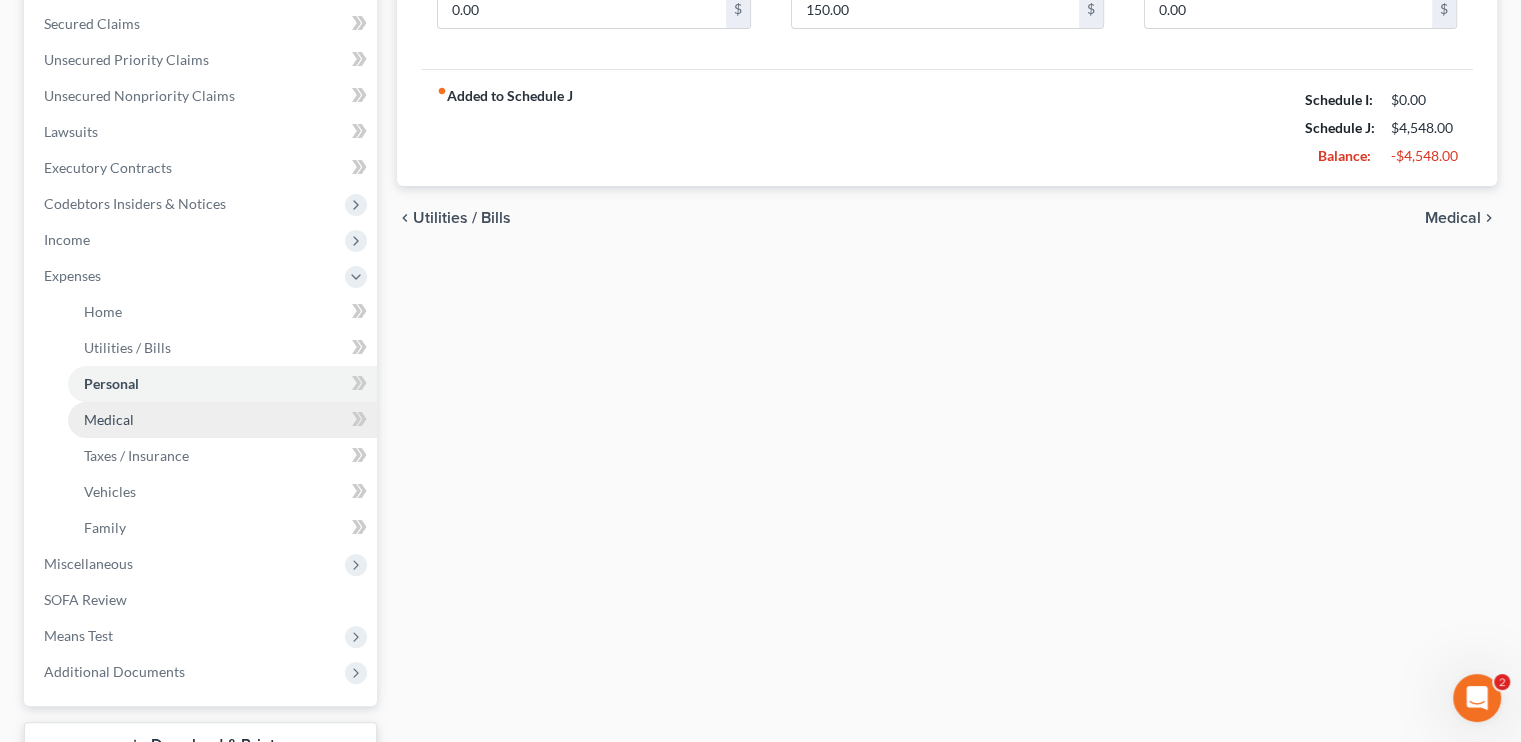 click on "Medical" at bounding box center (222, 420) 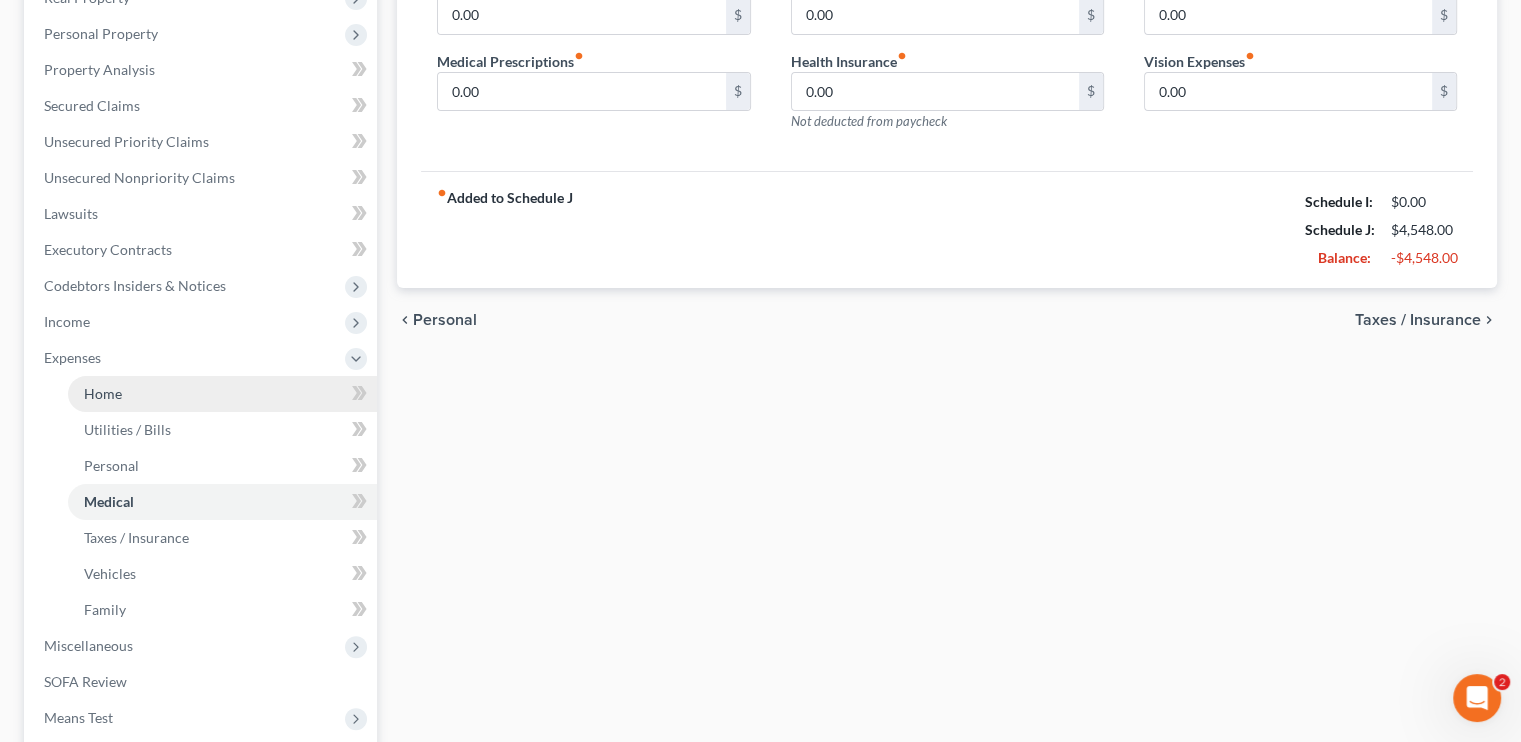 scroll, scrollTop: 130, scrollLeft: 0, axis: vertical 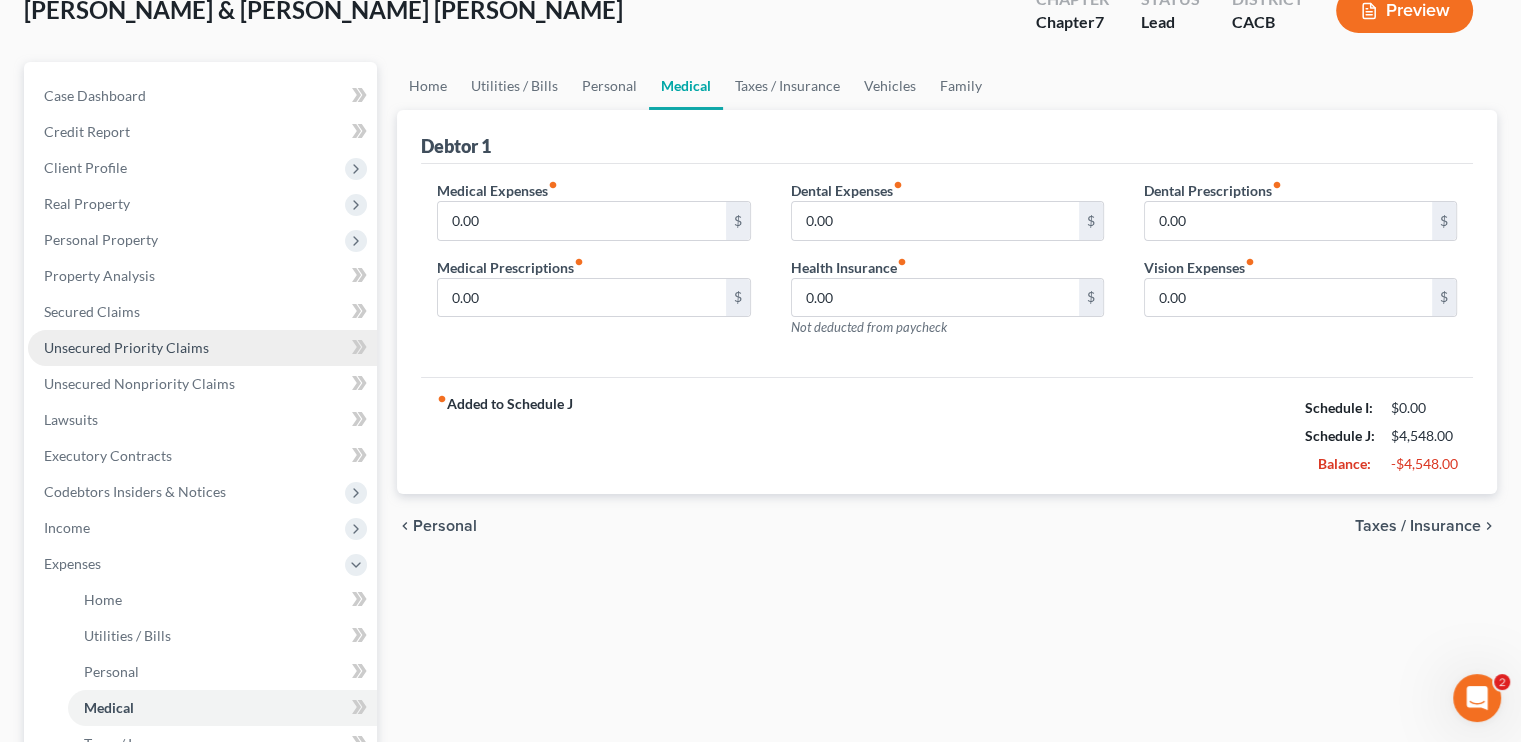 click on "Case Dashboard
Payments
Invoices
Payments
Payments
Credit Report
Client Profile" at bounding box center (202, 528) 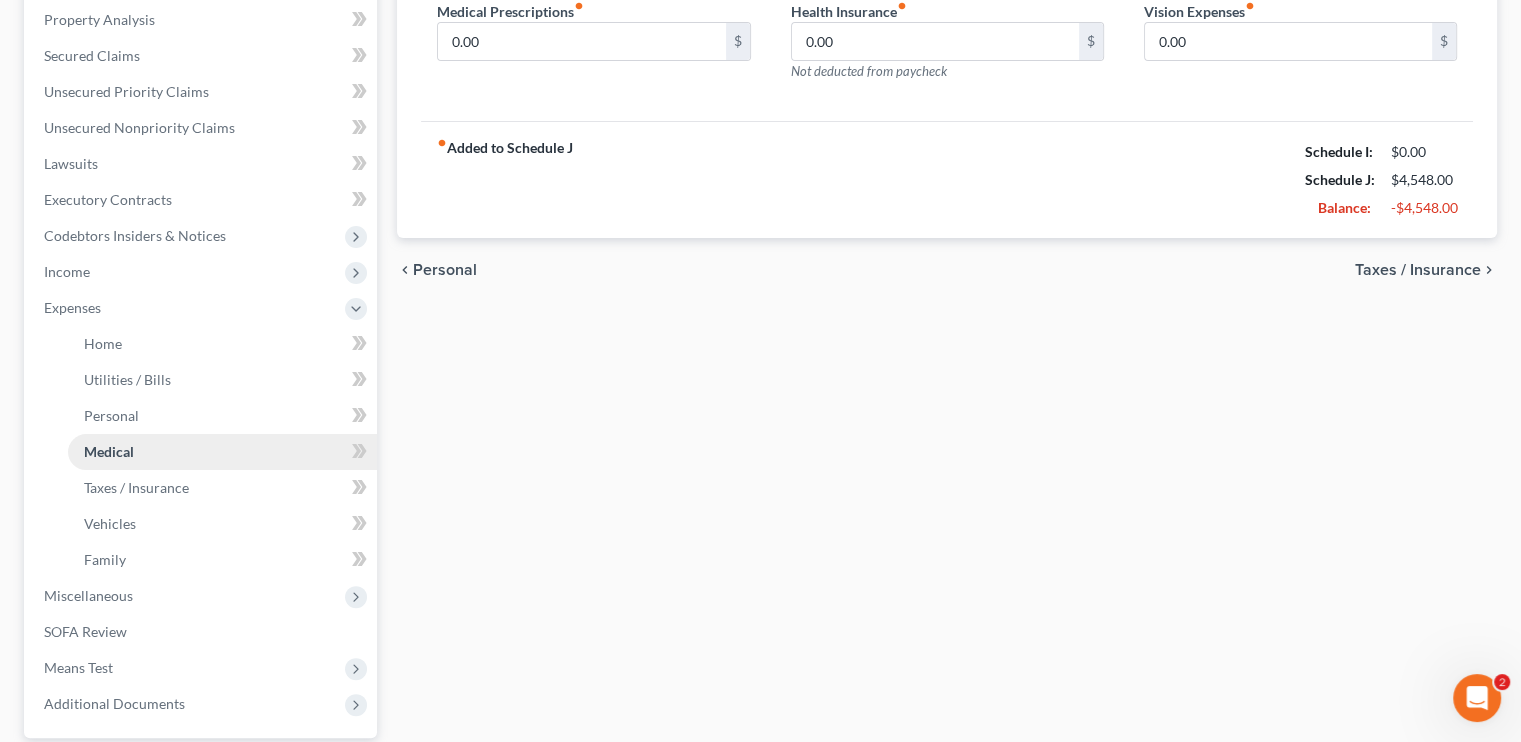scroll, scrollTop: 400, scrollLeft: 0, axis: vertical 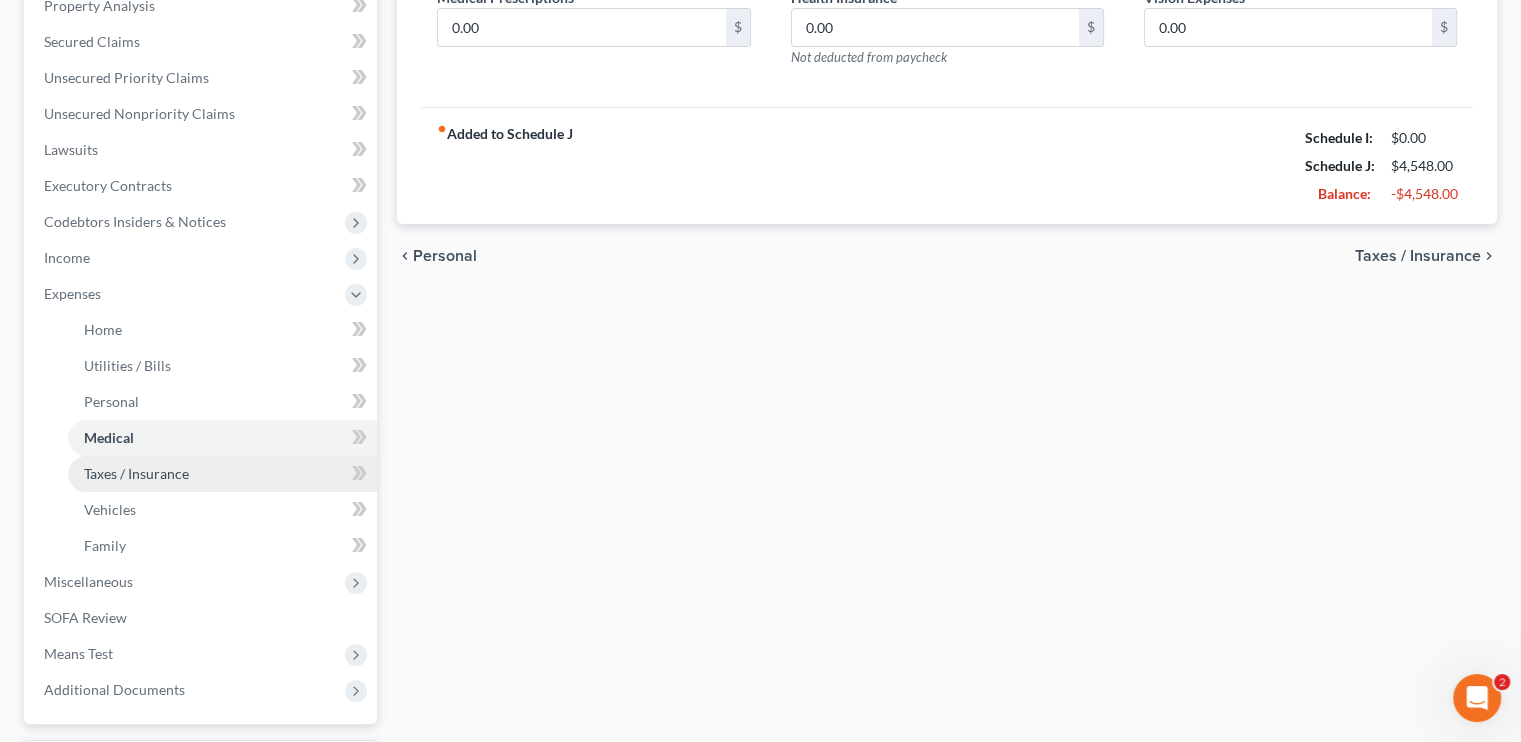 click on "Taxes / Insurance" at bounding box center (136, 473) 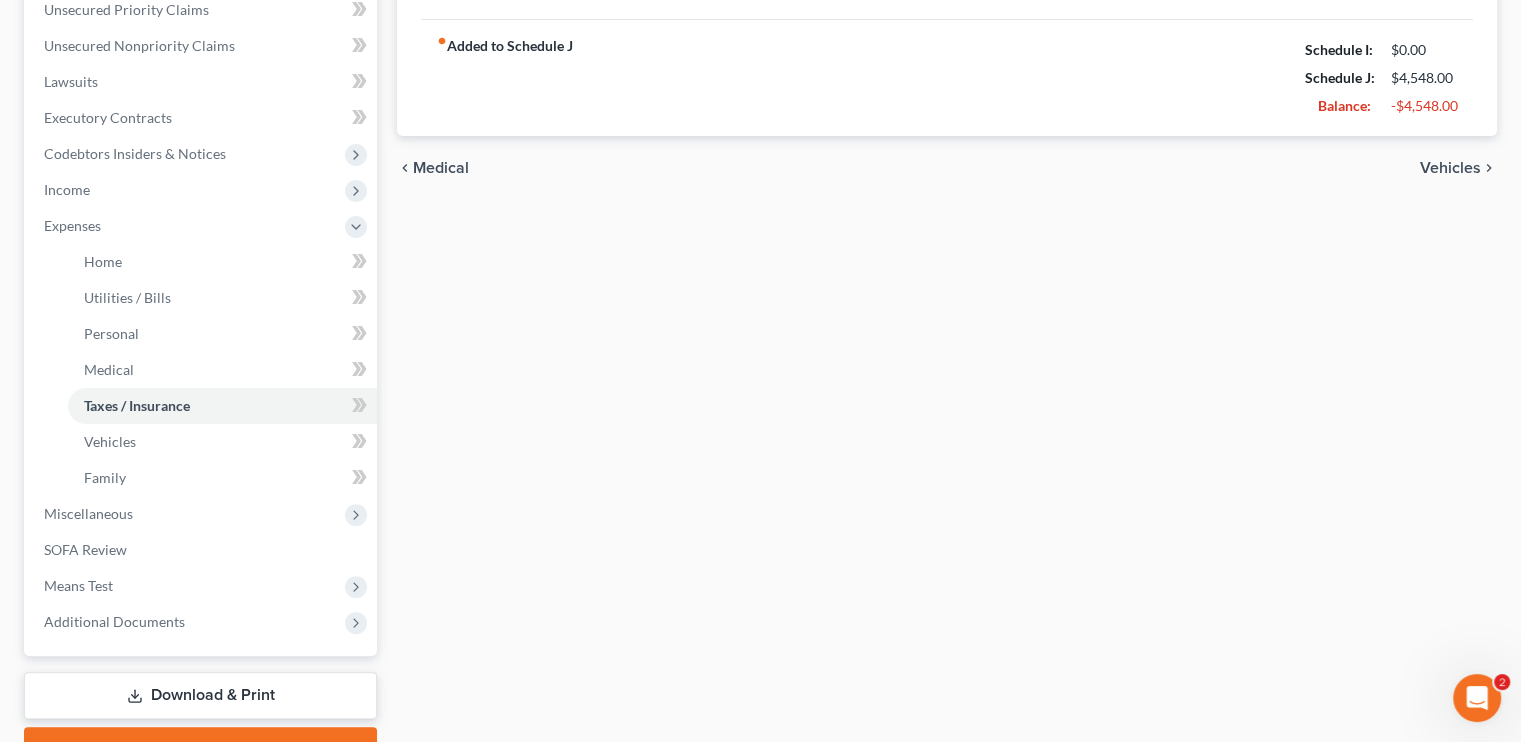 scroll, scrollTop: 500, scrollLeft: 0, axis: vertical 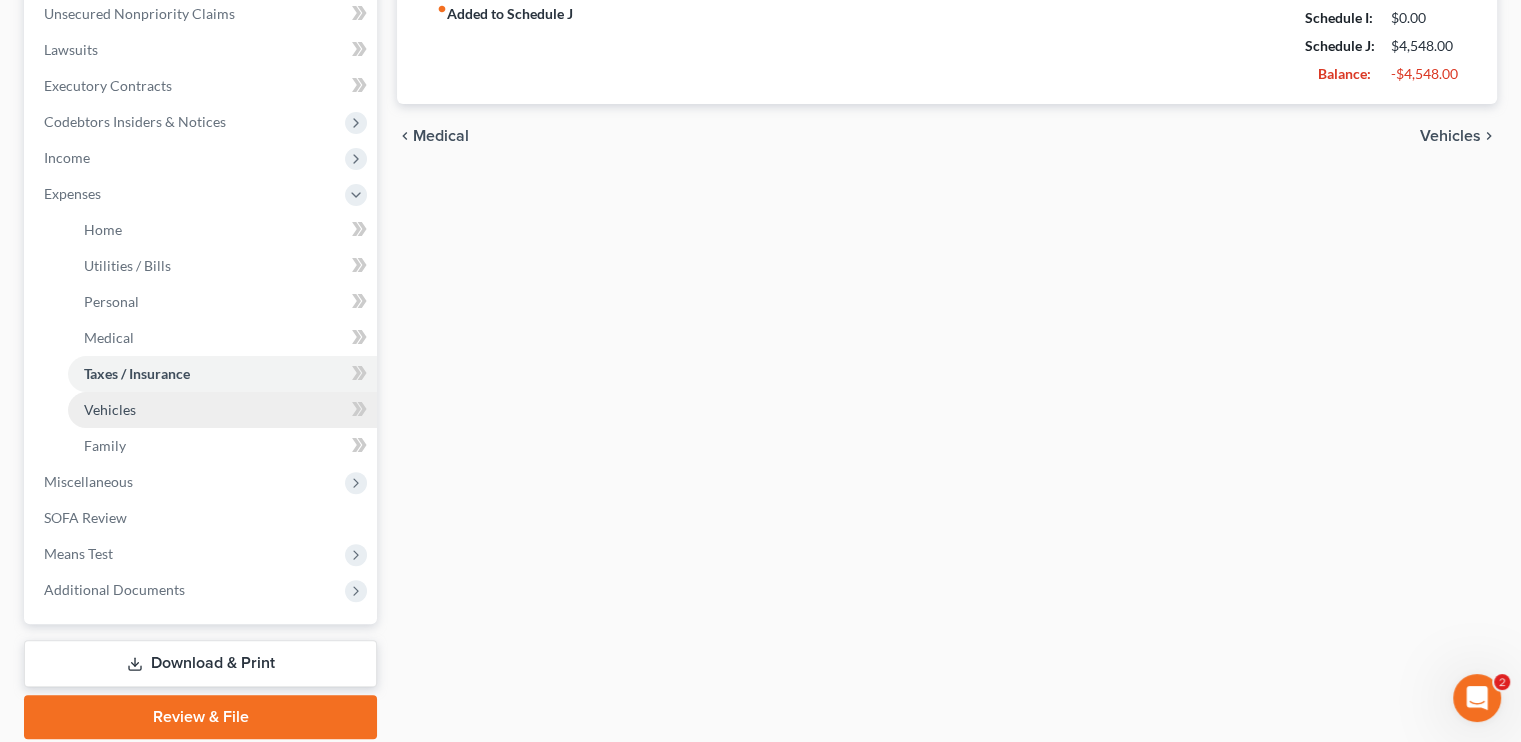 click on "Vehicles" at bounding box center (110, 409) 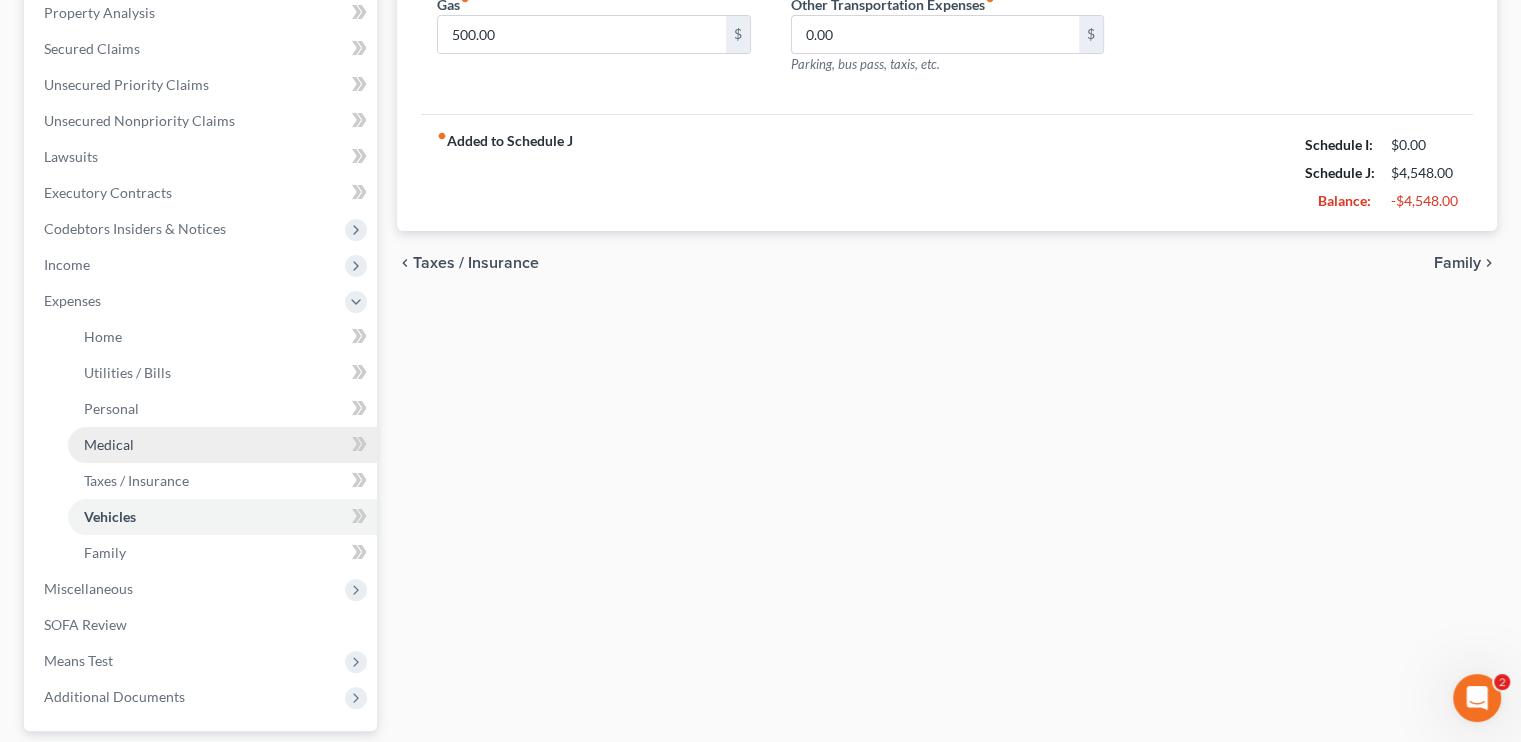 scroll, scrollTop: 400, scrollLeft: 0, axis: vertical 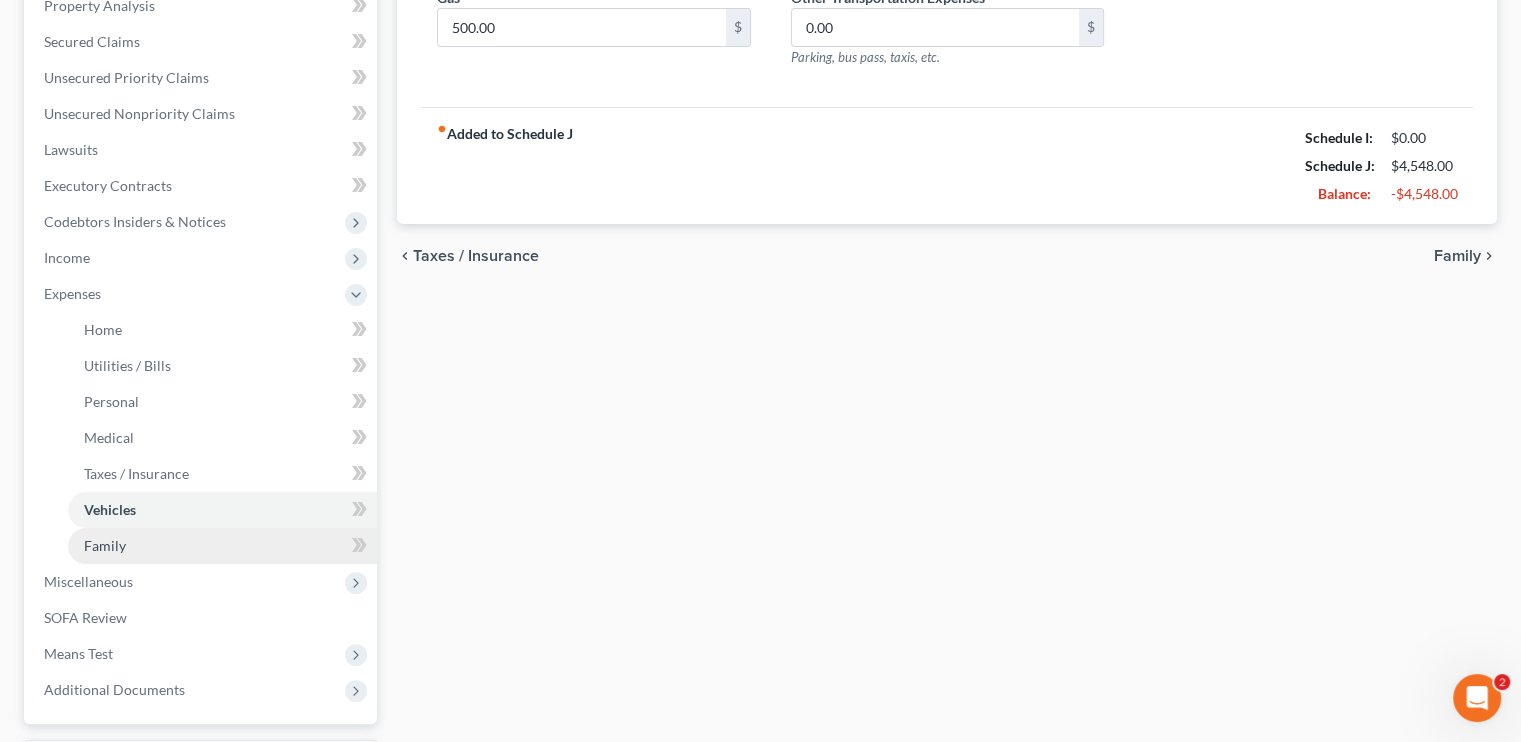 click on "Family" at bounding box center [105, 545] 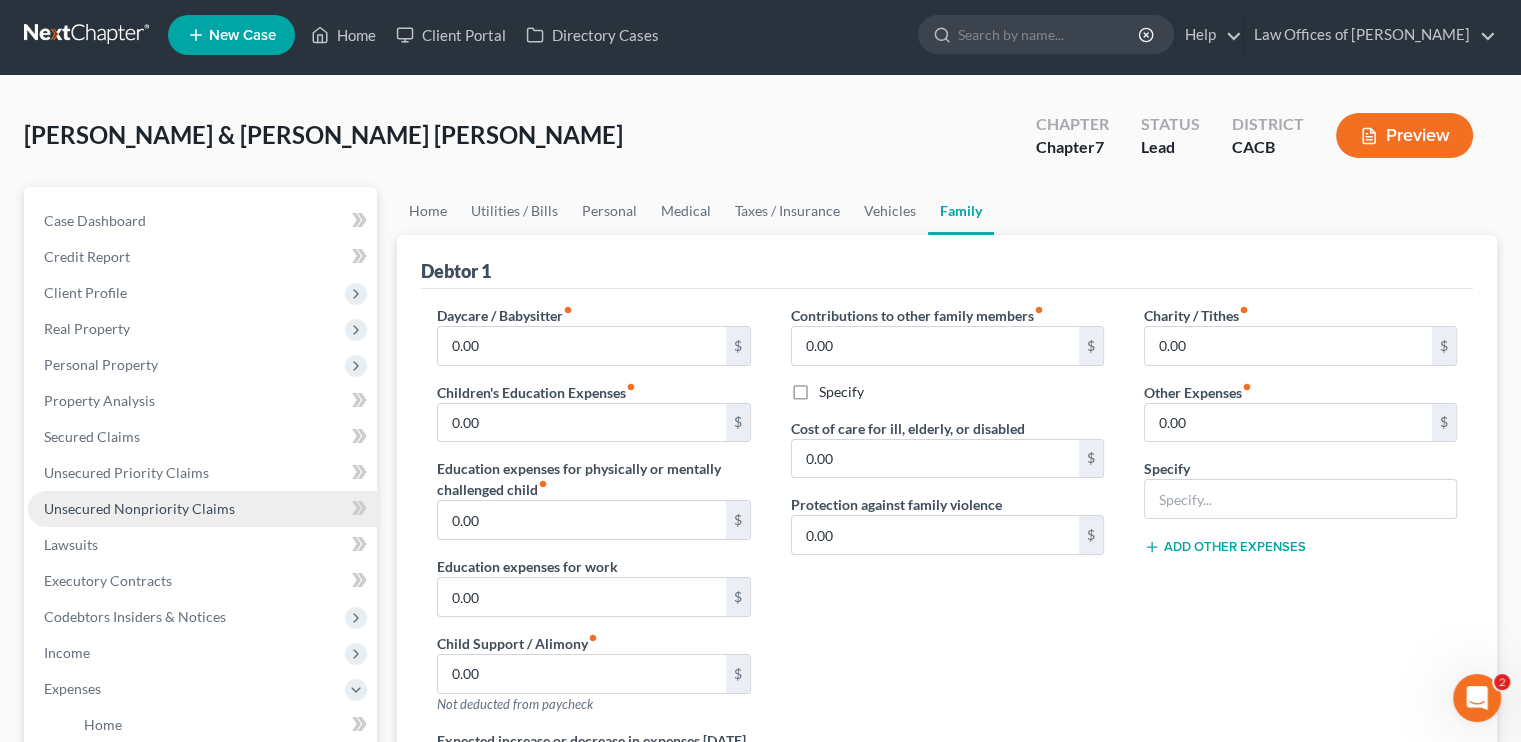 scroll, scrollTop: 200, scrollLeft: 0, axis: vertical 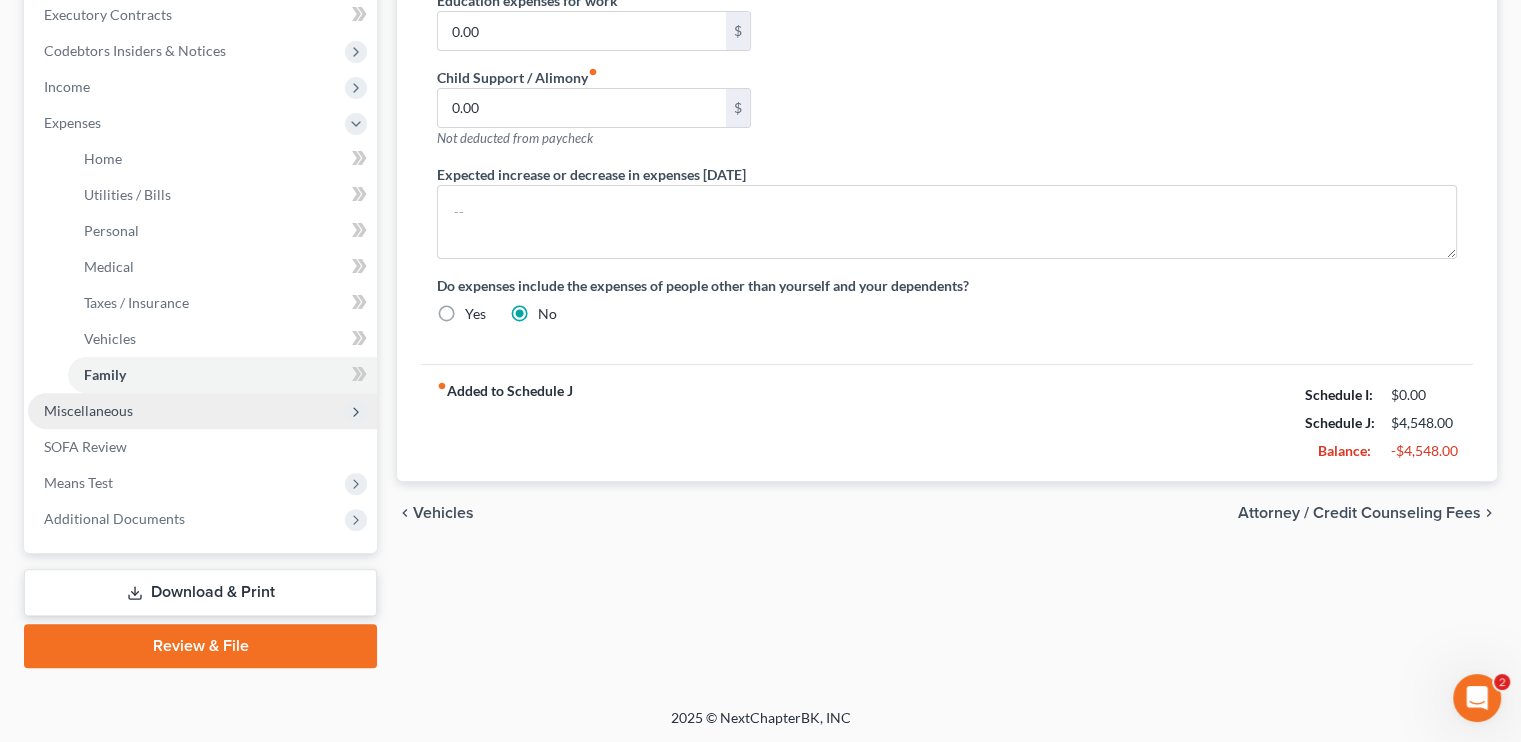 click on "Miscellaneous" at bounding box center (88, 410) 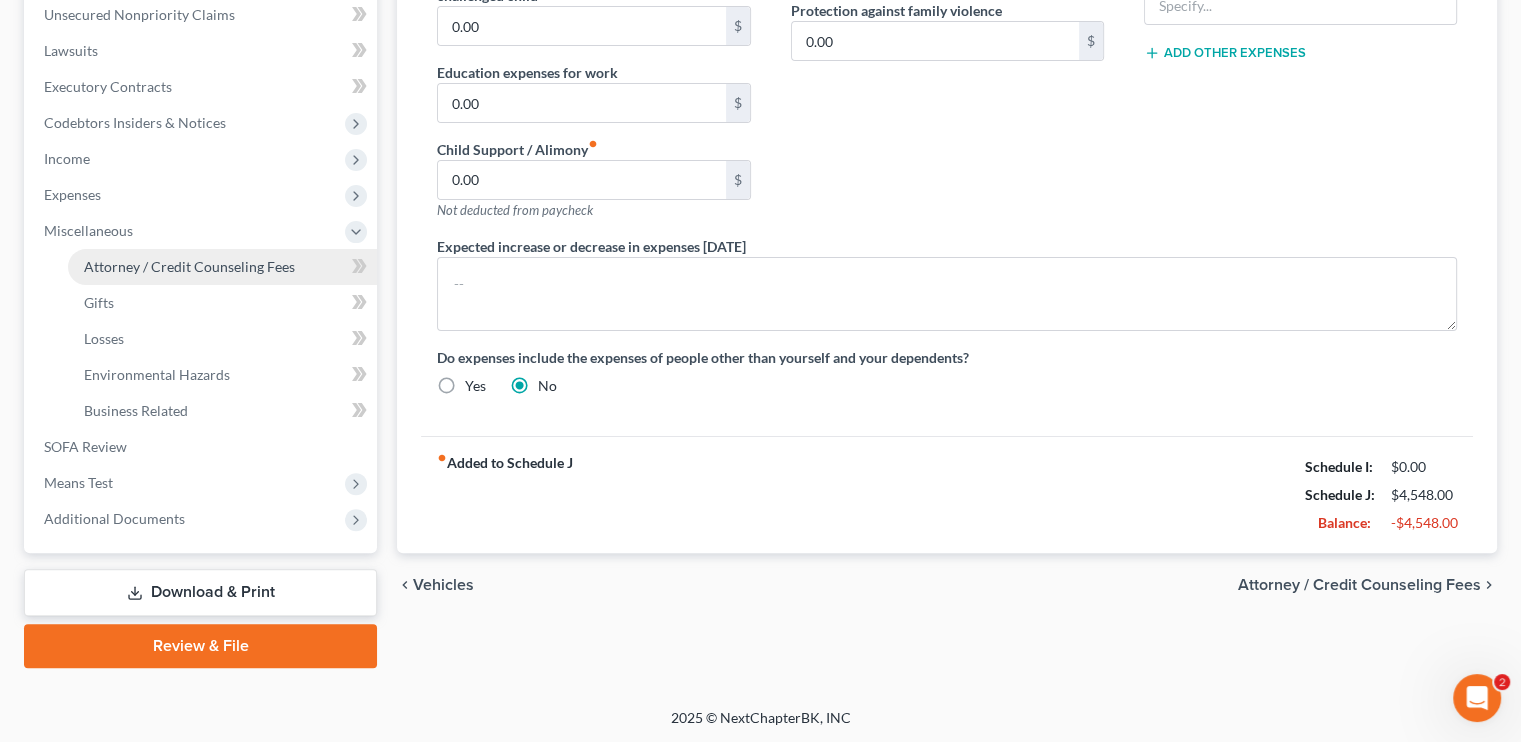 click on "Attorney / Credit Counseling Fees" at bounding box center [189, 266] 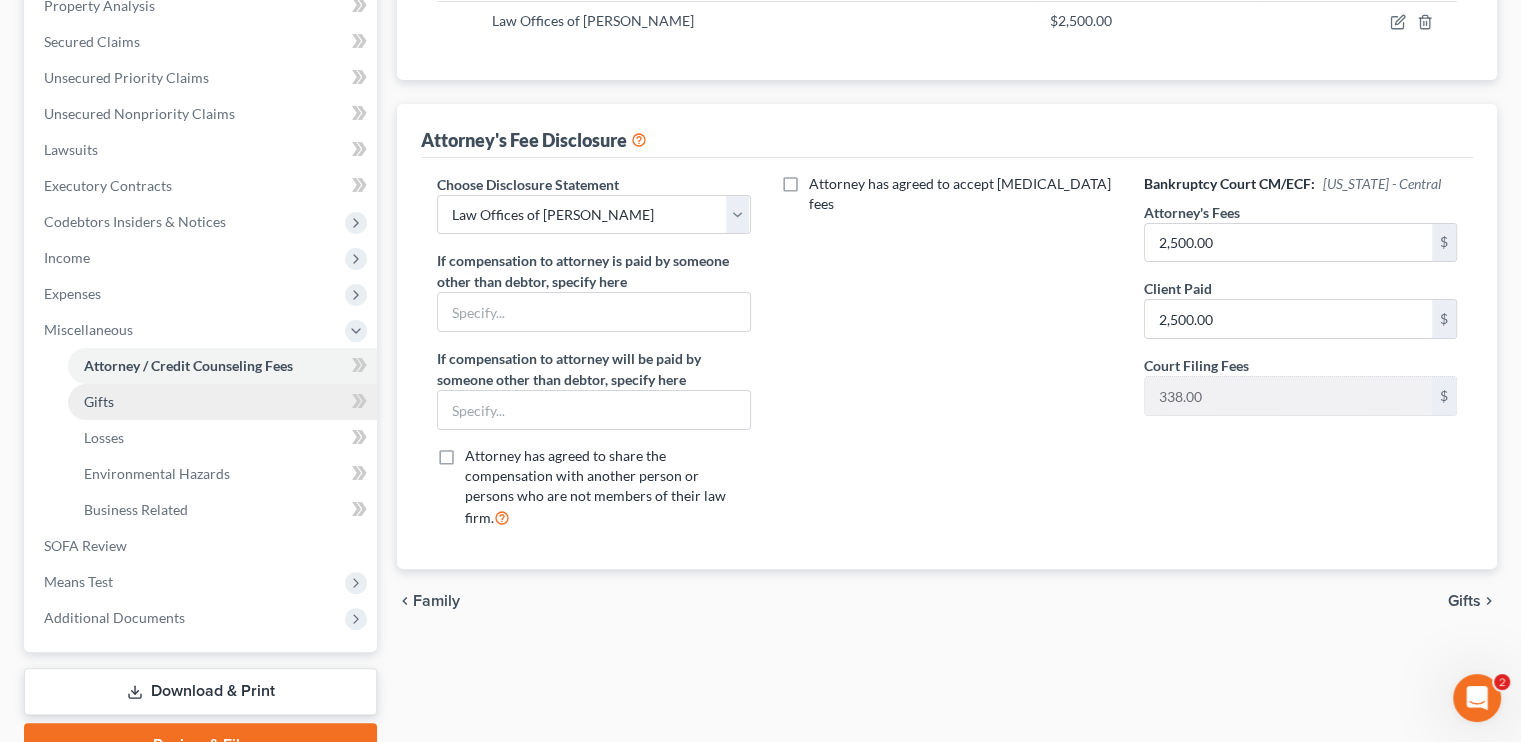 click on "Gifts" at bounding box center (222, 402) 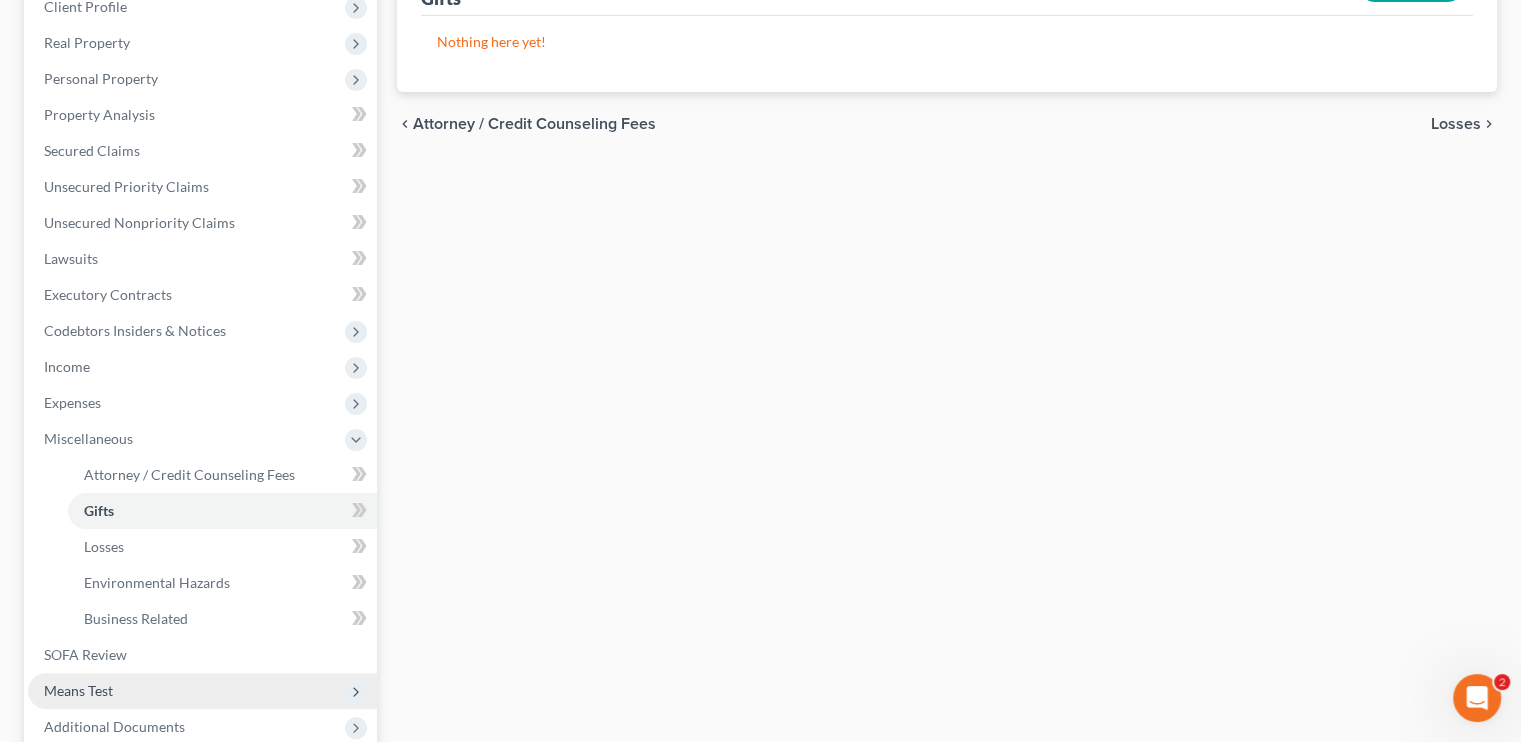 scroll, scrollTop: 400, scrollLeft: 0, axis: vertical 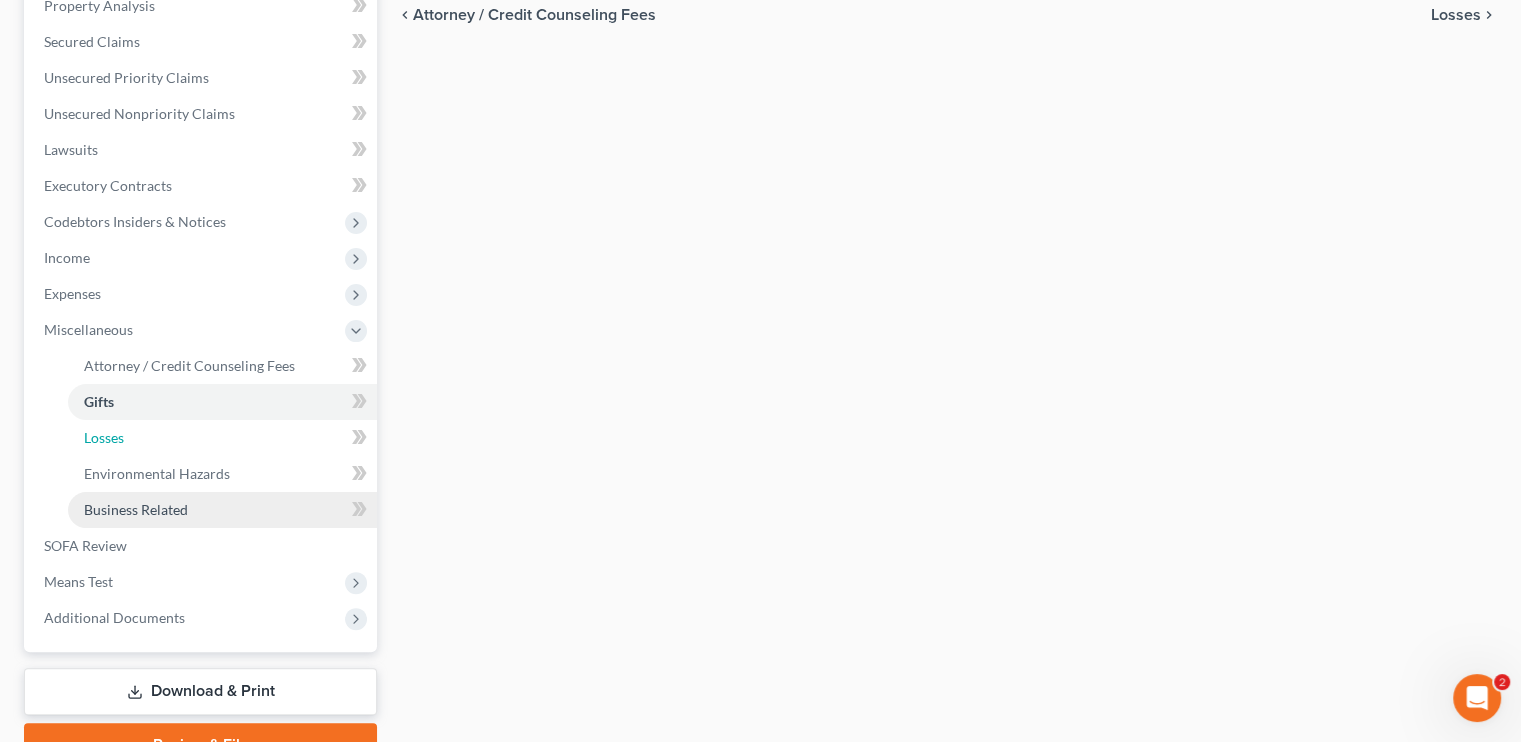 click on "Losses" at bounding box center (104, 437) 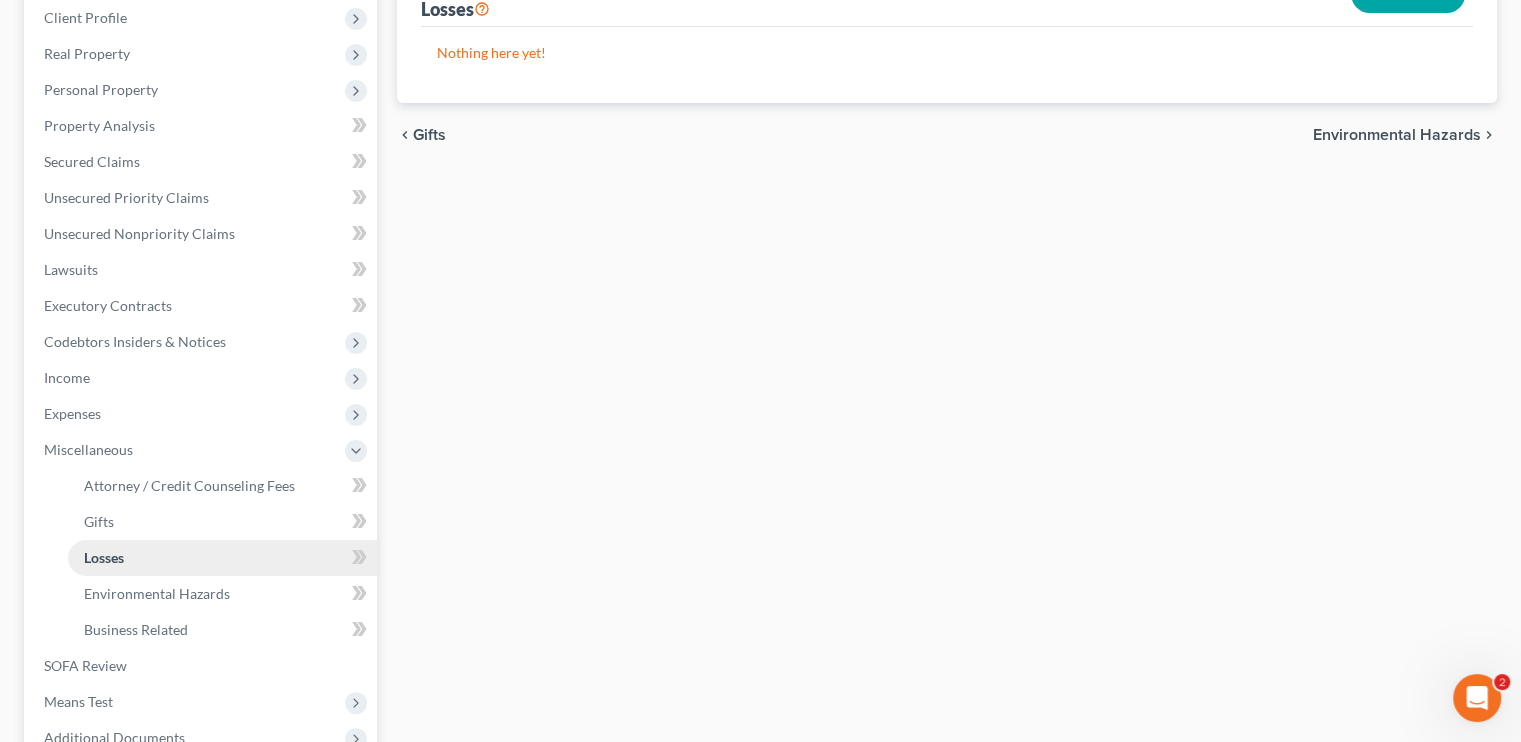 scroll, scrollTop: 400, scrollLeft: 0, axis: vertical 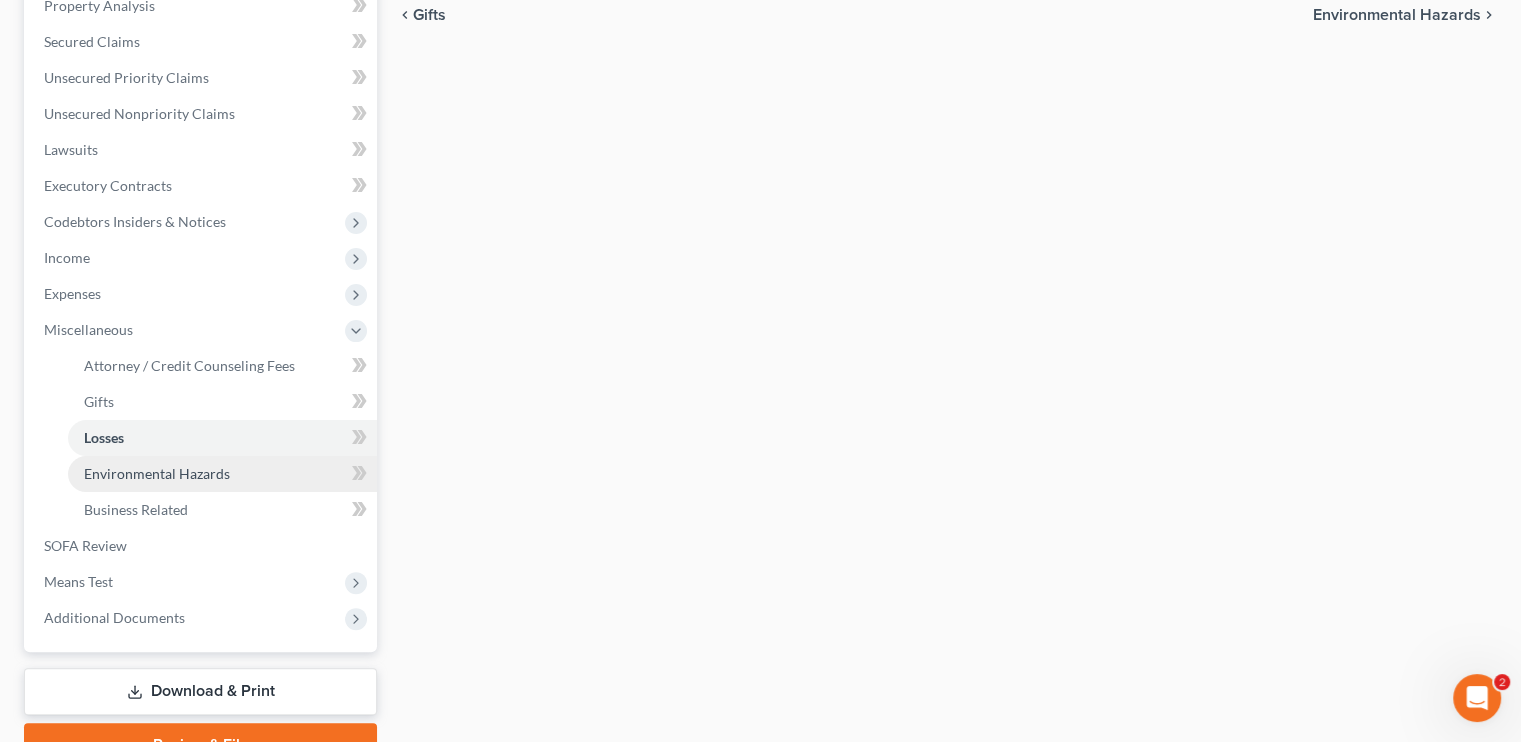click on "Environmental Hazards" at bounding box center (222, 474) 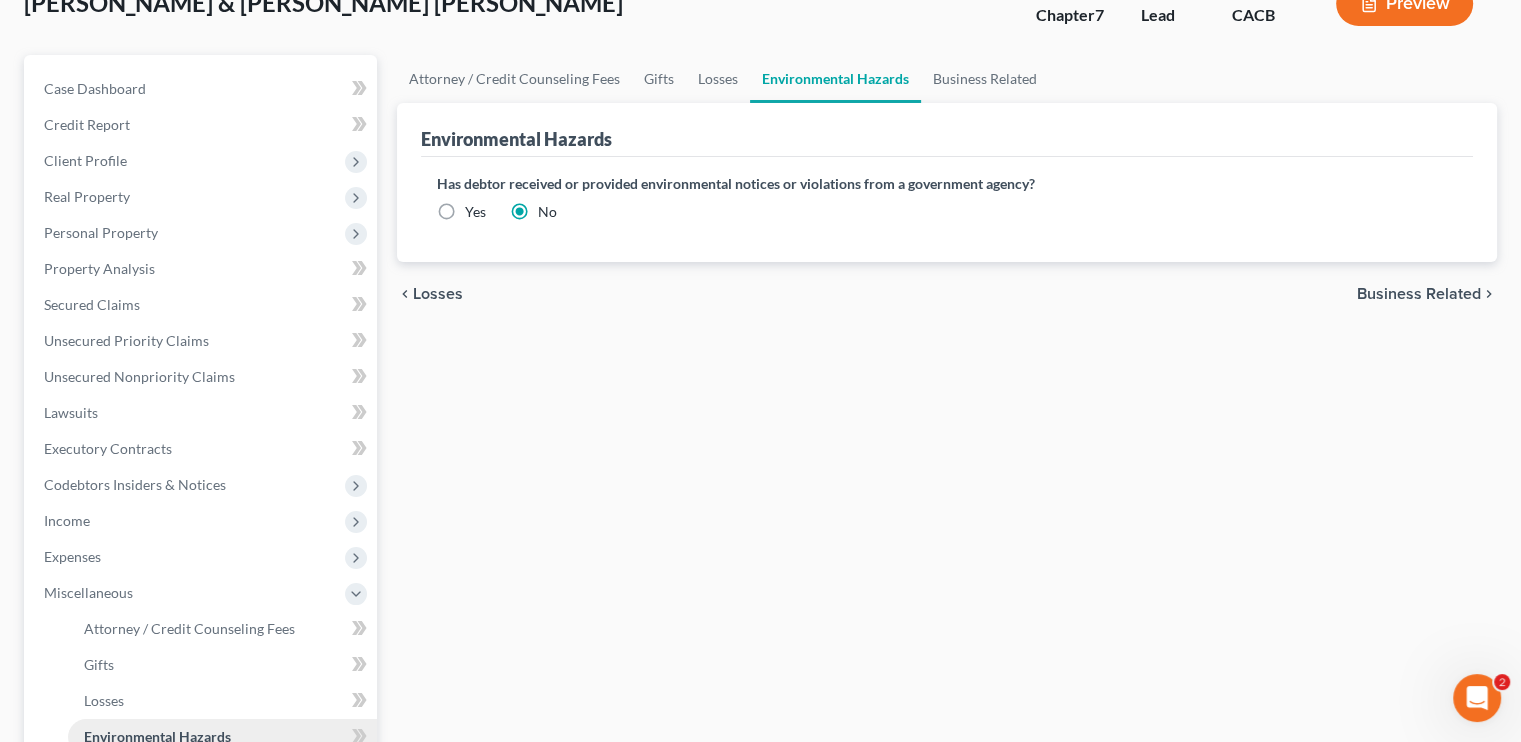 scroll, scrollTop: 400, scrollLeft: 0, axis: vertical 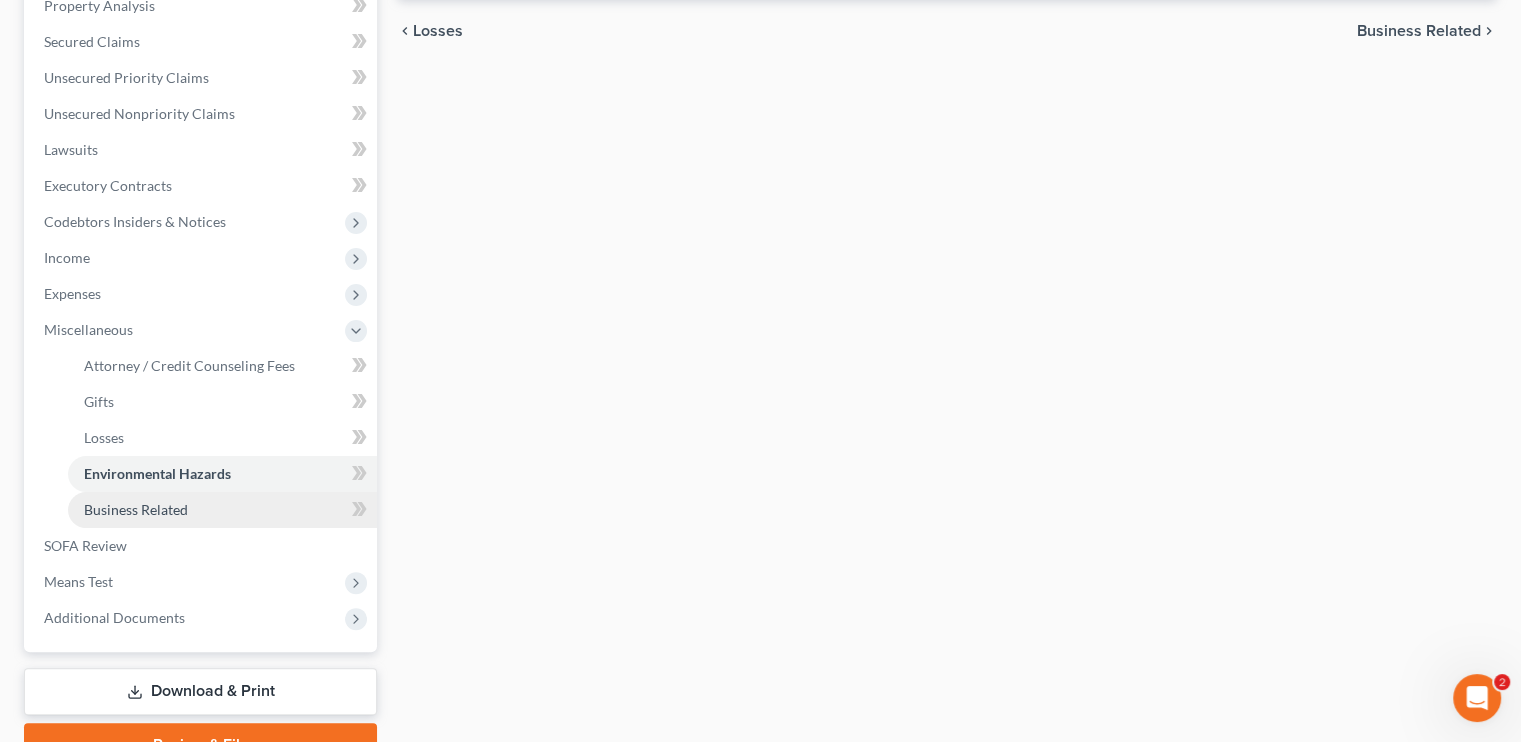 click on "Business Related" at bounding box center (136, 509) 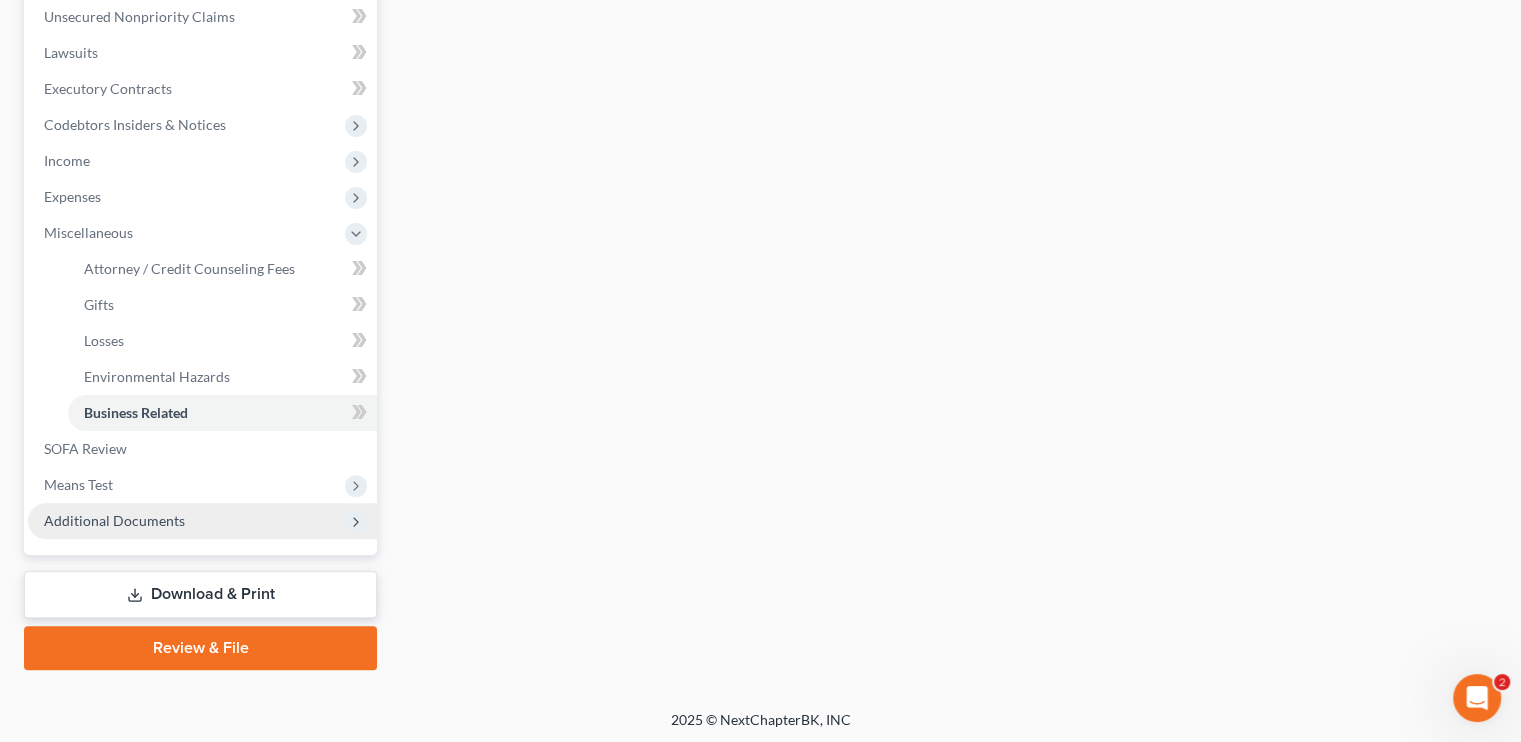 scroll, scrollTop: 499, scrollLeft: 0, axis: vertical 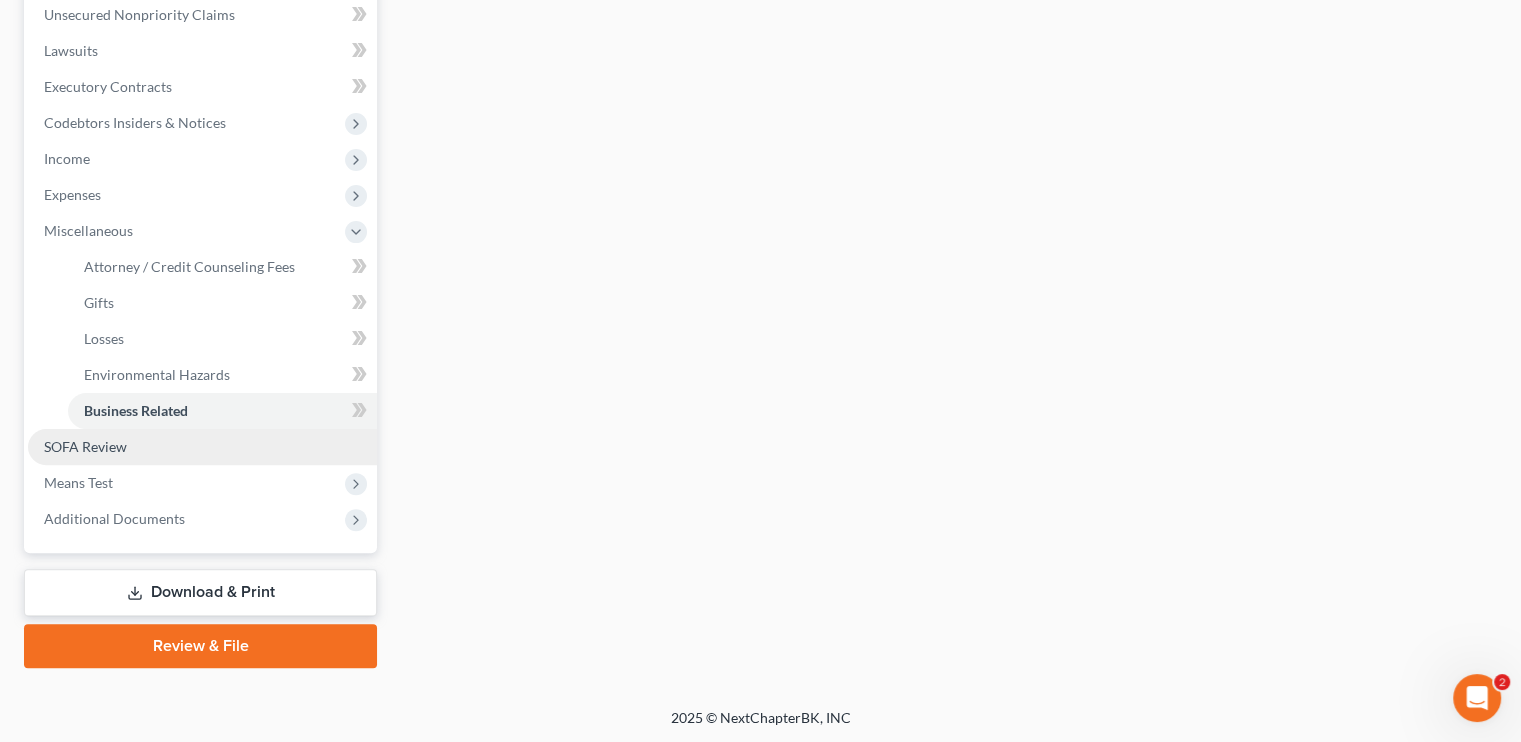 click on "SOFA Review" at bounding box center (85, 446) 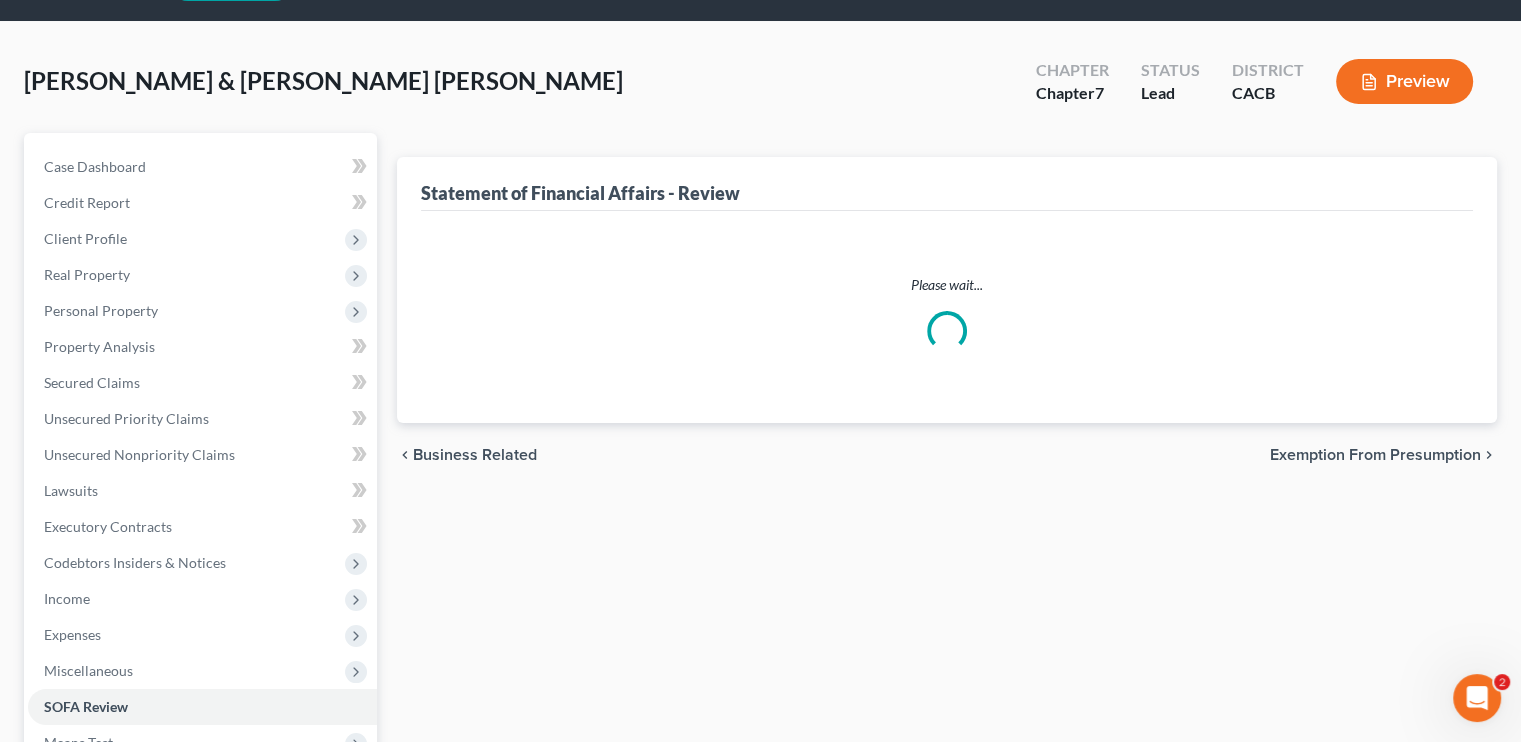 scroll, scrollTop: 0, scrollLeft: 0, axis: both 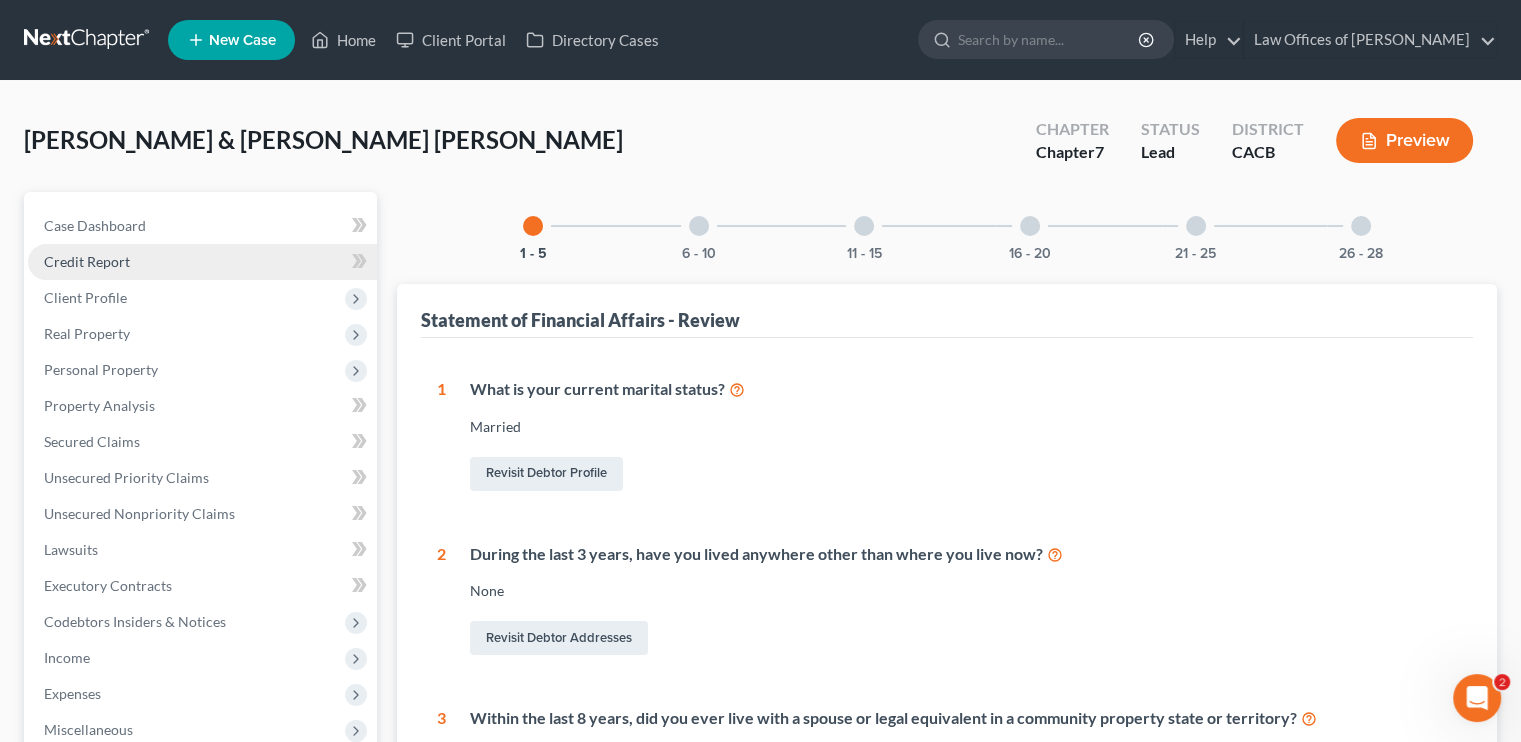 click on "Credit Report" at bounding box center [87, 261] 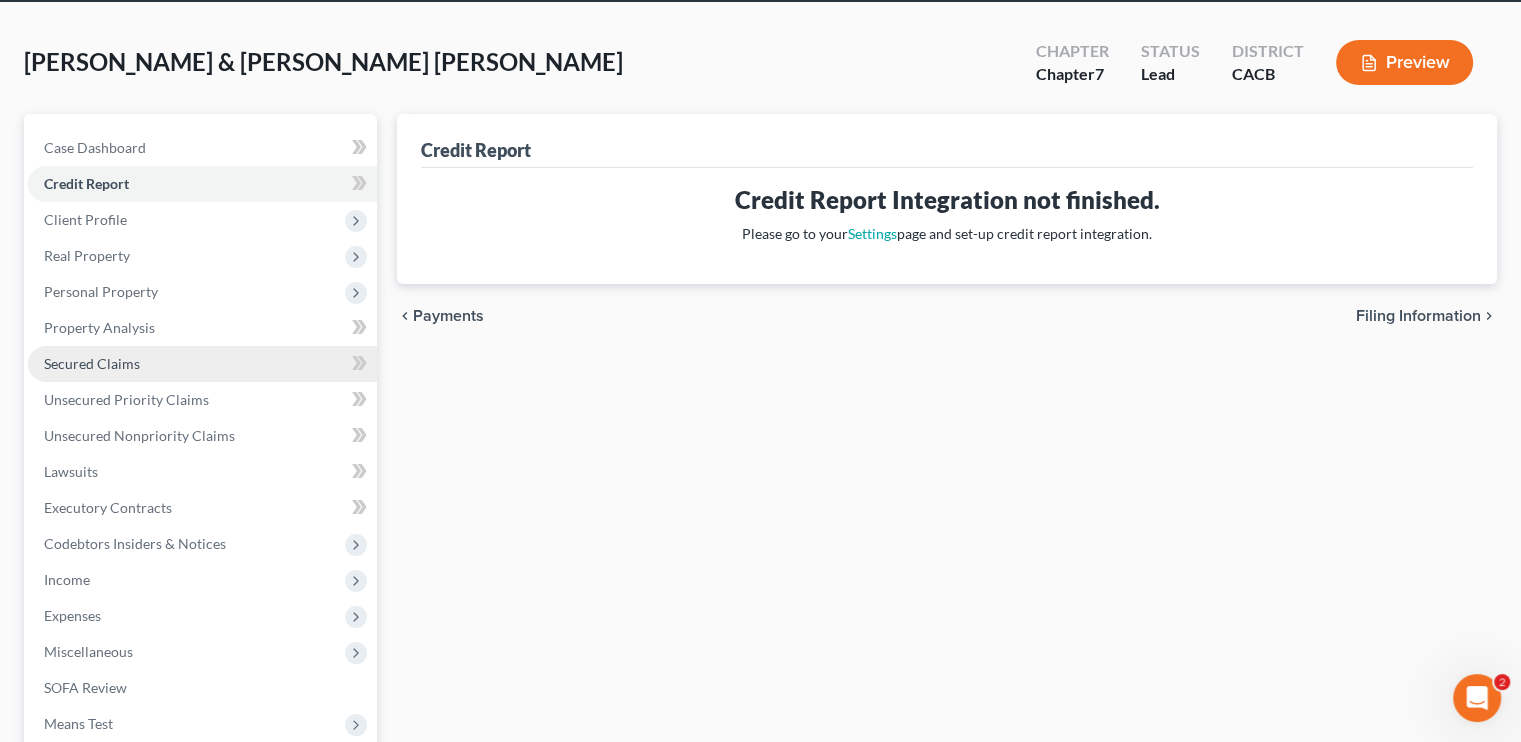 scroll, scrollTop: 100, scrollLeft: 0, axis: vertical 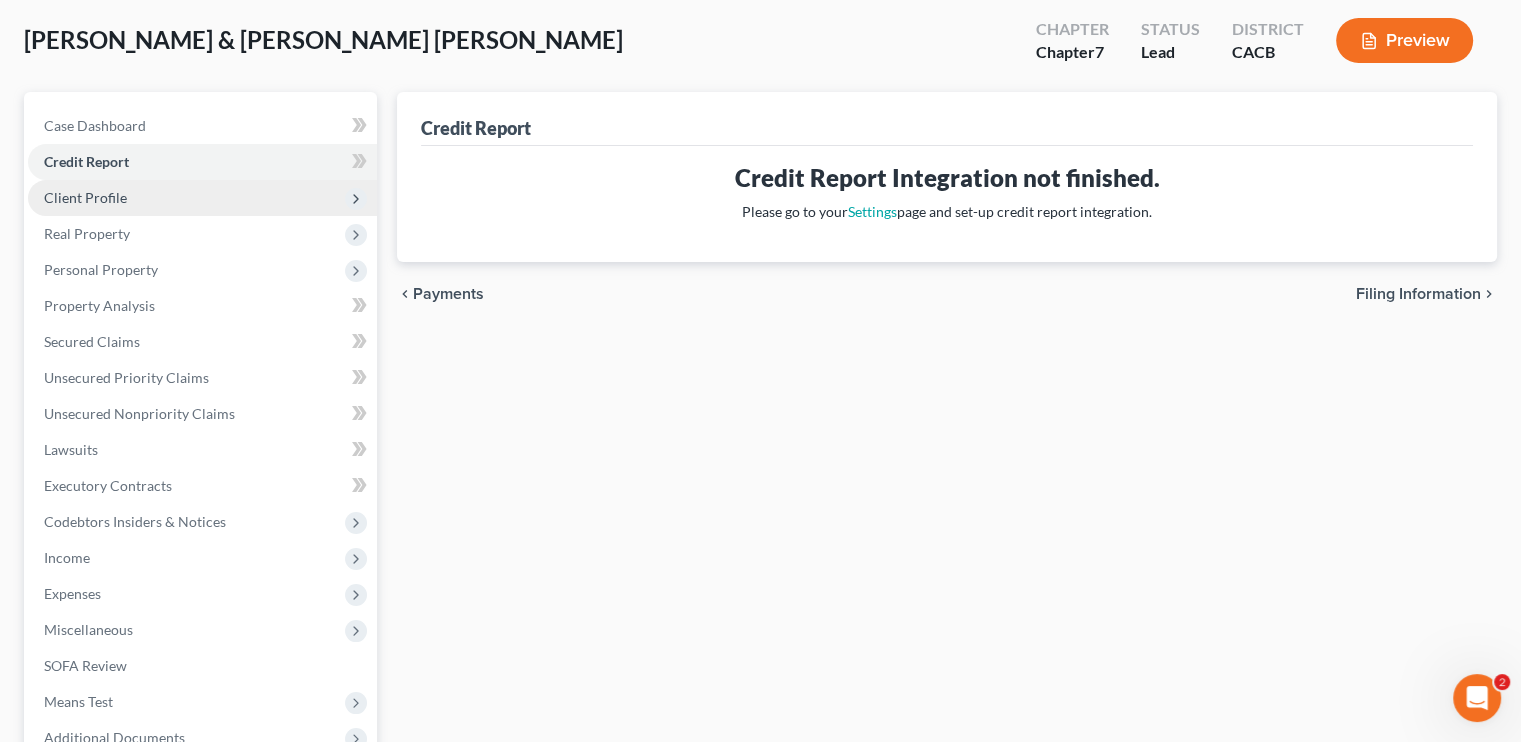 click on "Client Profile" at bounding box center [85, 197] 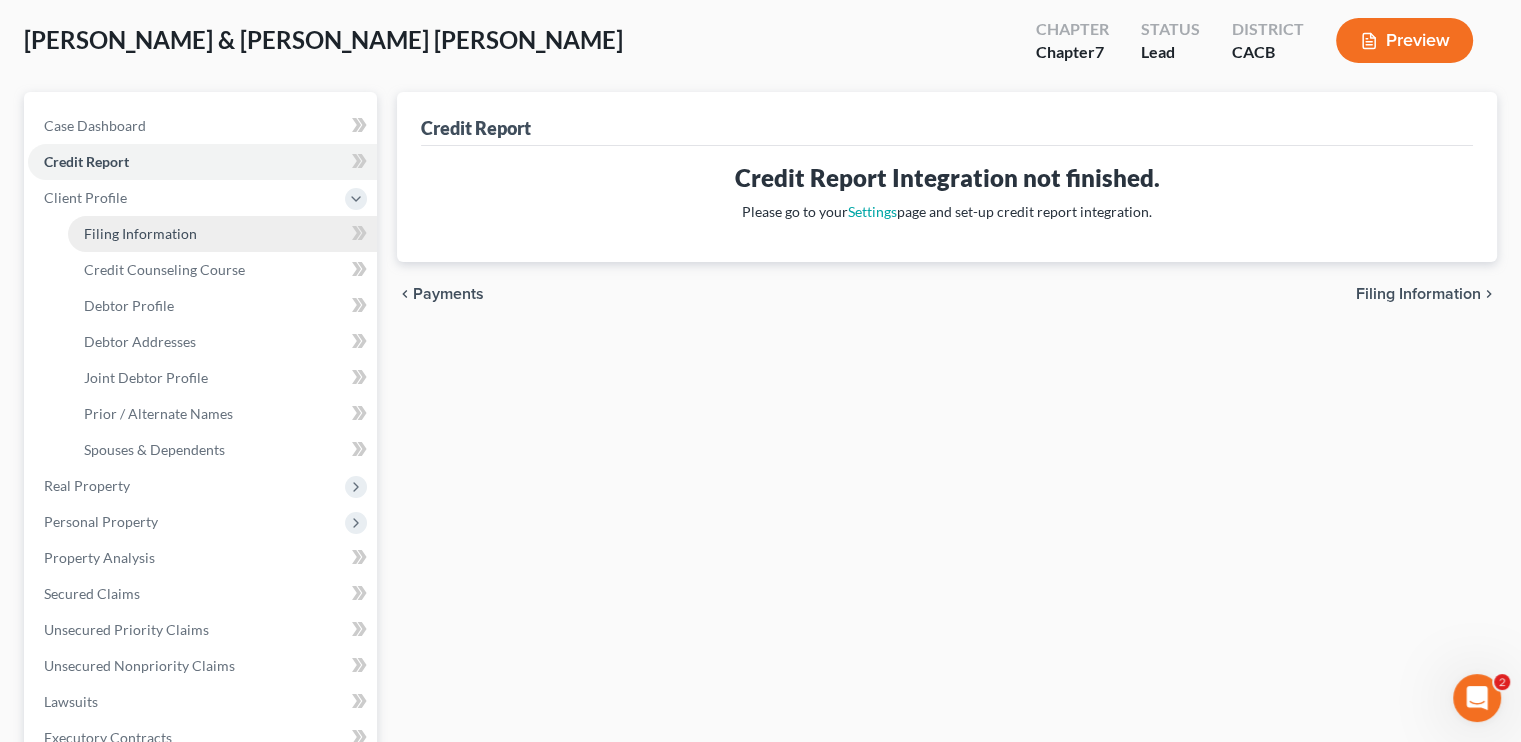 click on "Filing Information" at bounding box center (140, 233) 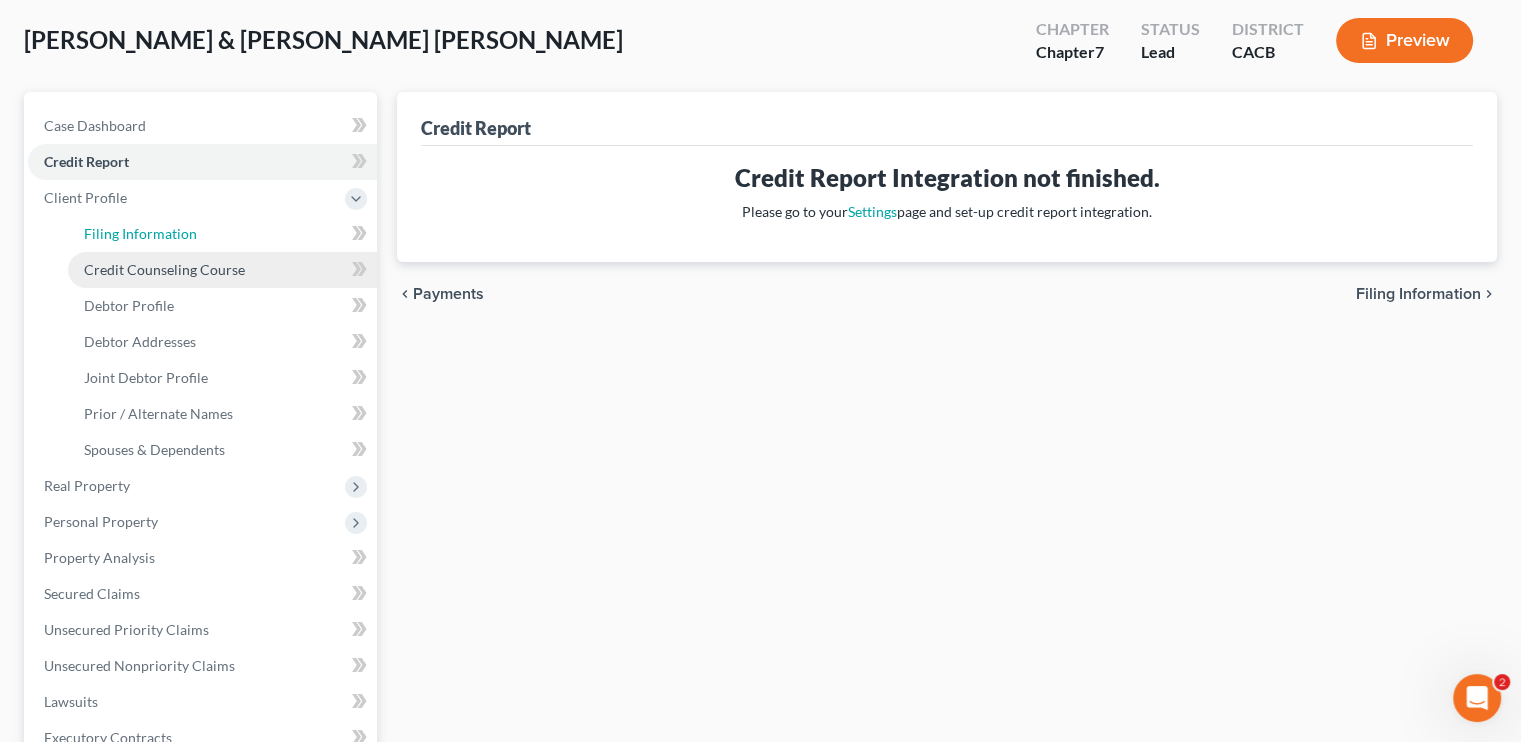 select on "1" 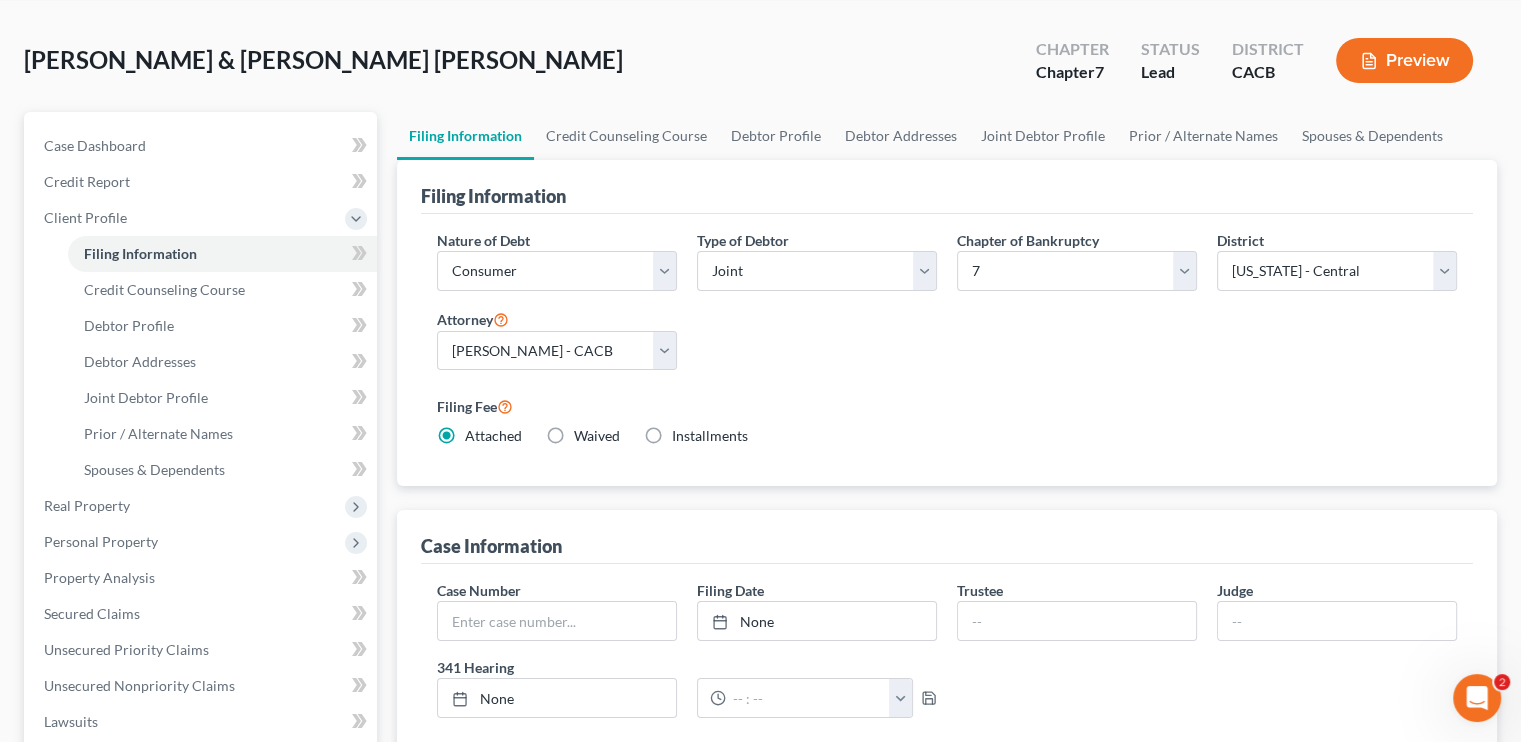 scroll, scrollTop: 0, scrollLeft: 0, axis: both 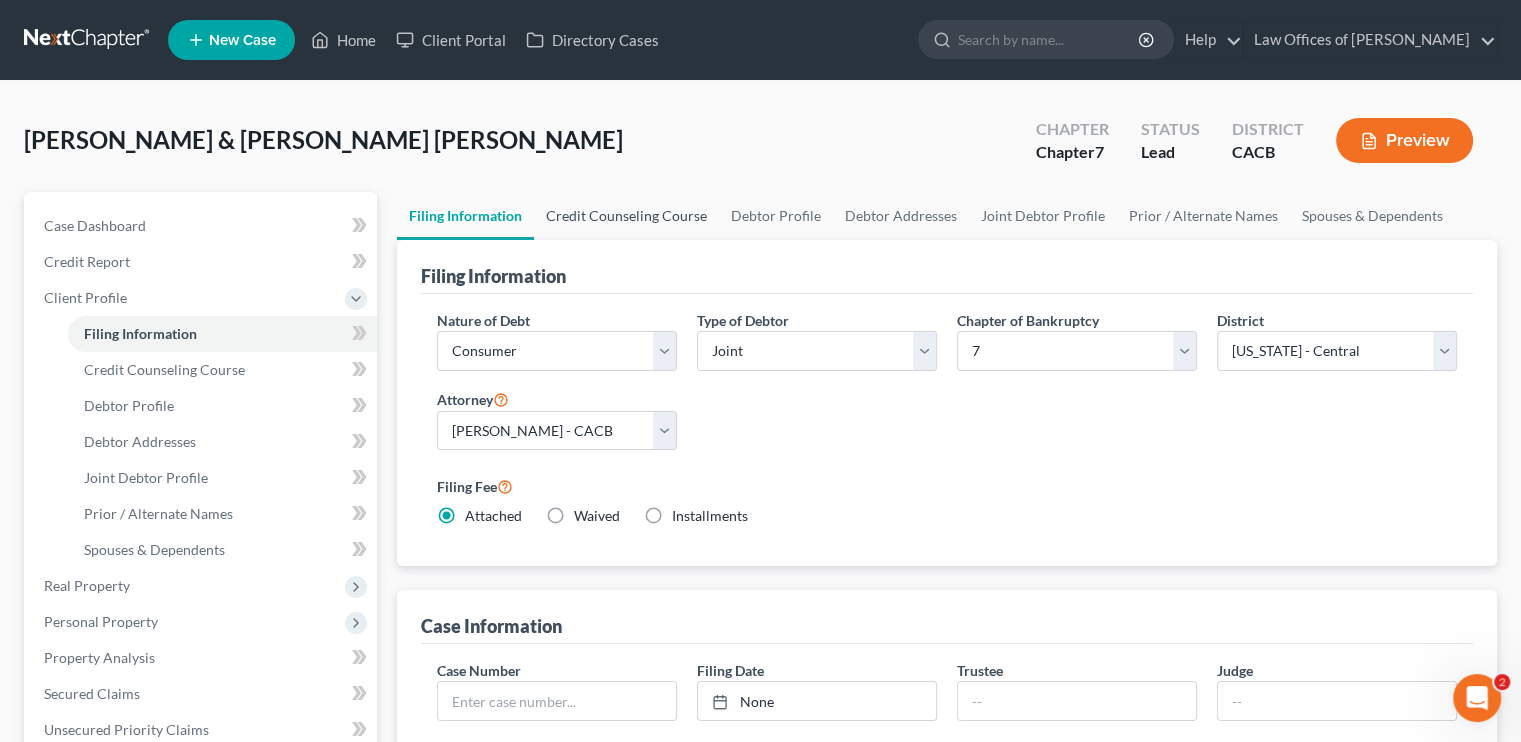 click on "Credit Counseling Course" at bounding box center (626, 216) 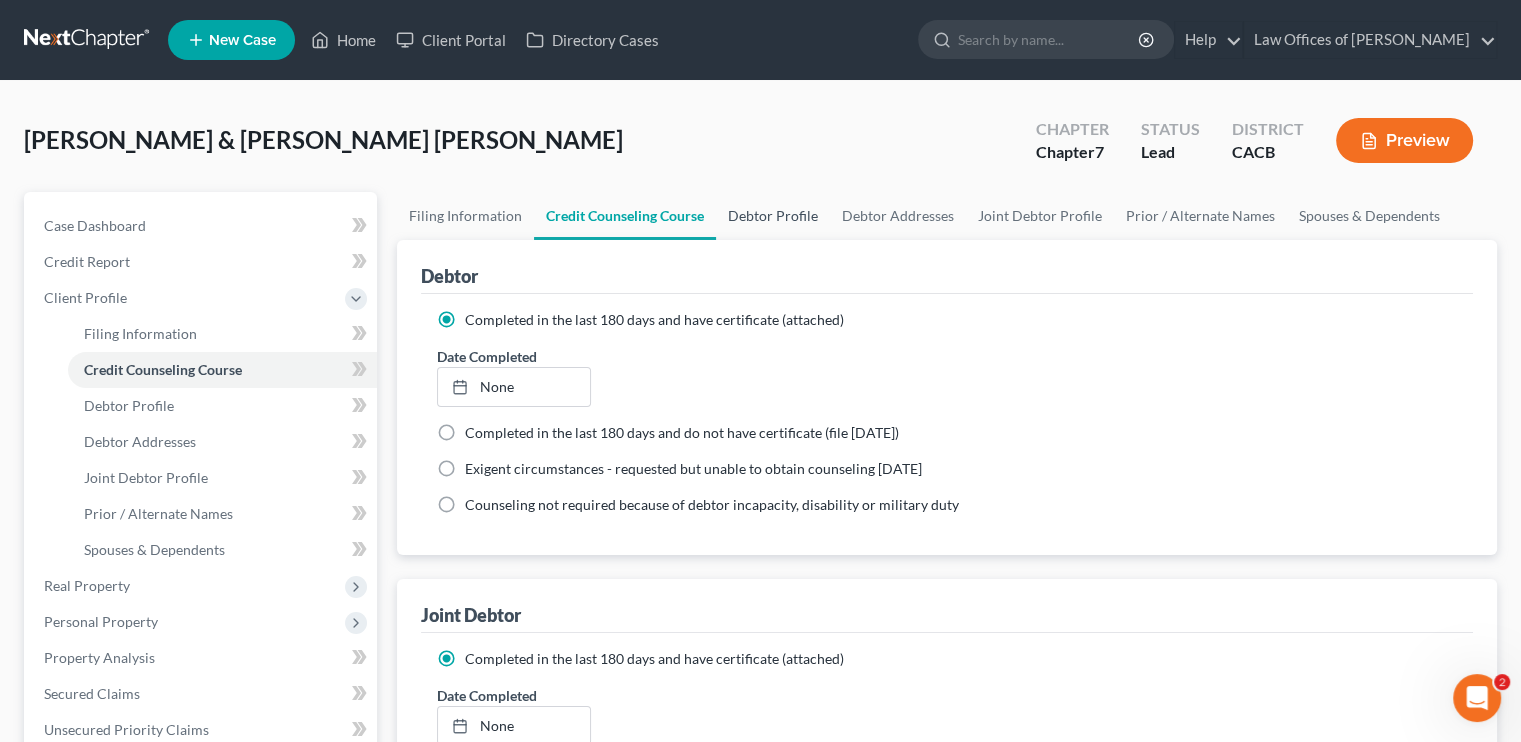 click on "Debtor Profile" at bounding box center [773, 216] 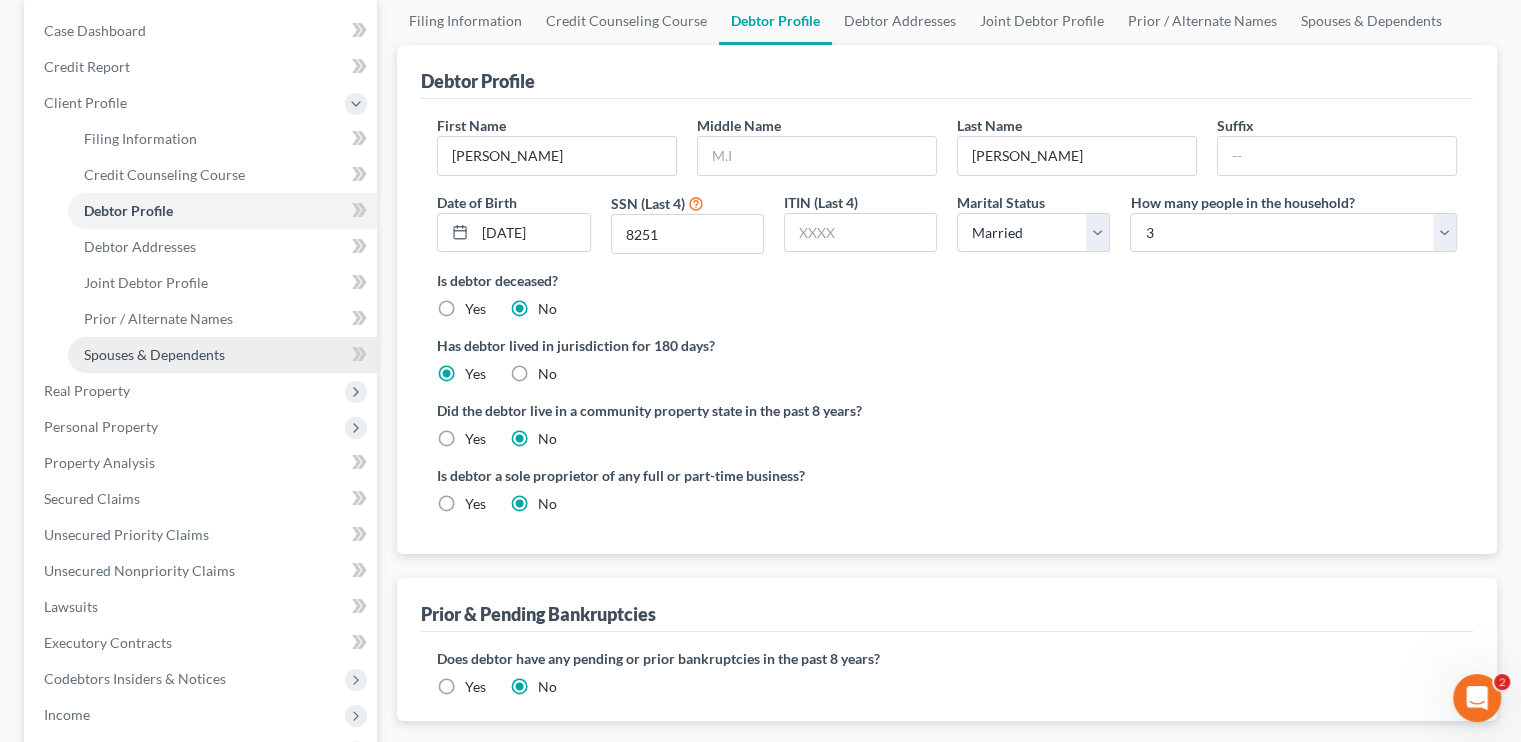scroll, scrollTop: 200, scrollLeft: 0, axis: vertical 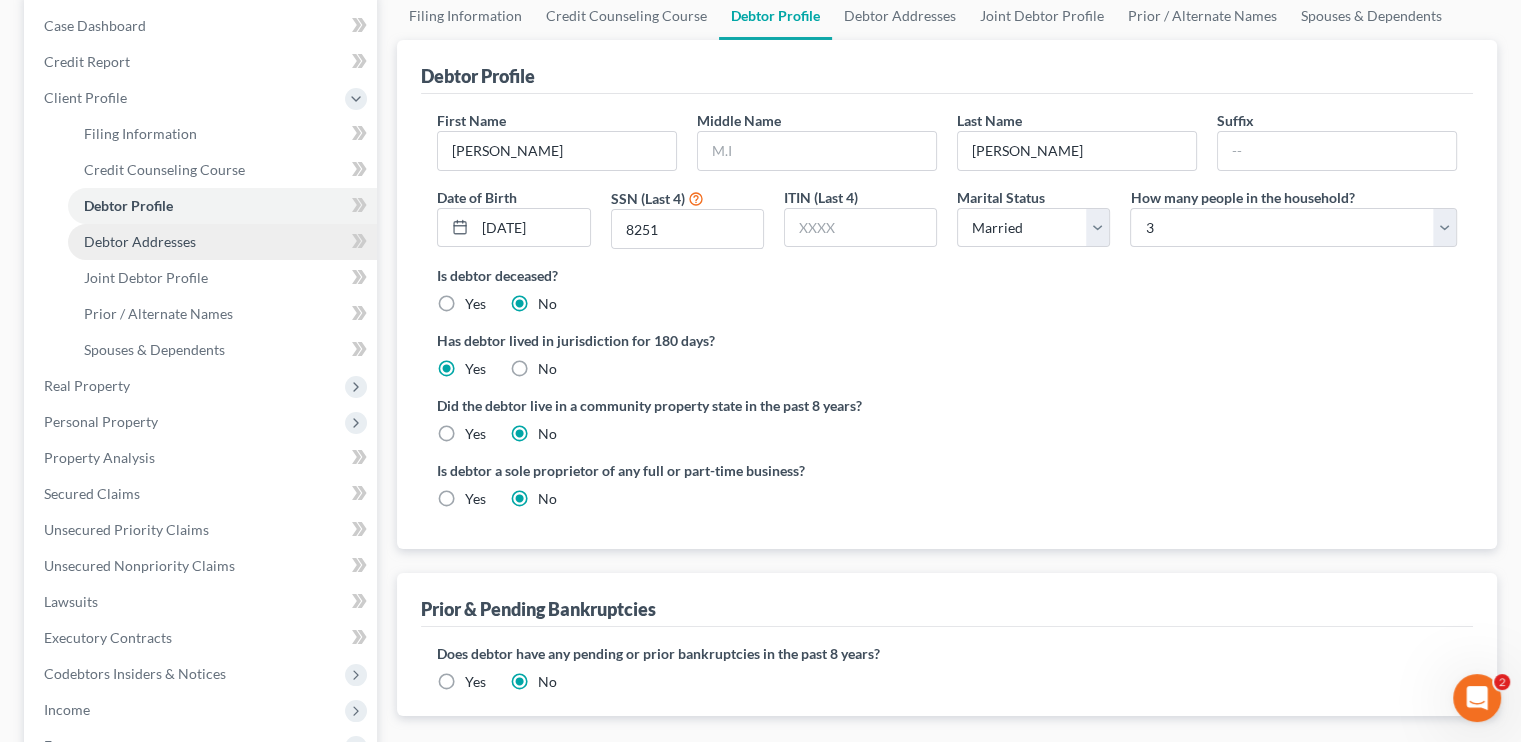 click on "Debtor Addresses" at bounding box center (140, 241) 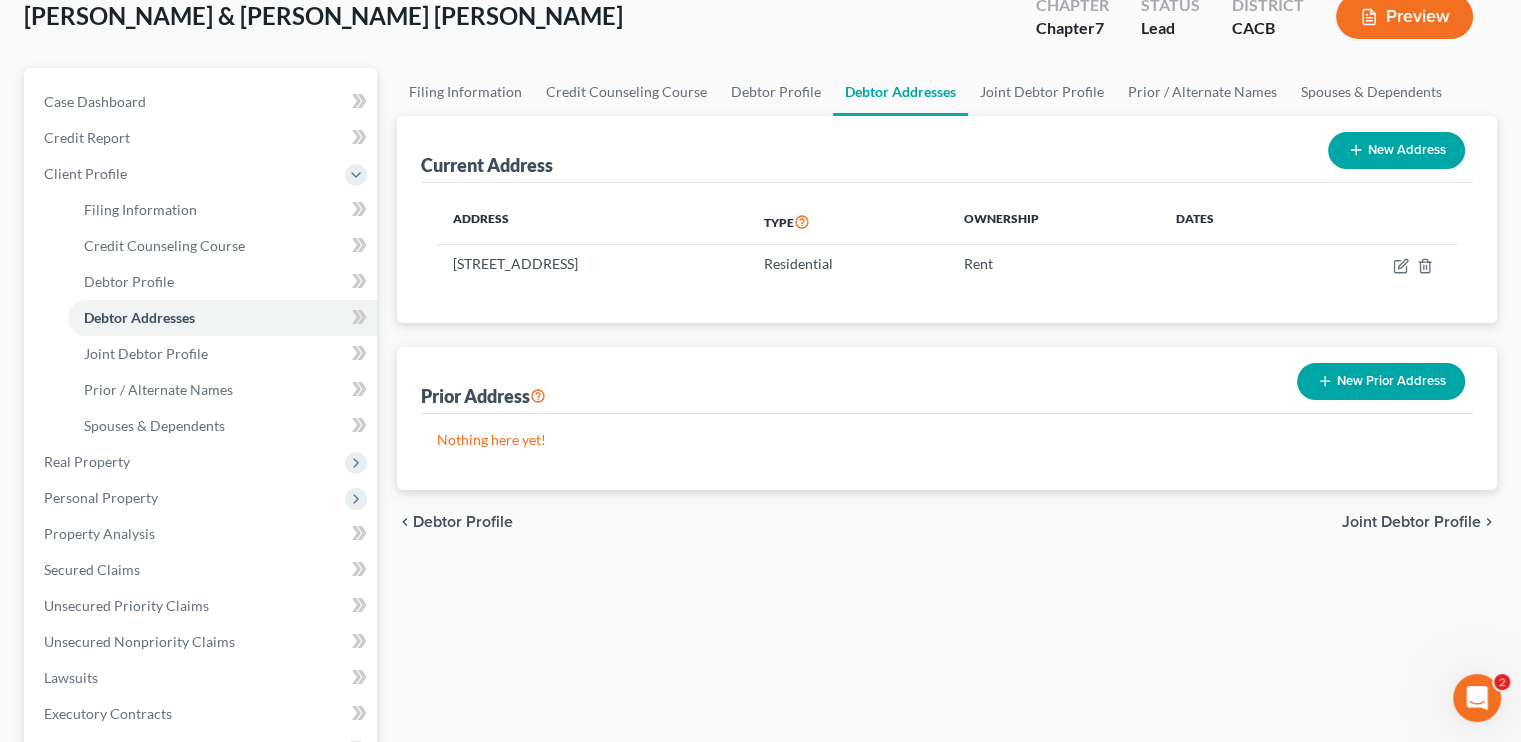 scroll, scrollTop: 0, scrollLeft: 0, axis: both 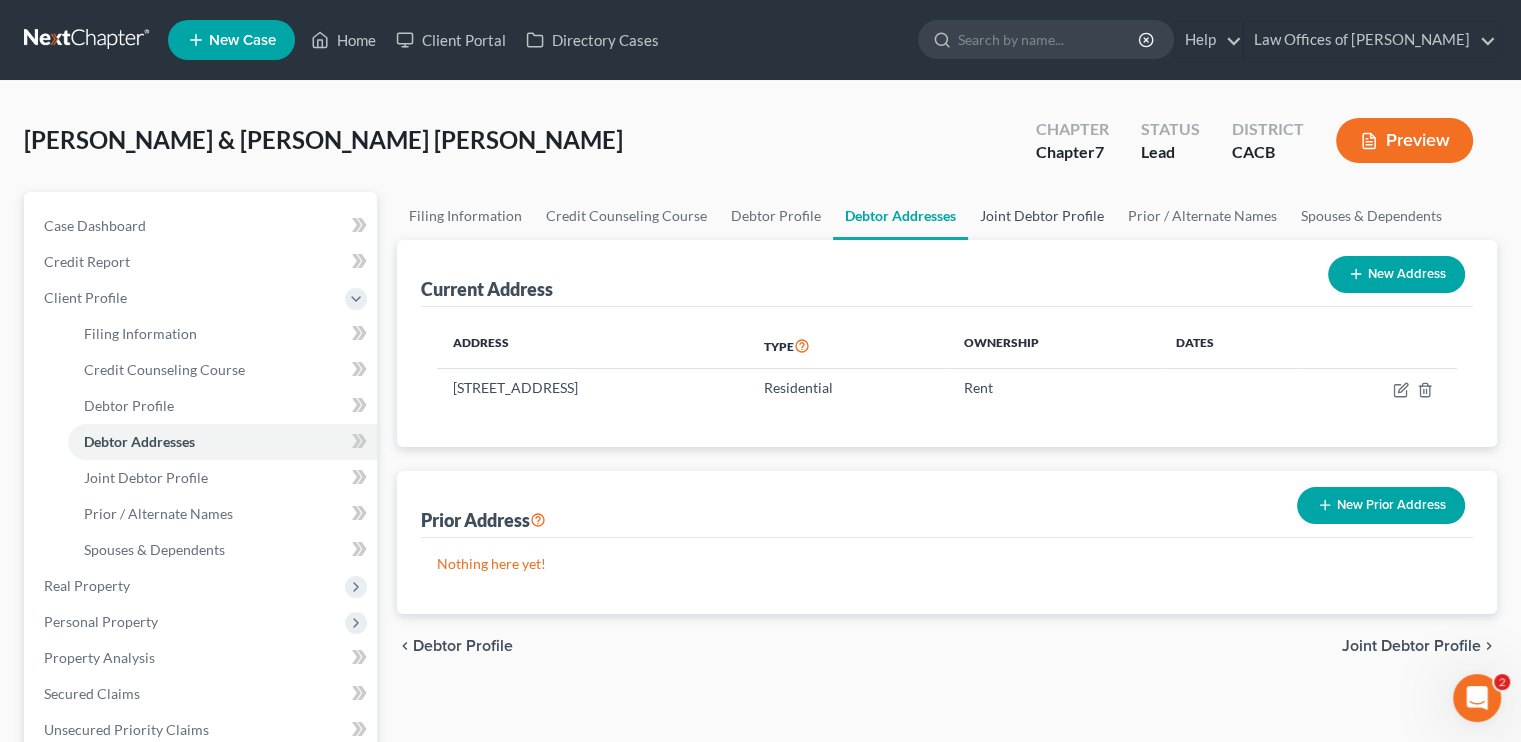 click on "Joint Debtor Profile" at bounding box center (1042, 216) 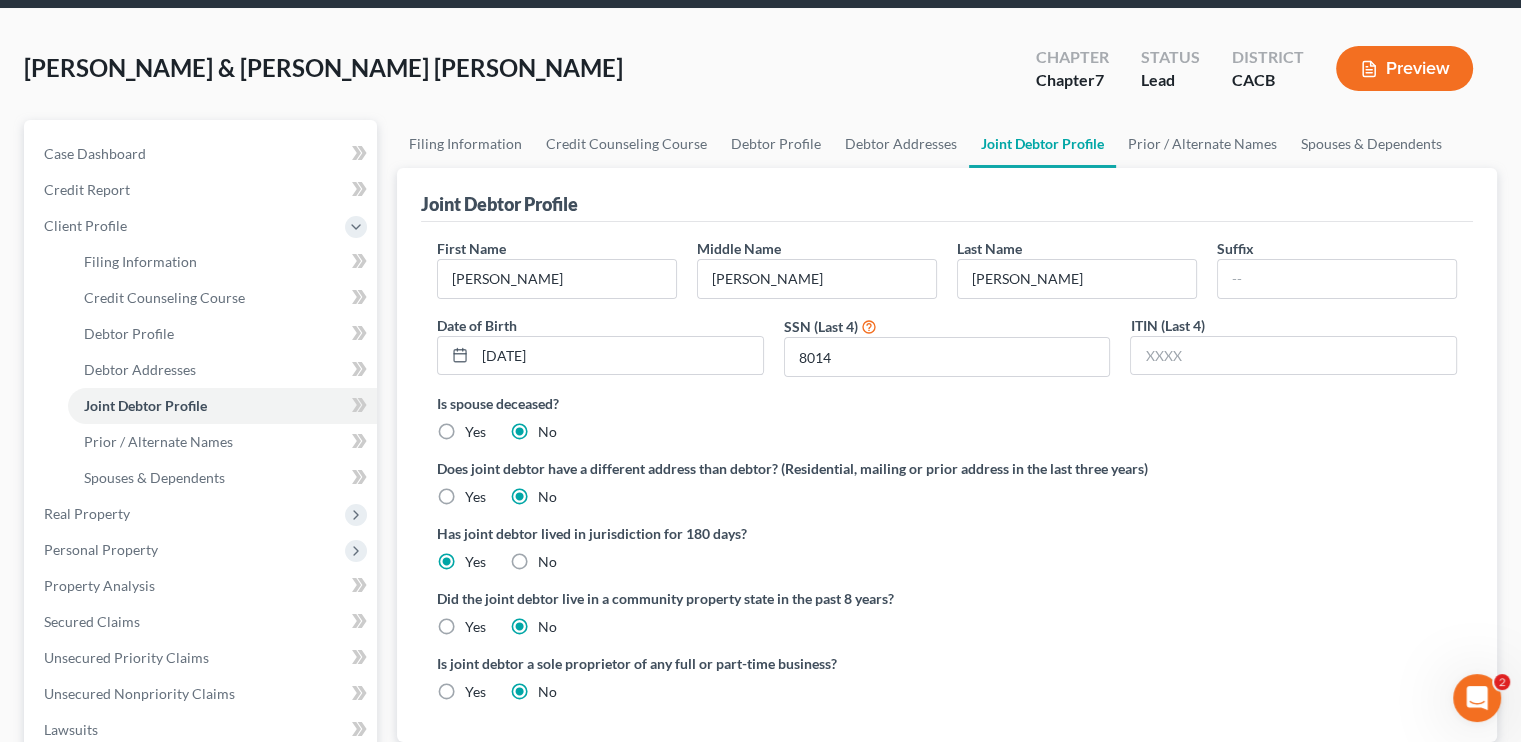 scroll, scrollTop: 100, scrollLeft: 0, axis: vertical 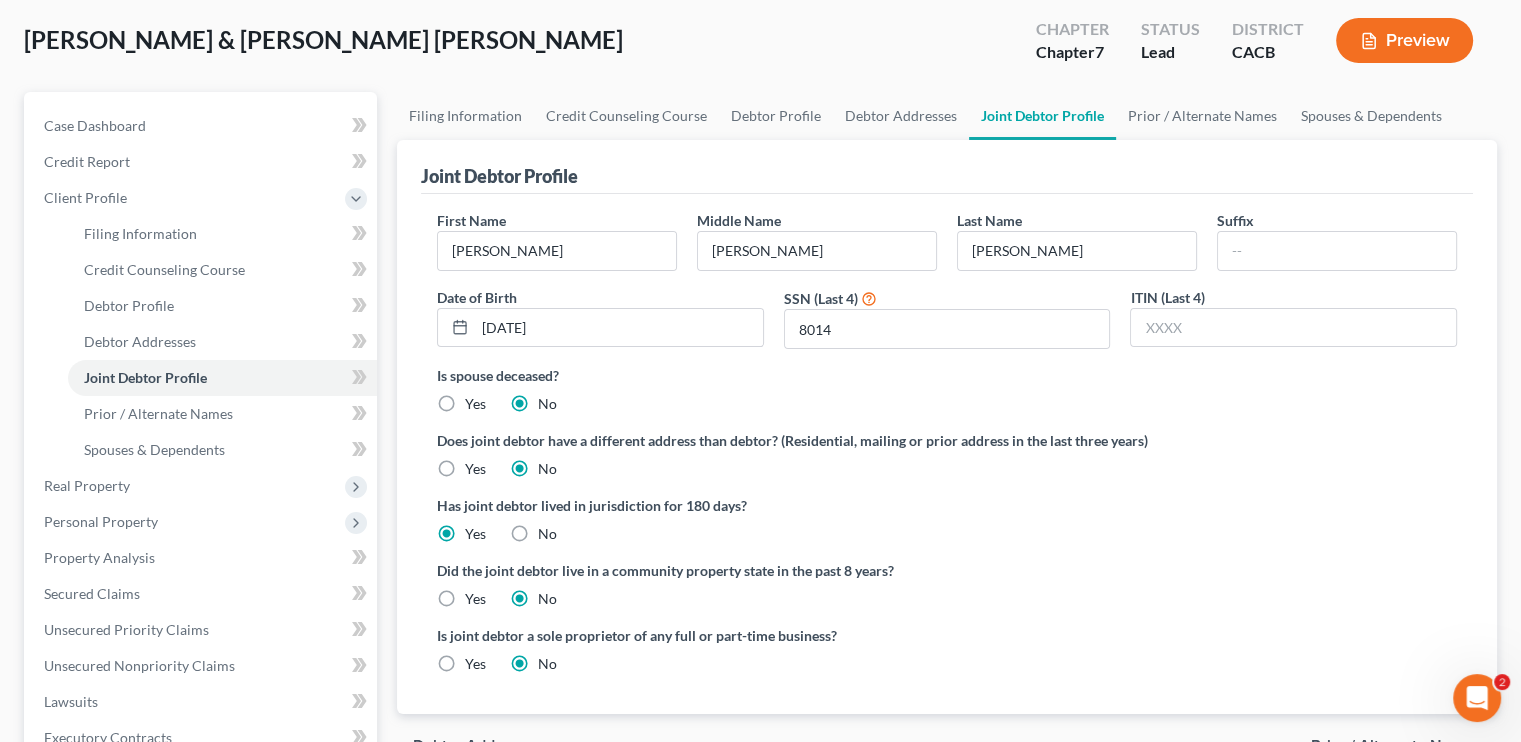 drag, startPoint x: 881, startPoint y: 368, endPoint x: 883, endPoint y: 379, distance: 11.18034 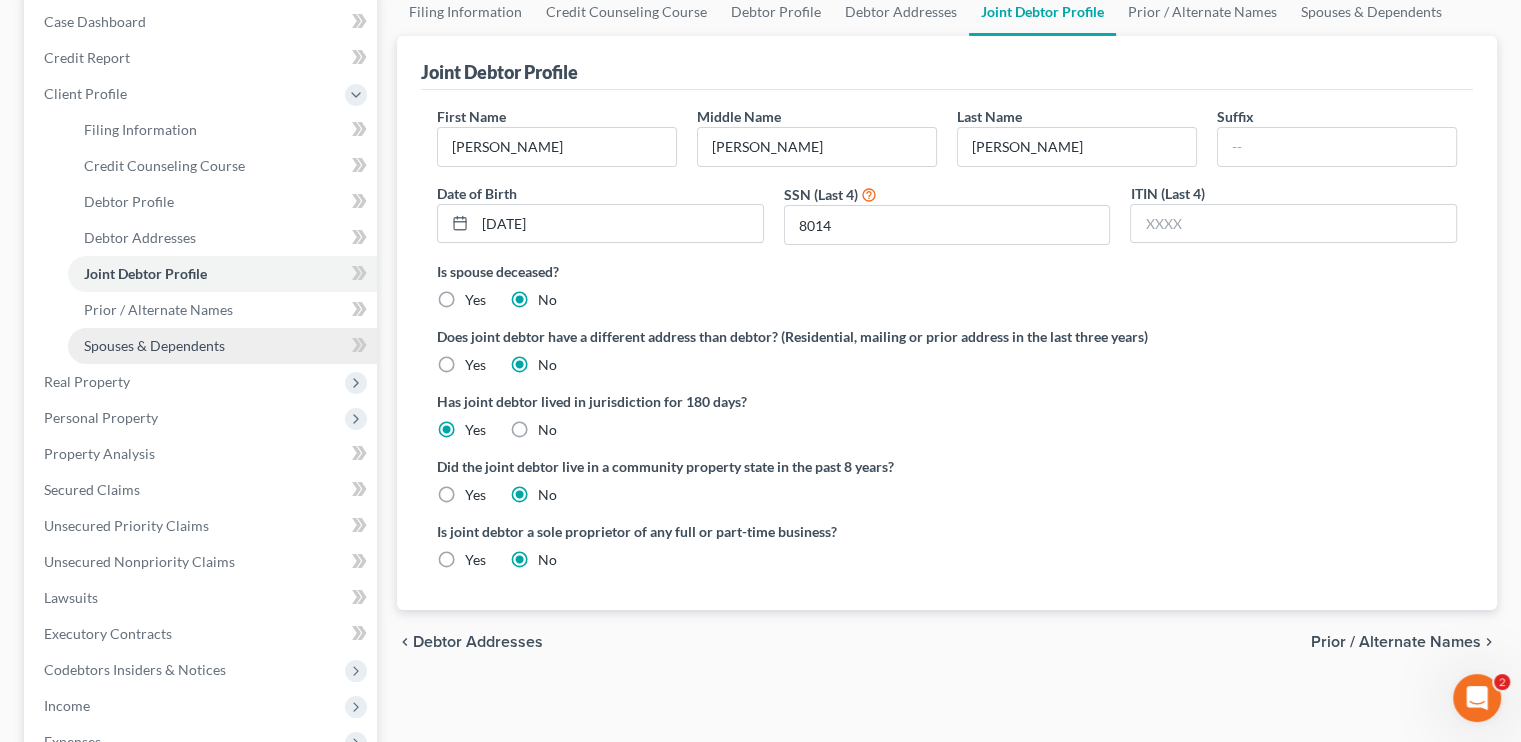 scroll, scrollTop: 200, scrollLeft: 0, axis: vertical 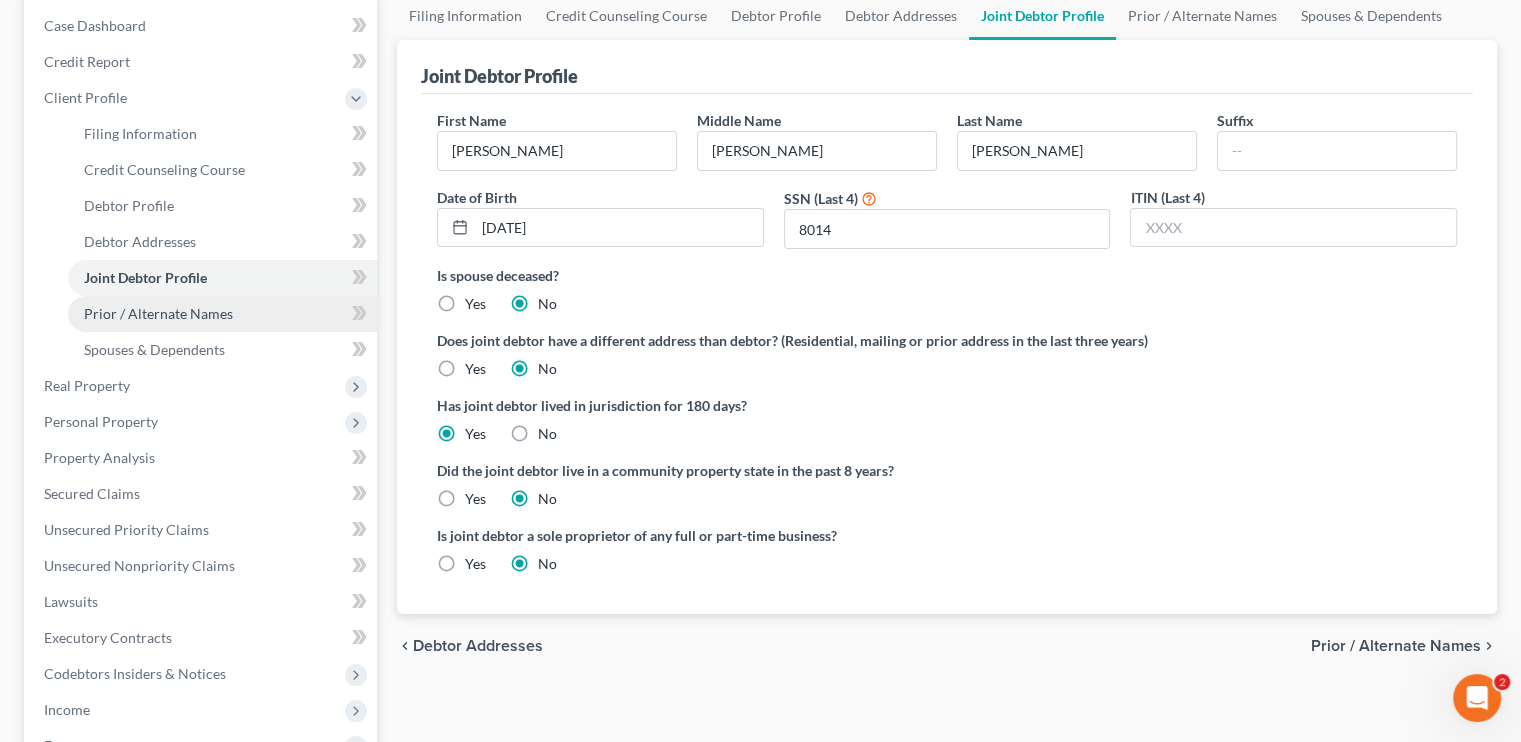 click on "Prior / Alternate Names" at bounding box center (158, 313) 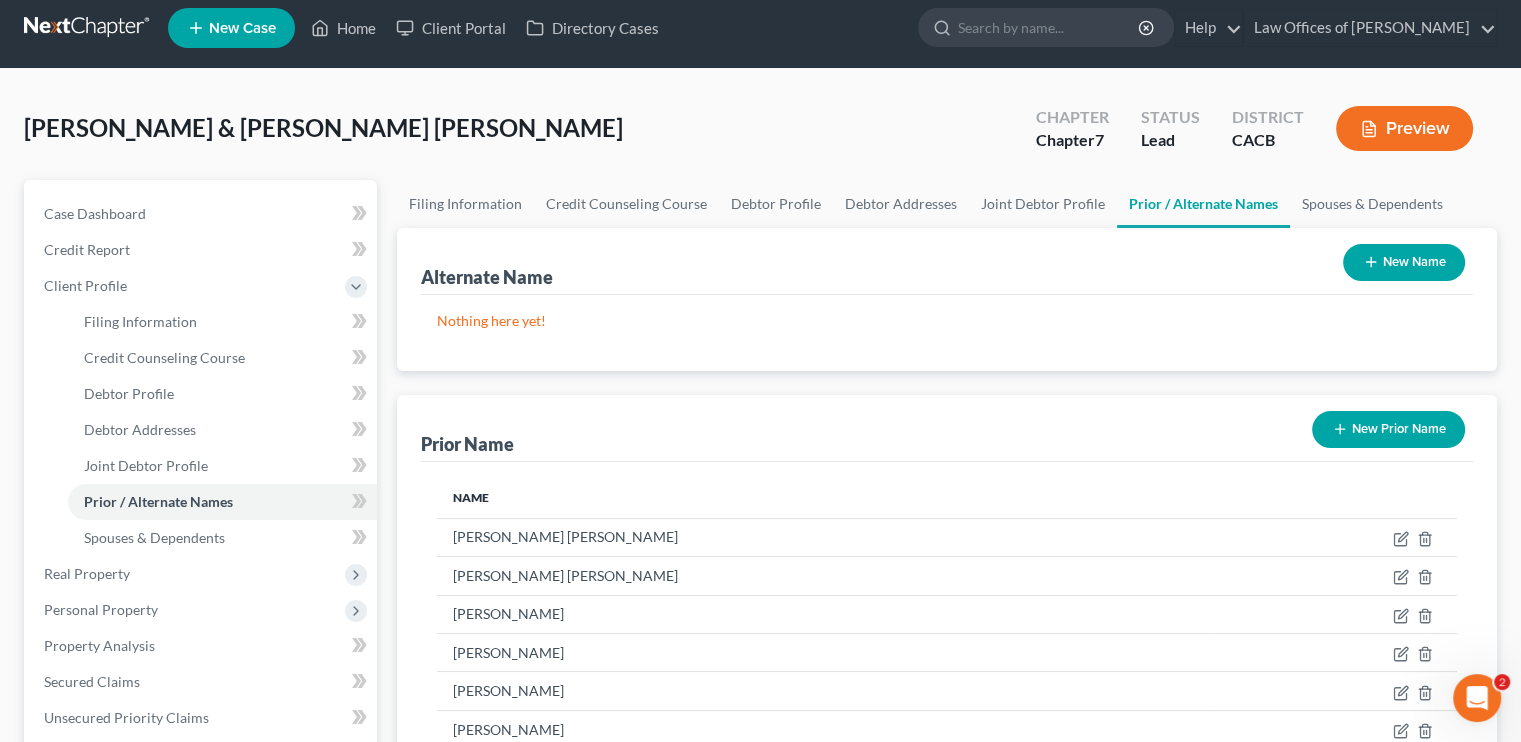 scroll, scrollTop: 0, scrollLeft: 0, axis: both 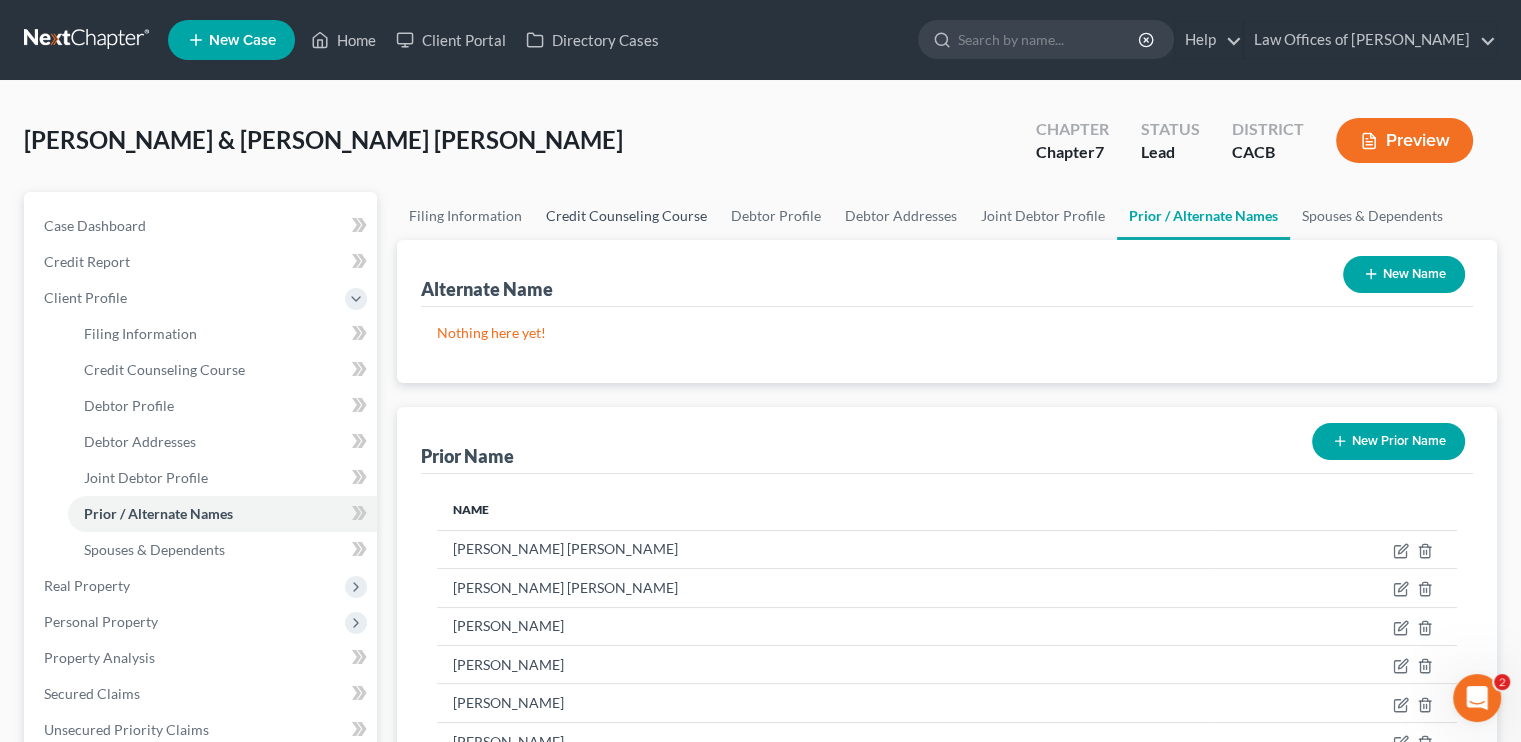click on "Credit Counseling Course" at bounding box center [626, 216] 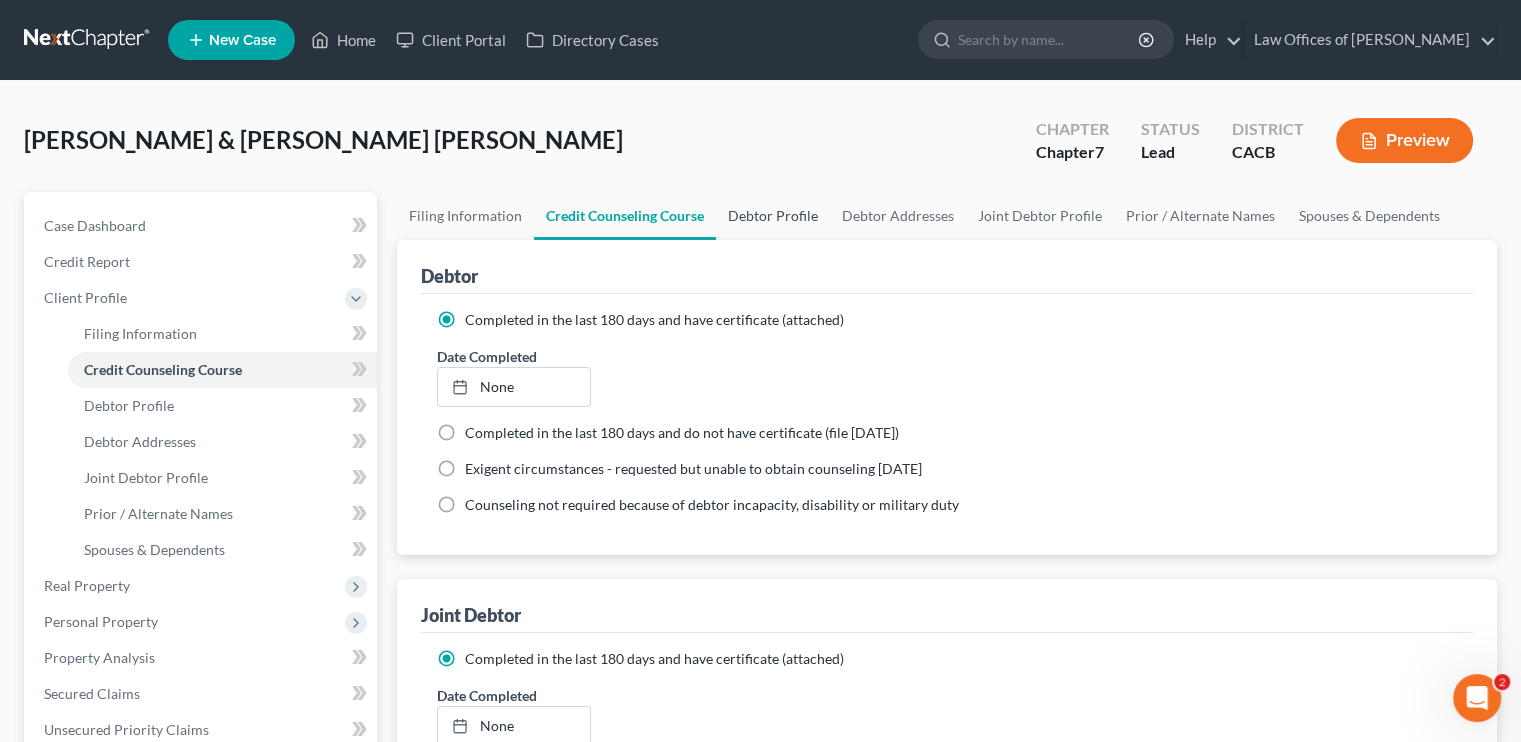 click on "Debtor Profile" at bounding box center [773, 216] 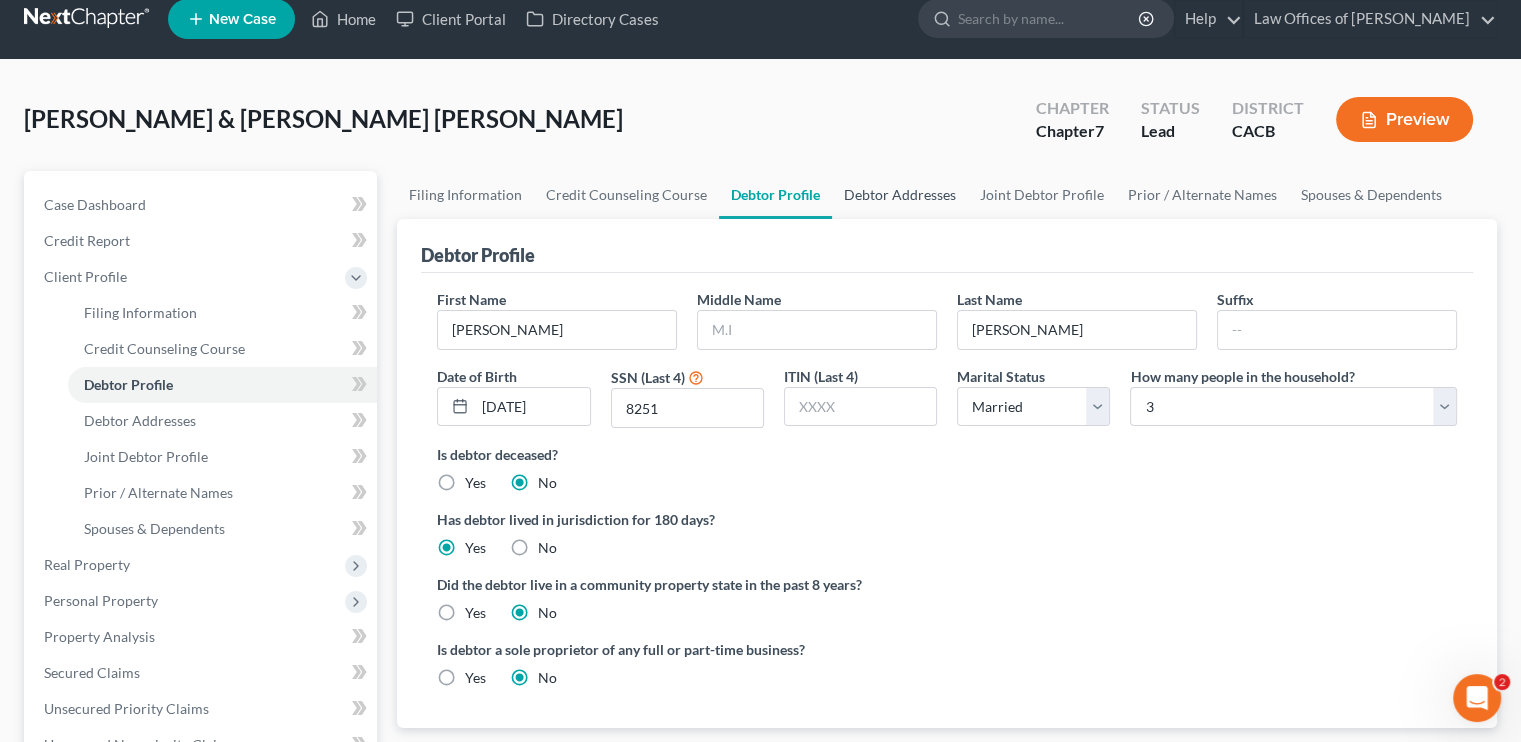 scroll, scrollTop: 0, scrollLeft: 0, axis: both 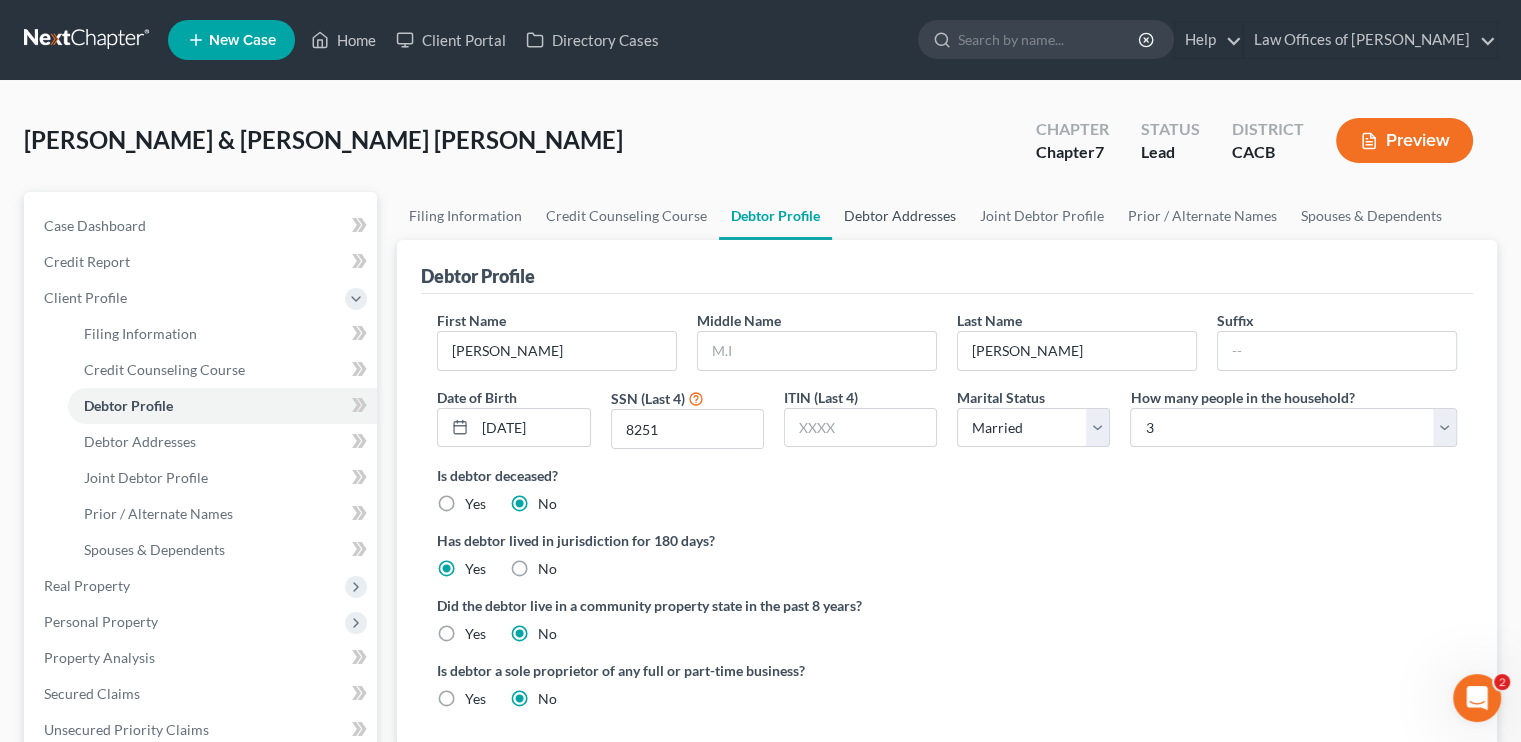 click on "Debtor Addresses" at bounding box center [900, 216] 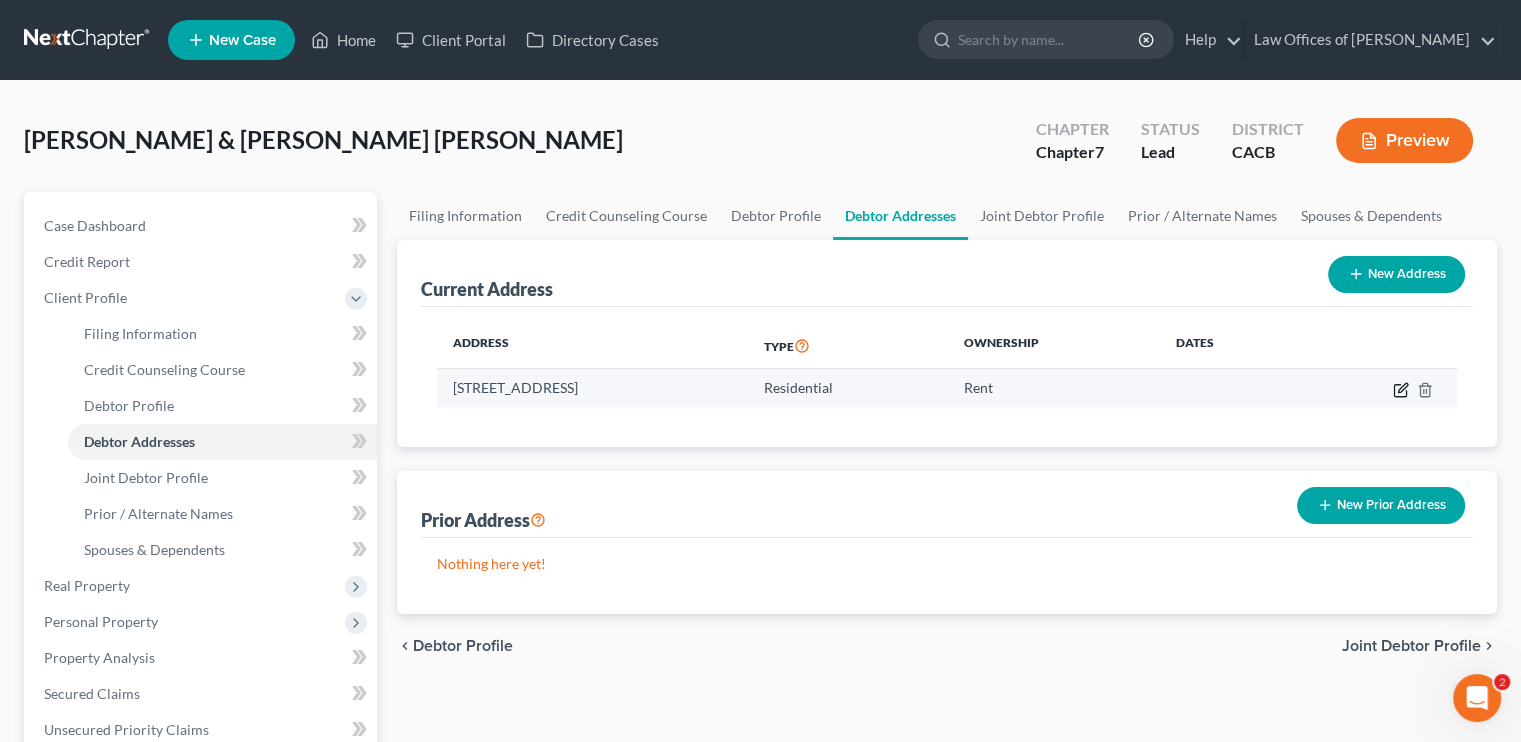 click 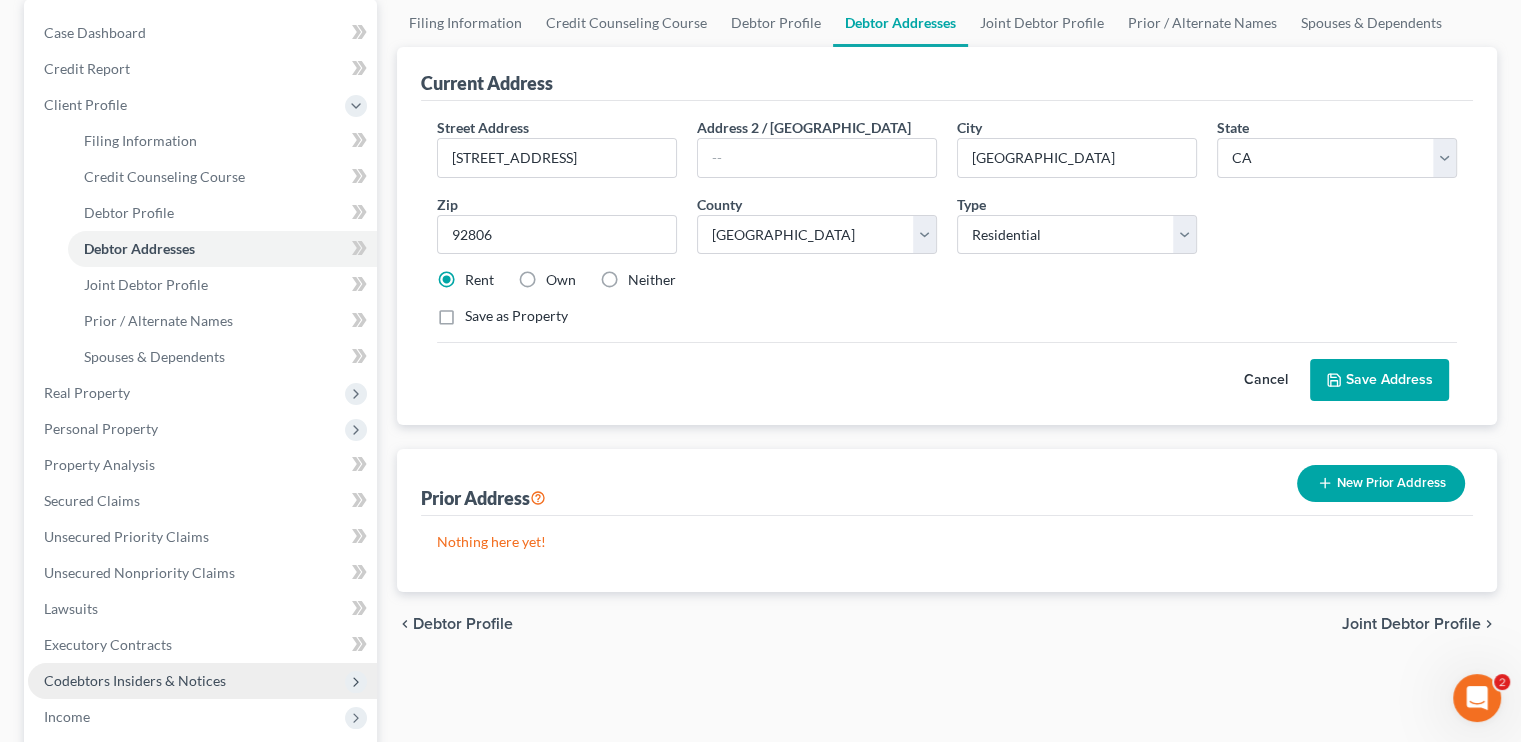 scroll, scrollTop: 171, scrollLeft: 0, axis: vertical 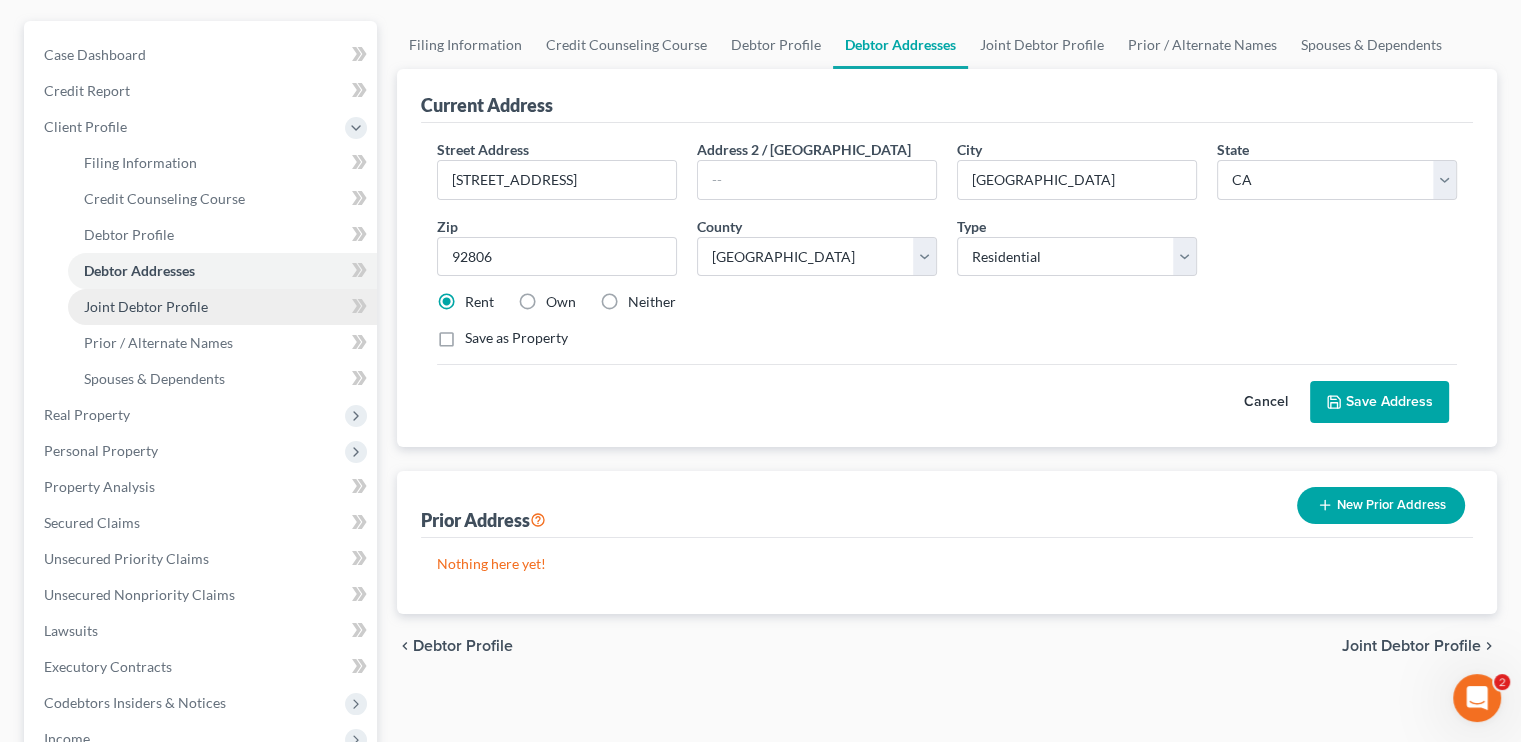 click on "Joint Debtor Profile" at bounding box center (146, 306) 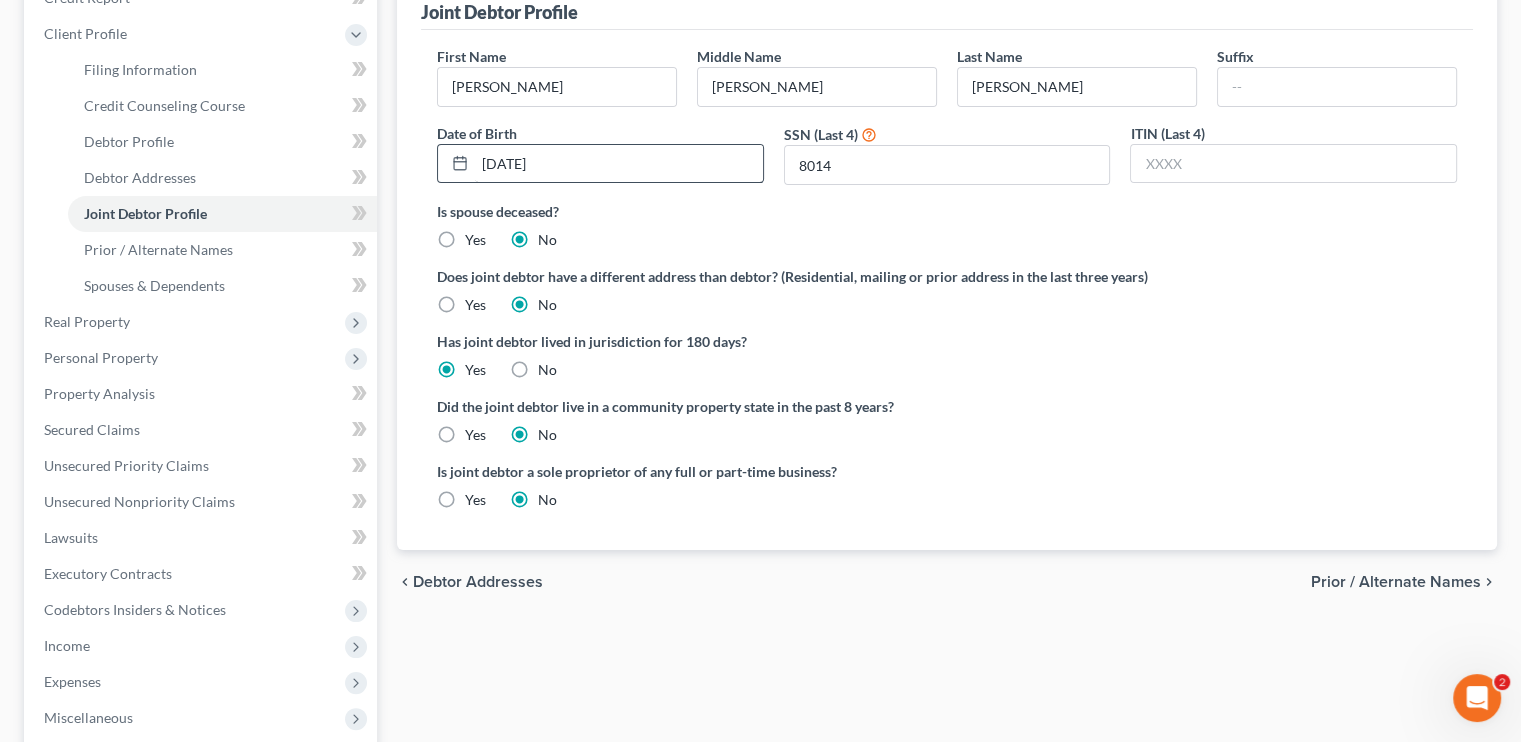 scroll, scrollTop: 300, scrollLeft: 0, axis: vertical 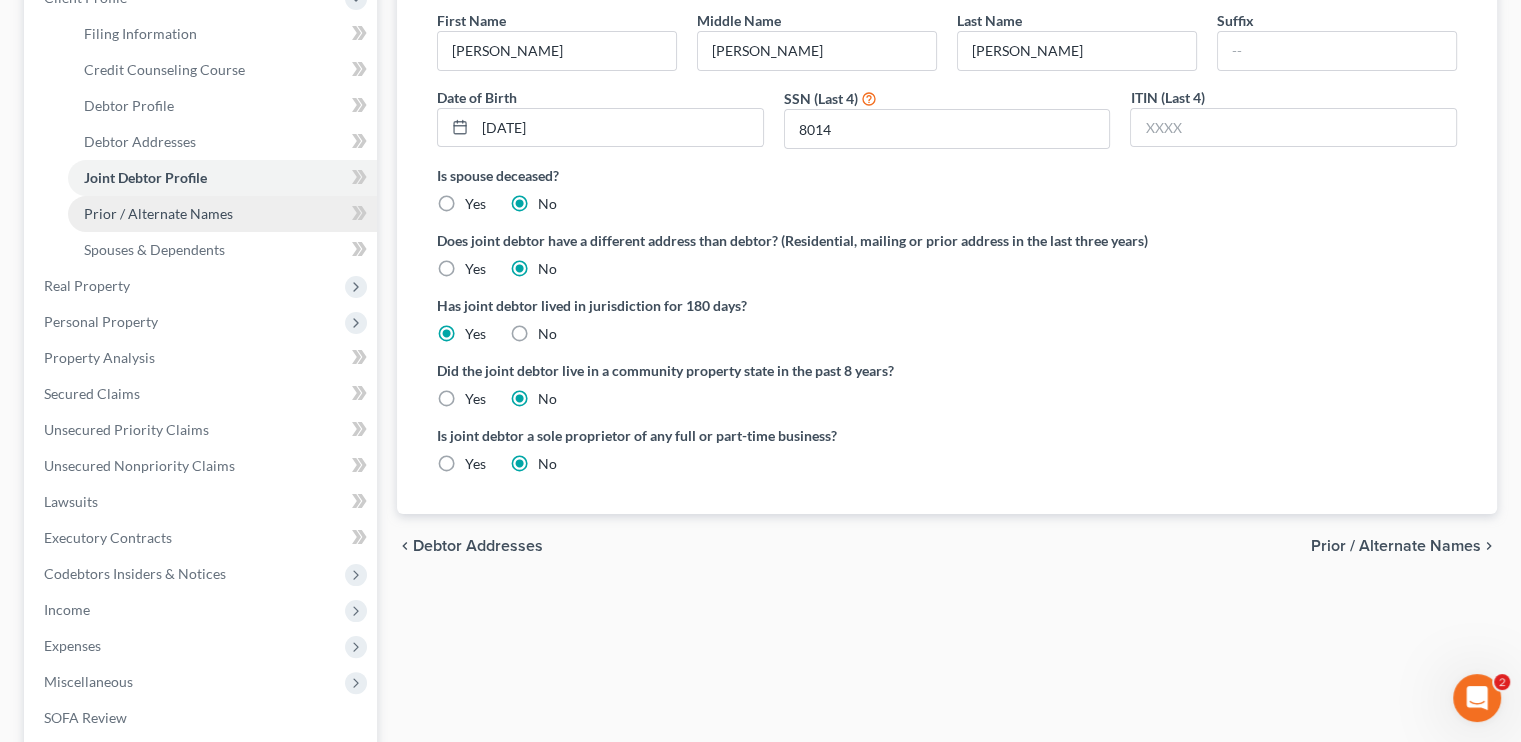 click on "Prior / Alternate Names" at bounding box center [158, 213] 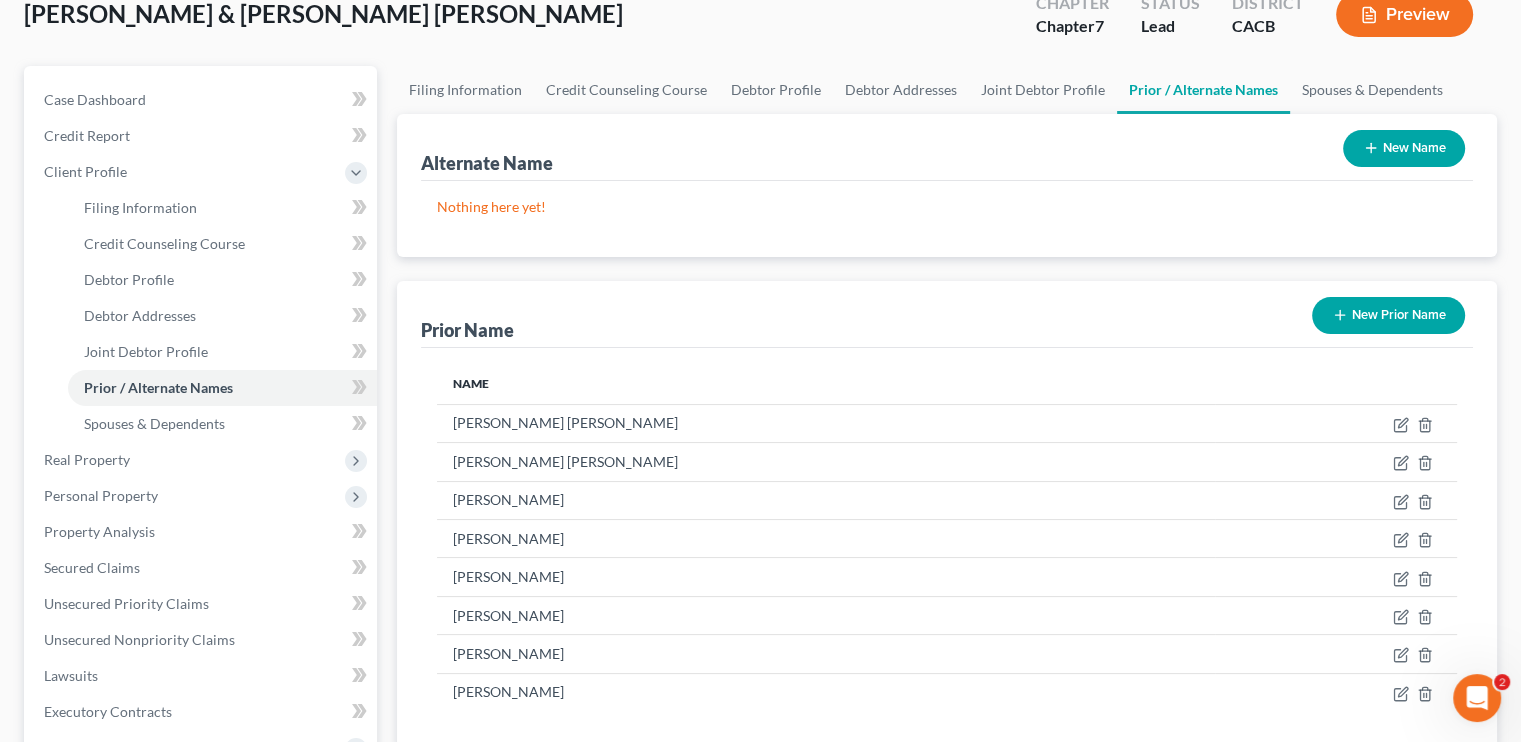 scroll, scrollTop: 300, scrollLeft: 0, axis: vertical 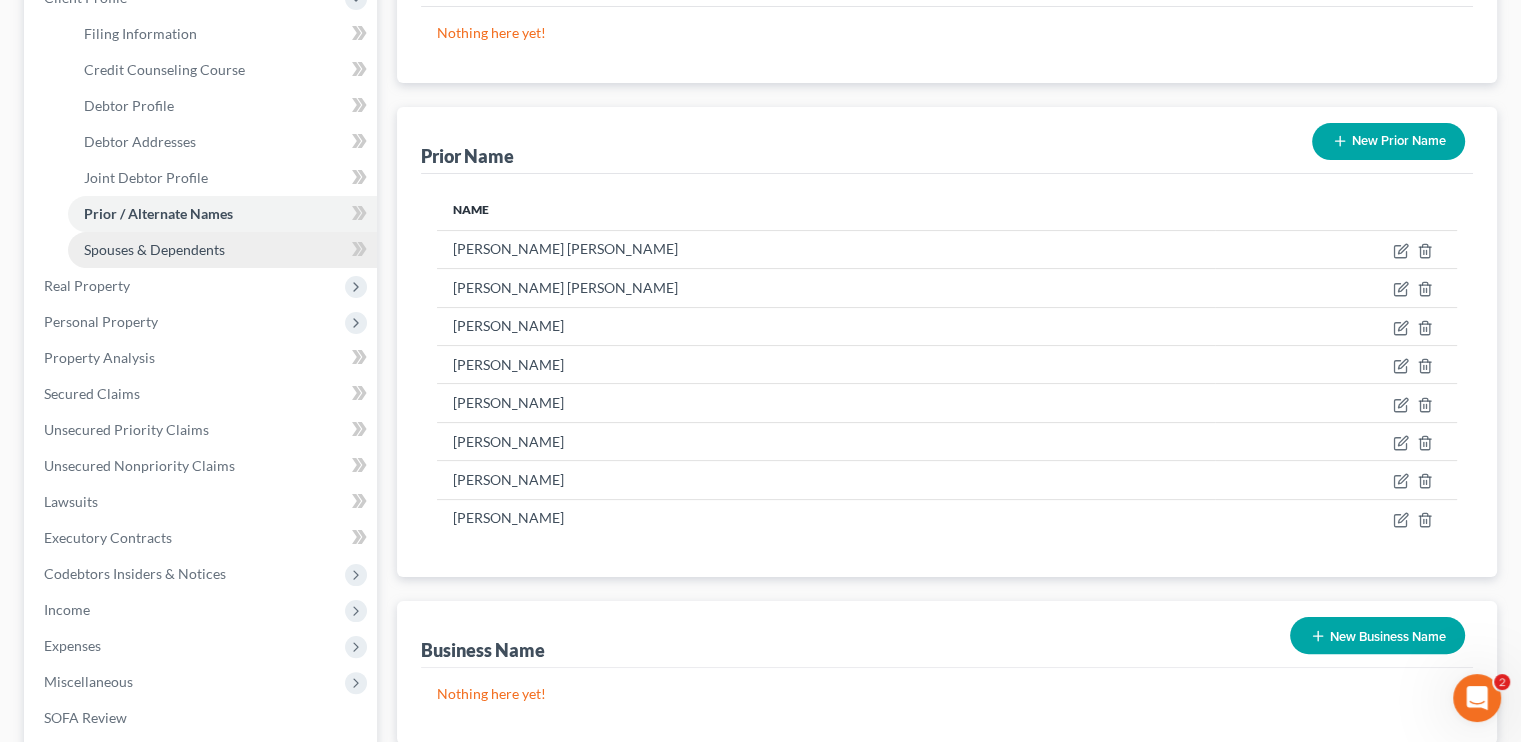 click on "Spouses & Dependents" at bounding box center [154, 249] 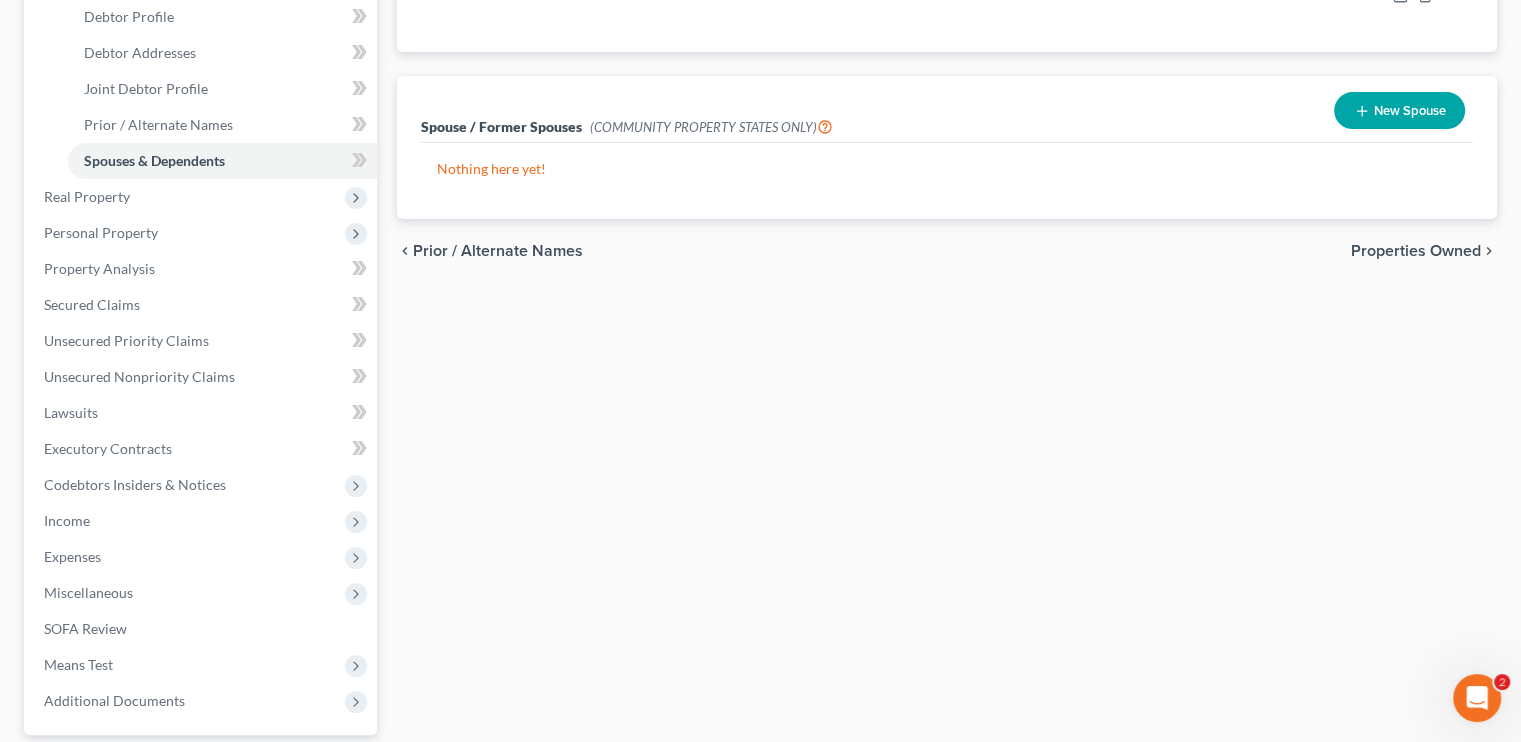 scroll, scrollTop: 400, scrollLeft: 0, axis: vertical 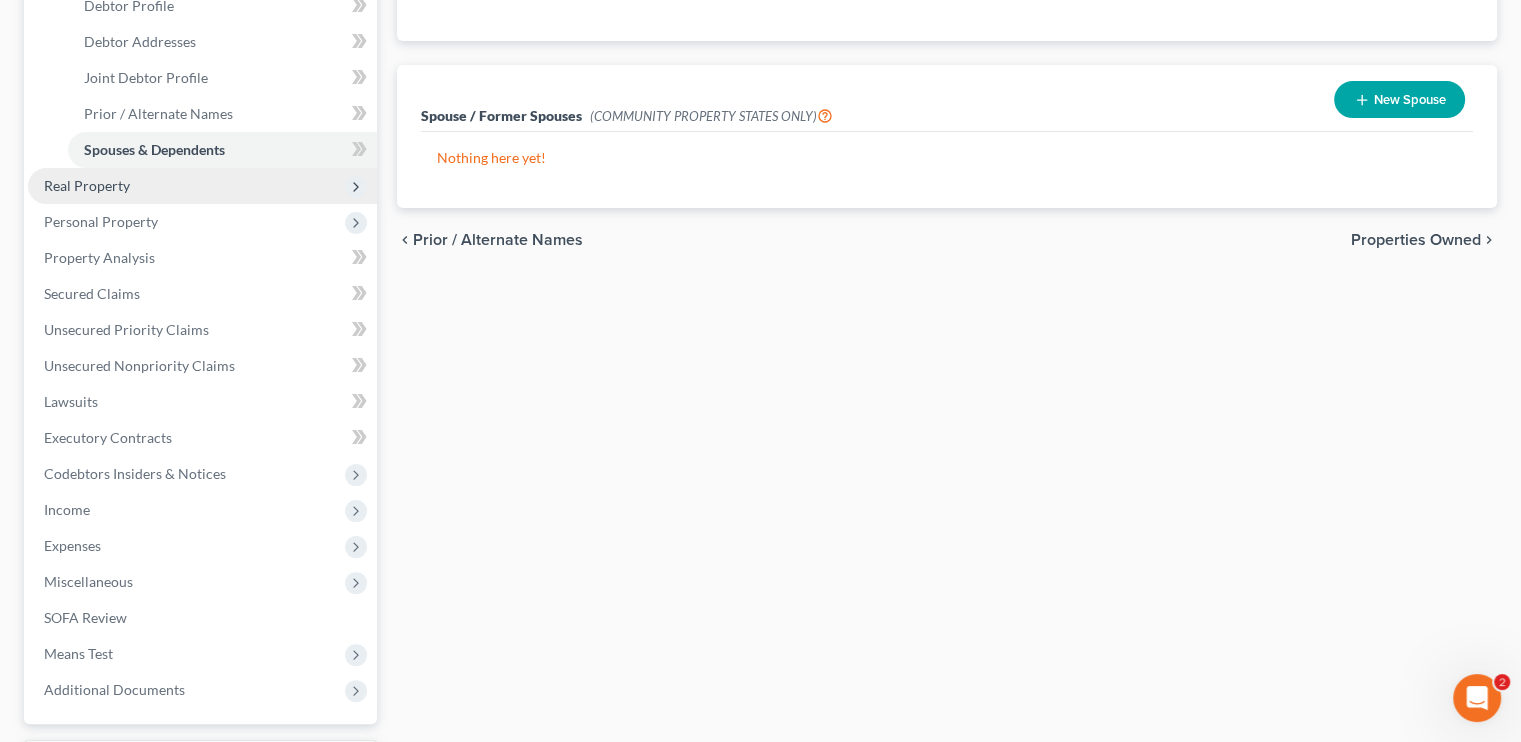click on "Real Property" at bounding box center (87, 185) 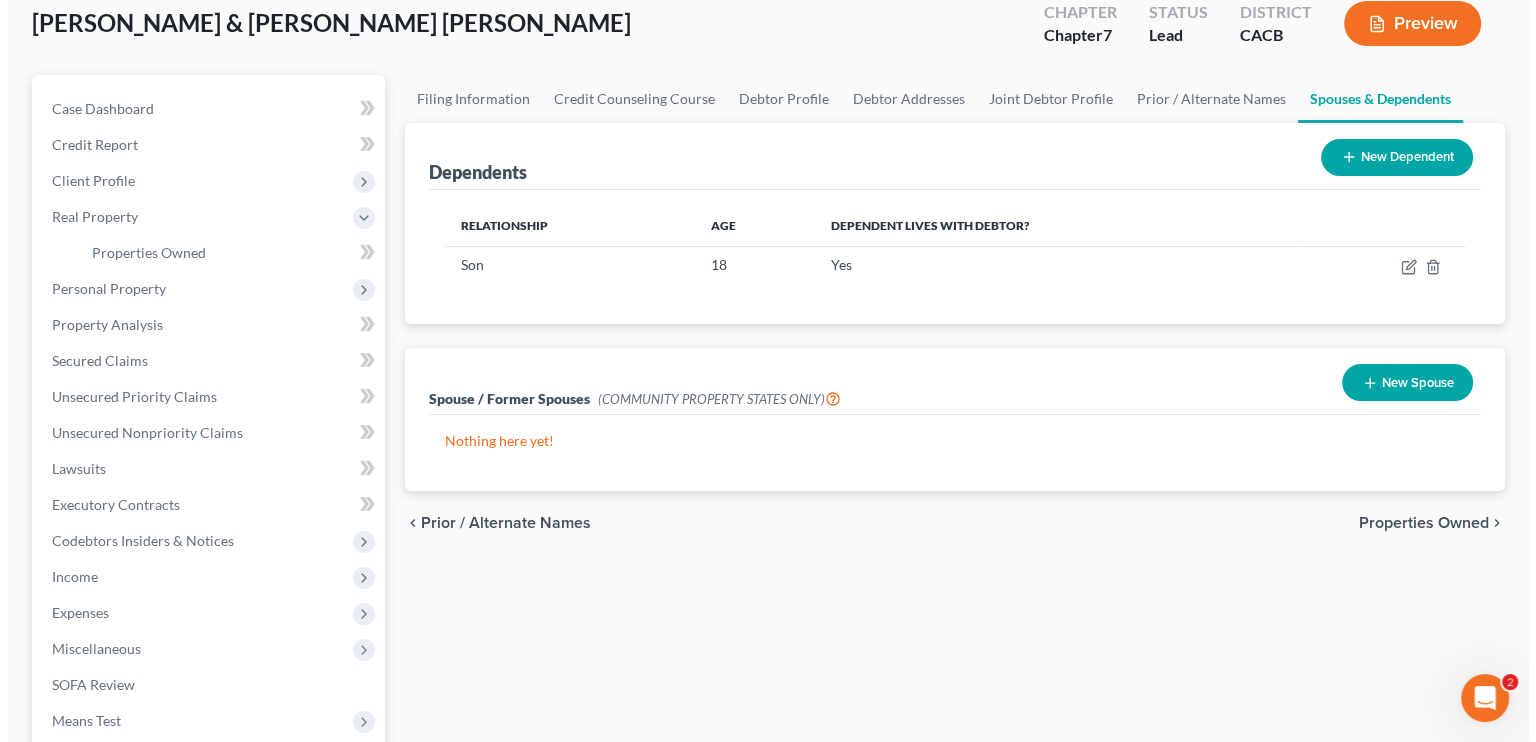 scroll, scrollTop: 0, scrollLeft: 0, axis: both 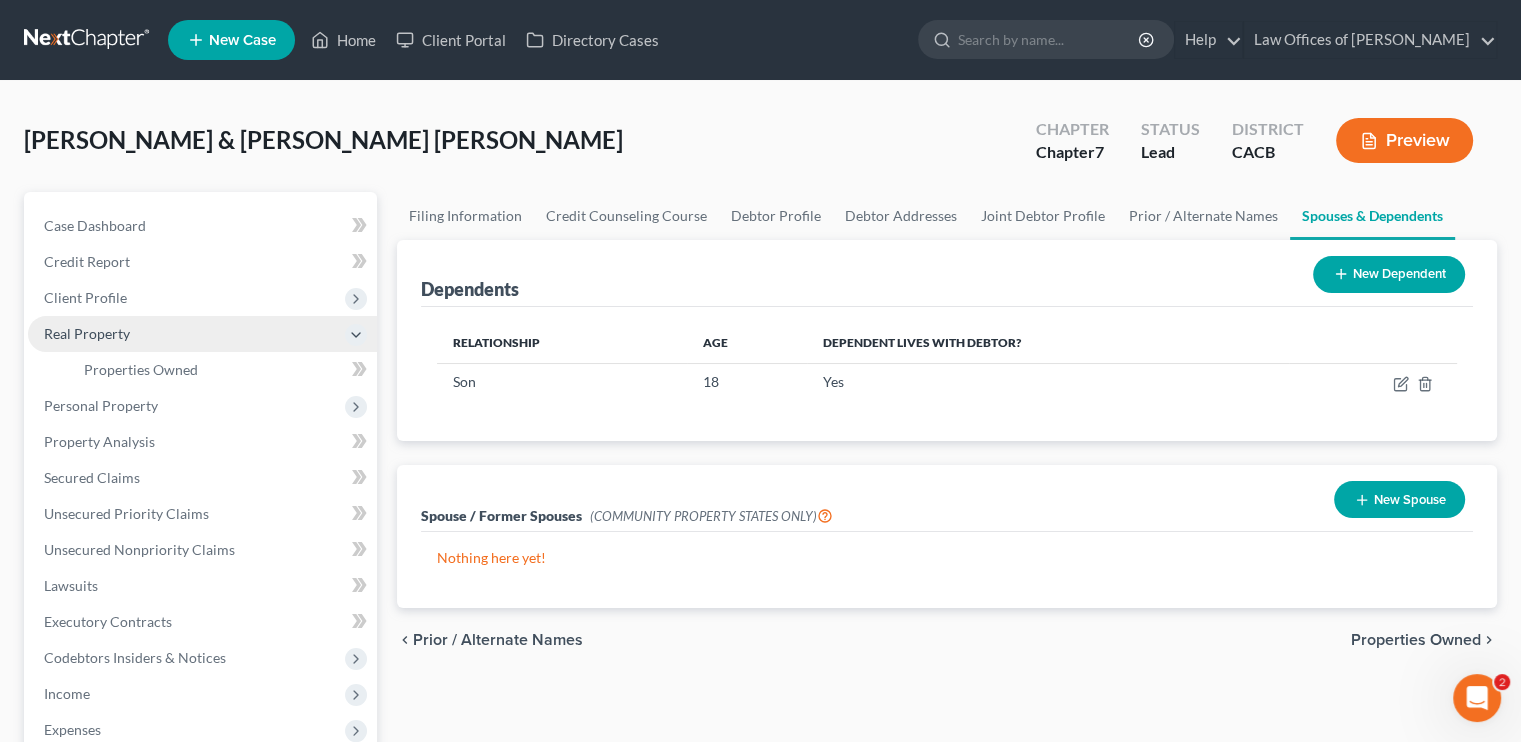click on "Real Property" at bounding box center [87, 333] 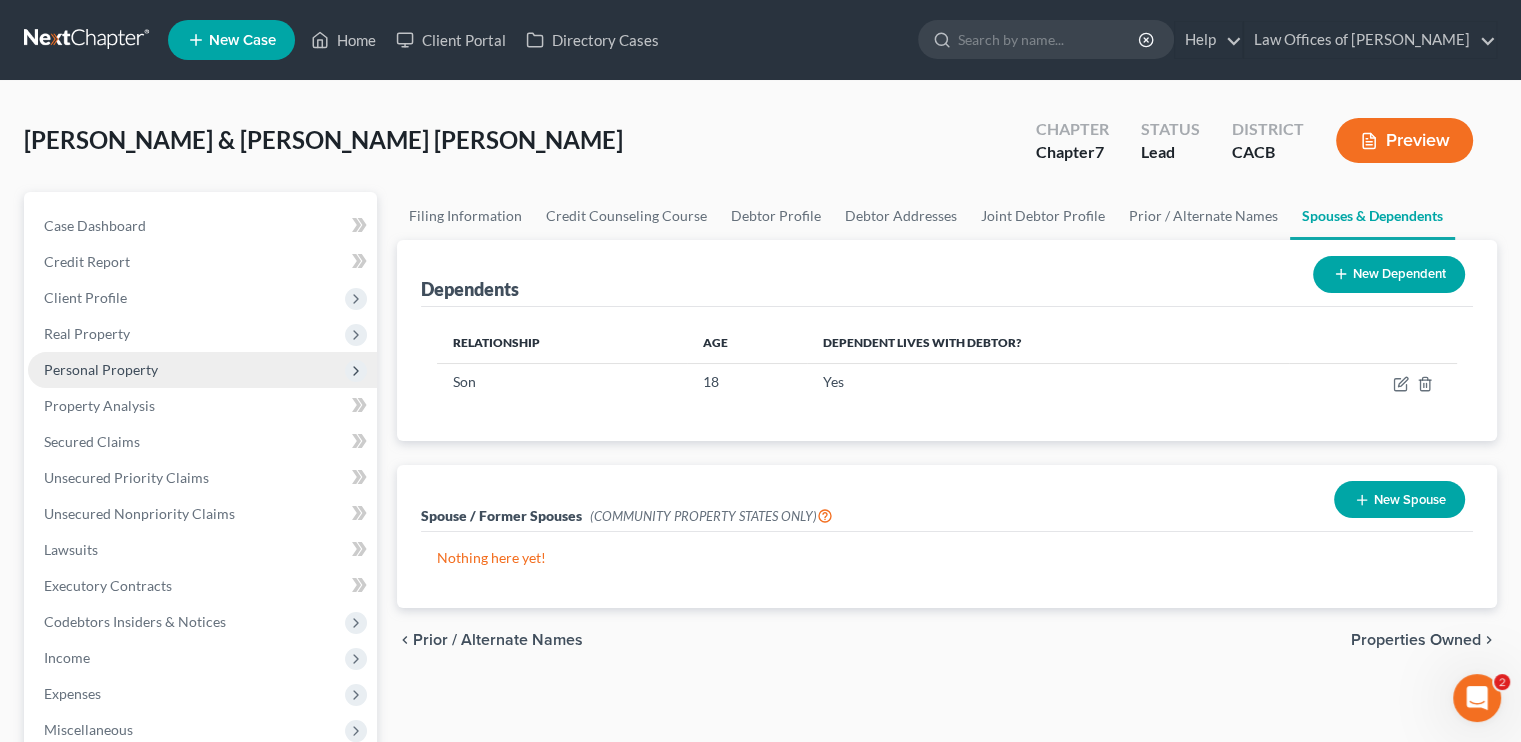 click on "Personal Property" at bounding box center (101, 369) 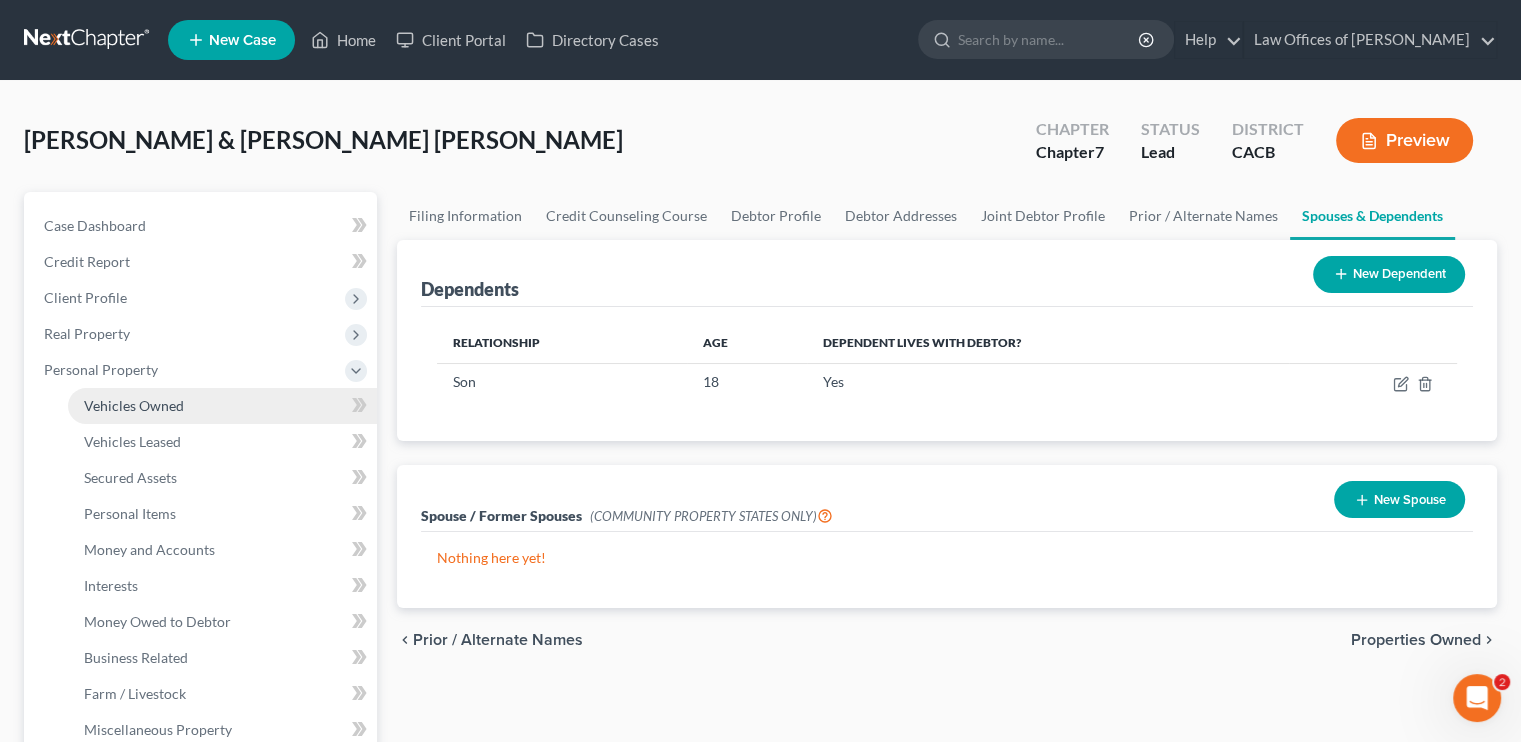 click on "Vehicles Owned" at bounding box center [134, 405] 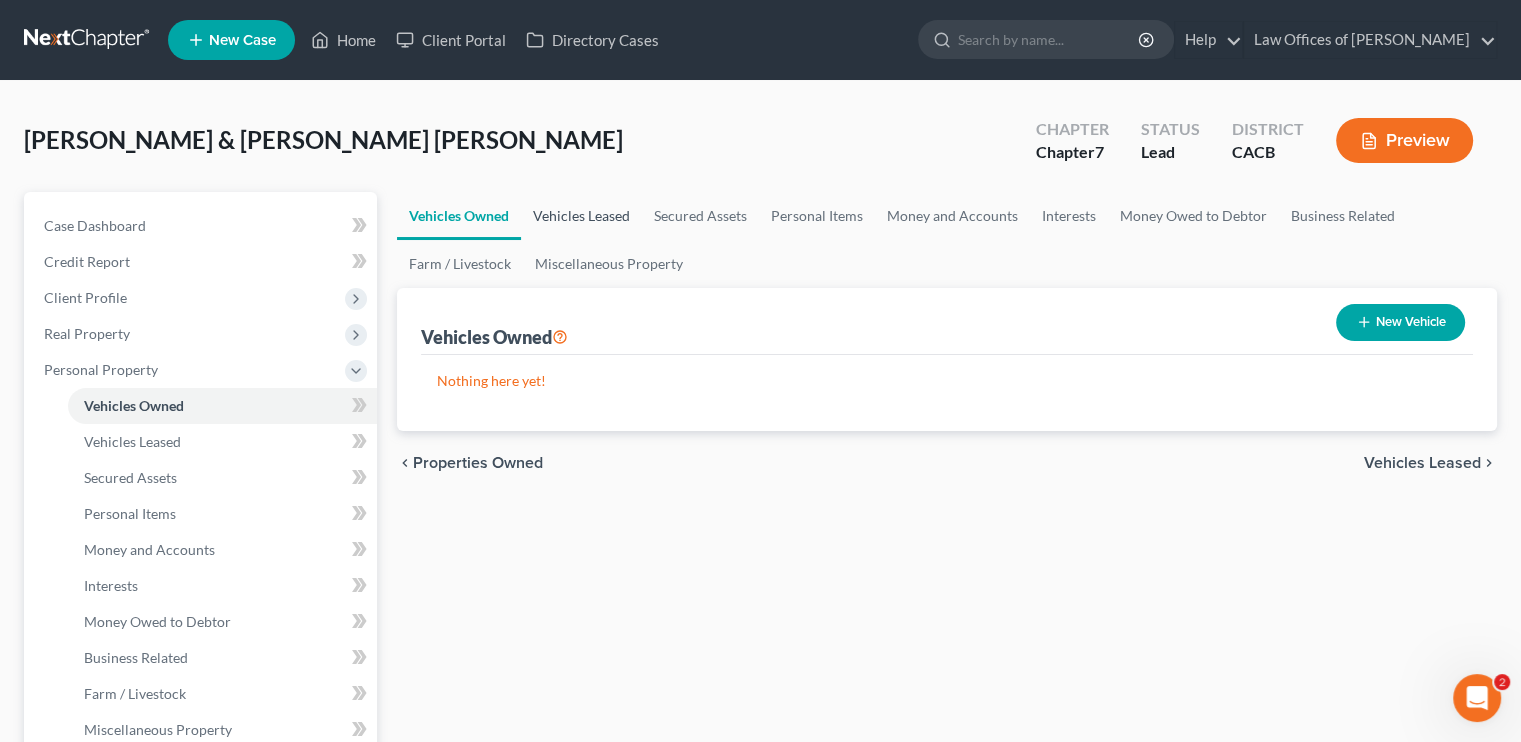 click on "Vehicles Leased" at bounding box center [581, 216] 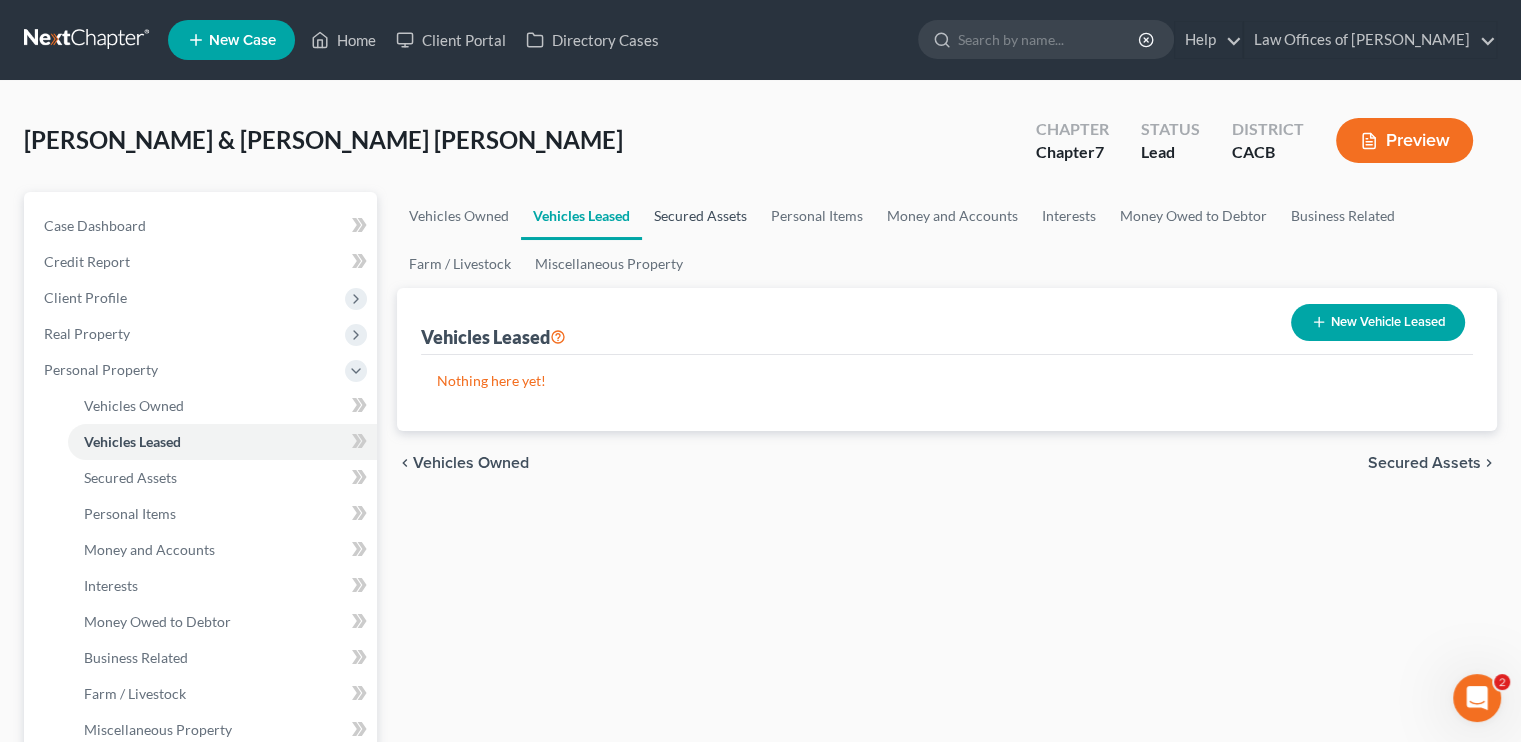 click on "Secured Assets" at bounding box center (700, 216) 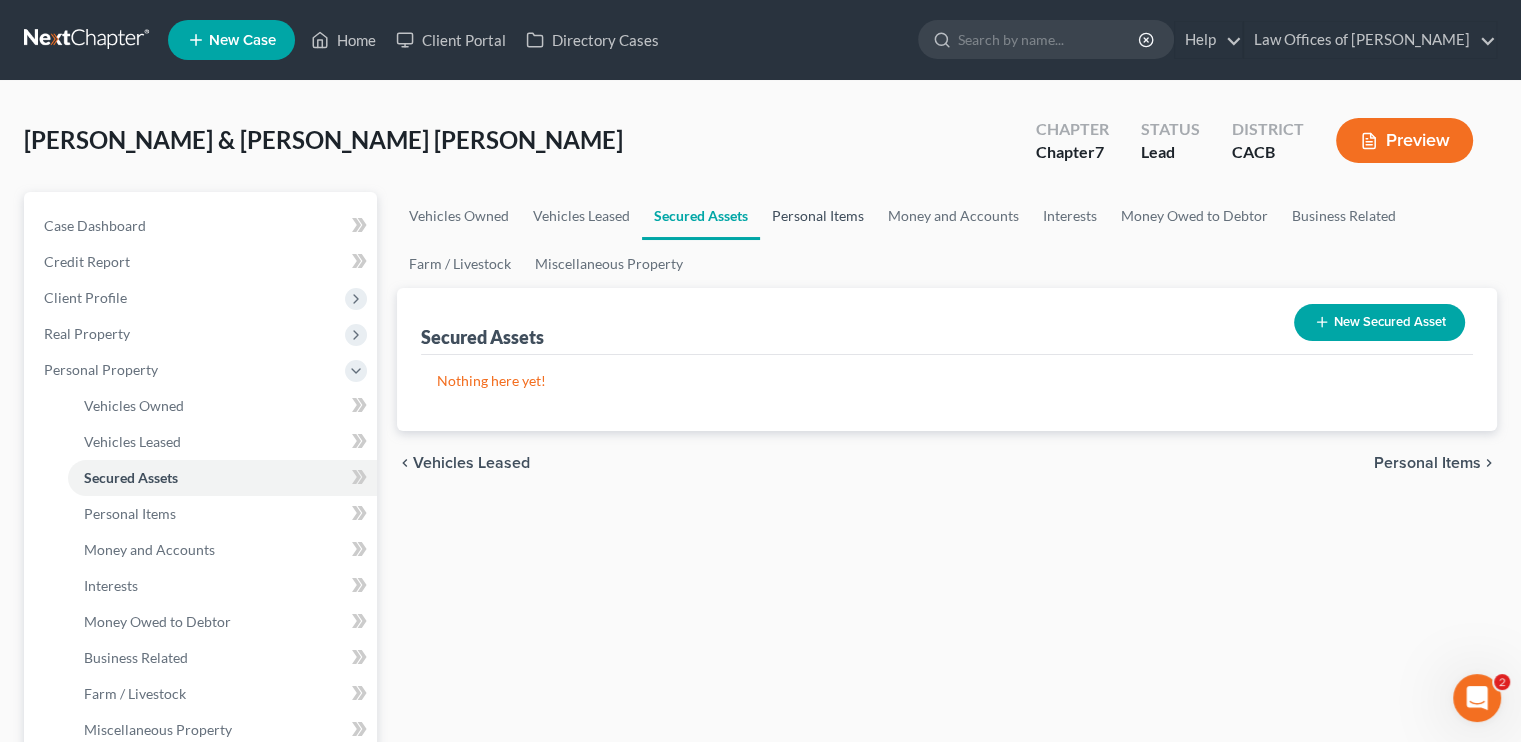 click on "Personal Items" at bounding box center (818, 216) 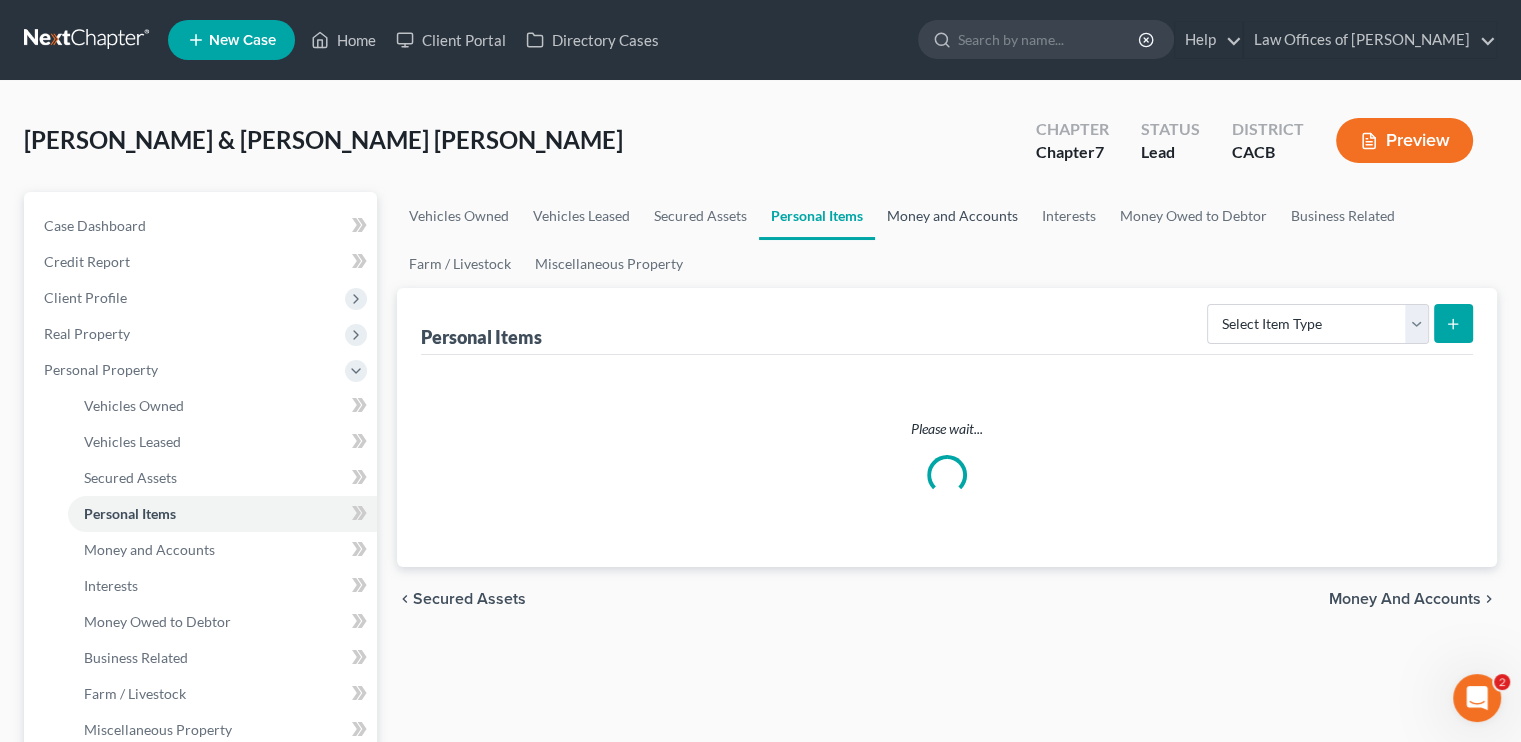 click on "Money and Accounts" at bounding box center (952, 216) 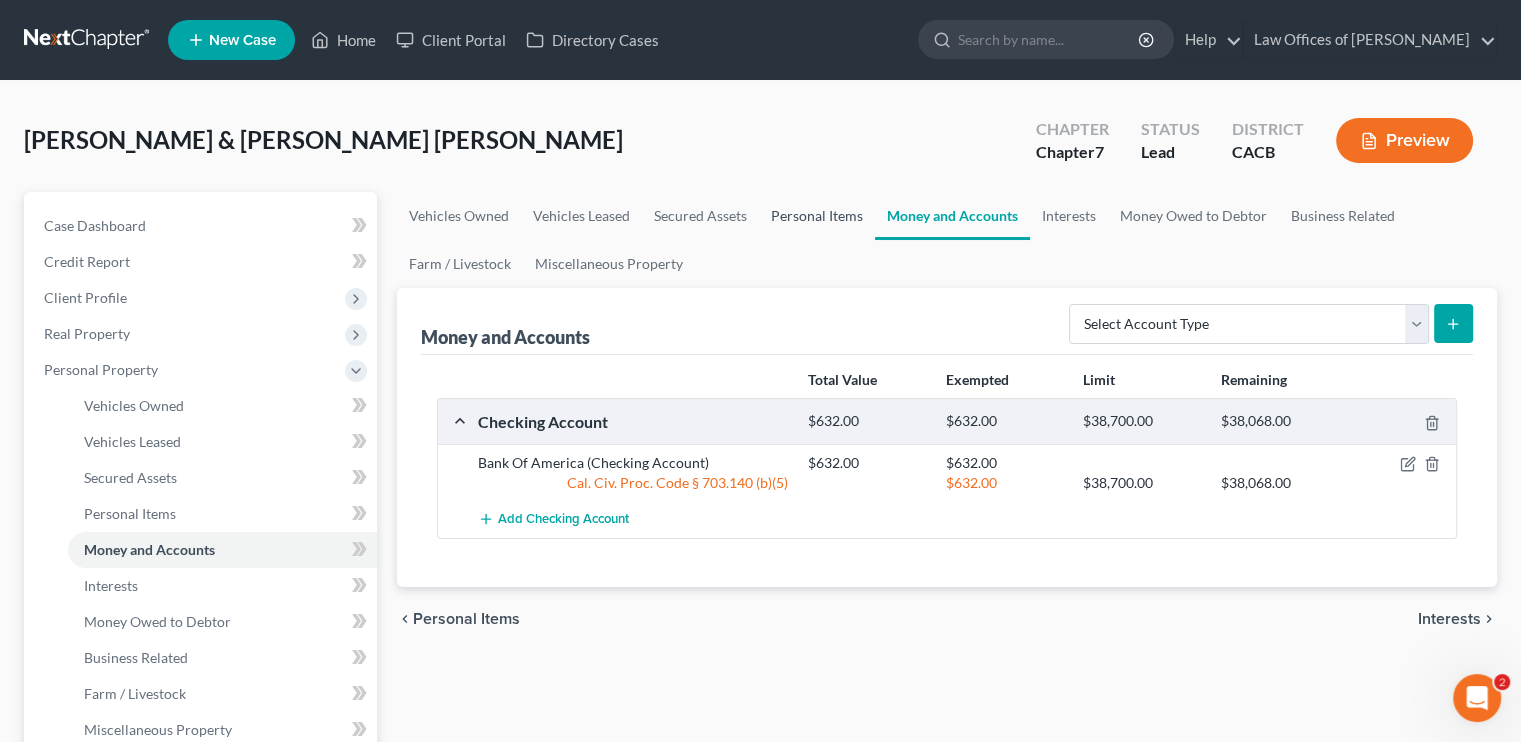 click on "Personal Items" at bounding box center [817, 216] 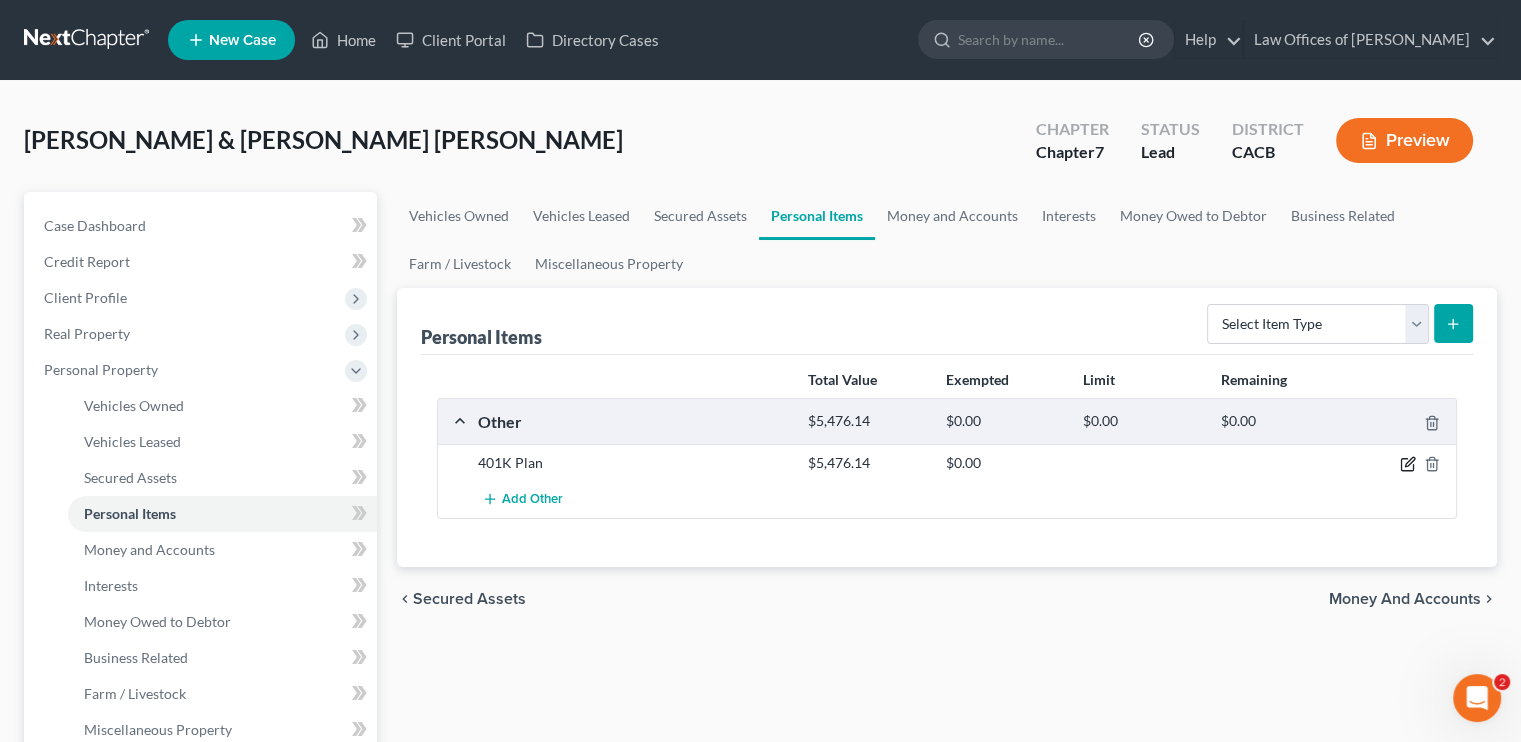 click 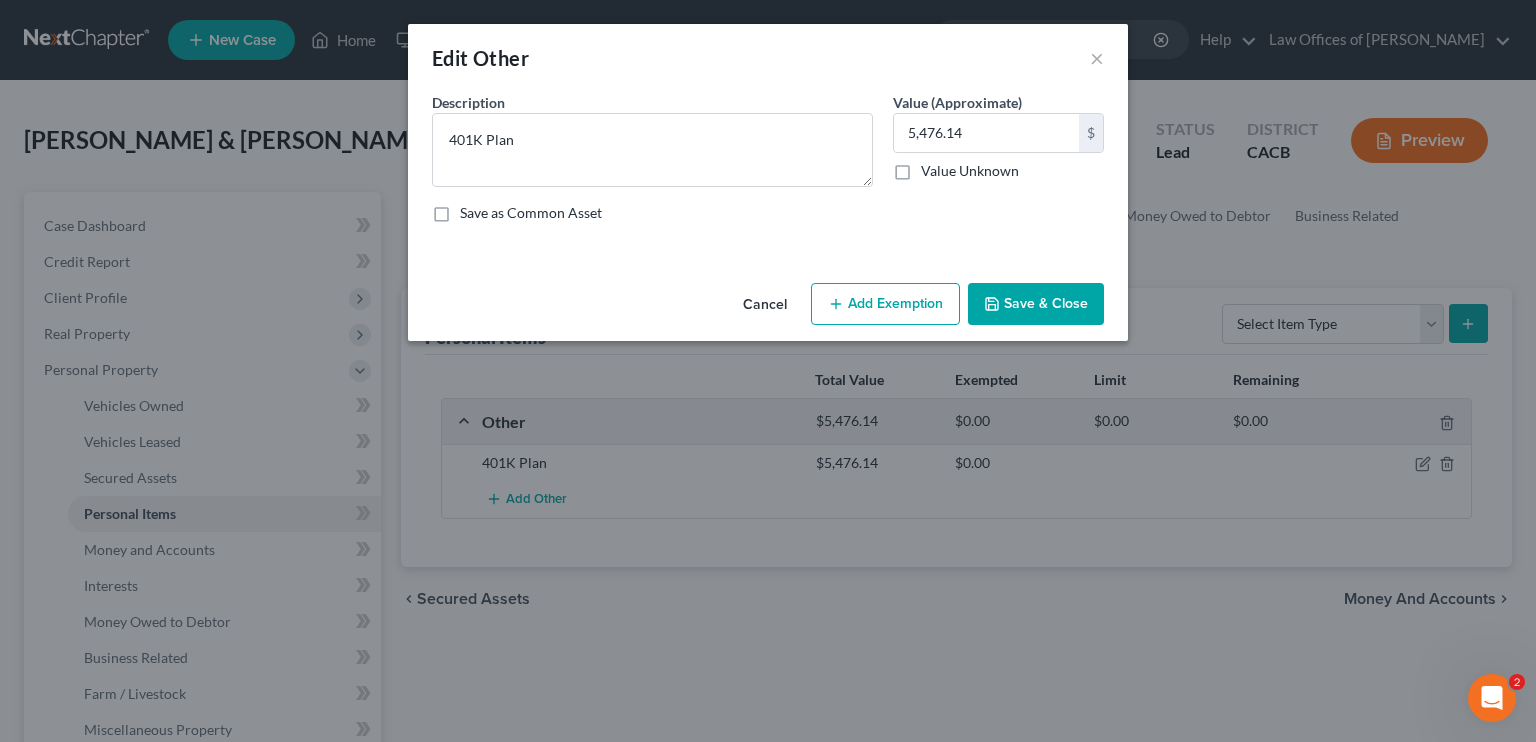click on "Add Exemption" at bounding box center [885, 304] 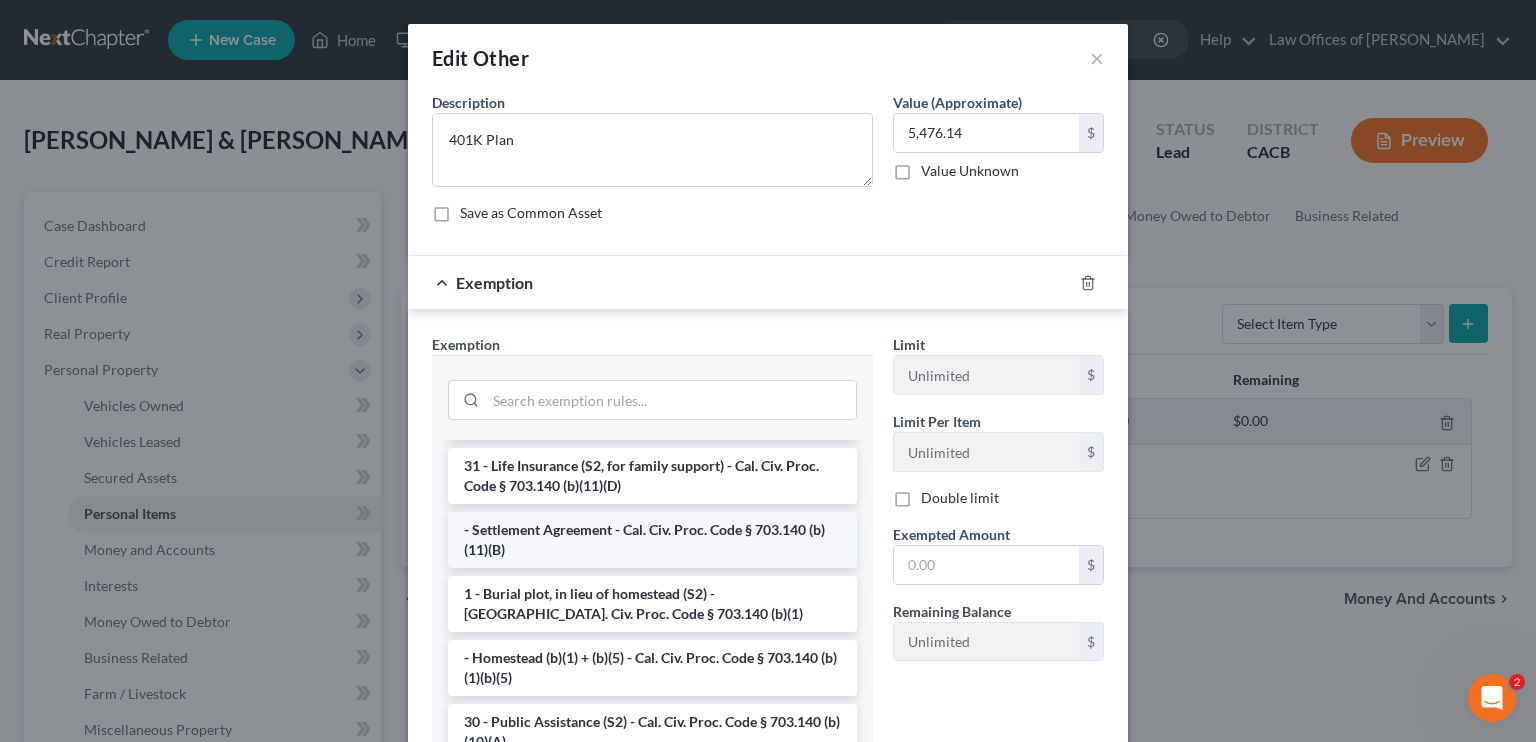 scroll, scrollTop: 0, scrollLeft: 0, axis: both 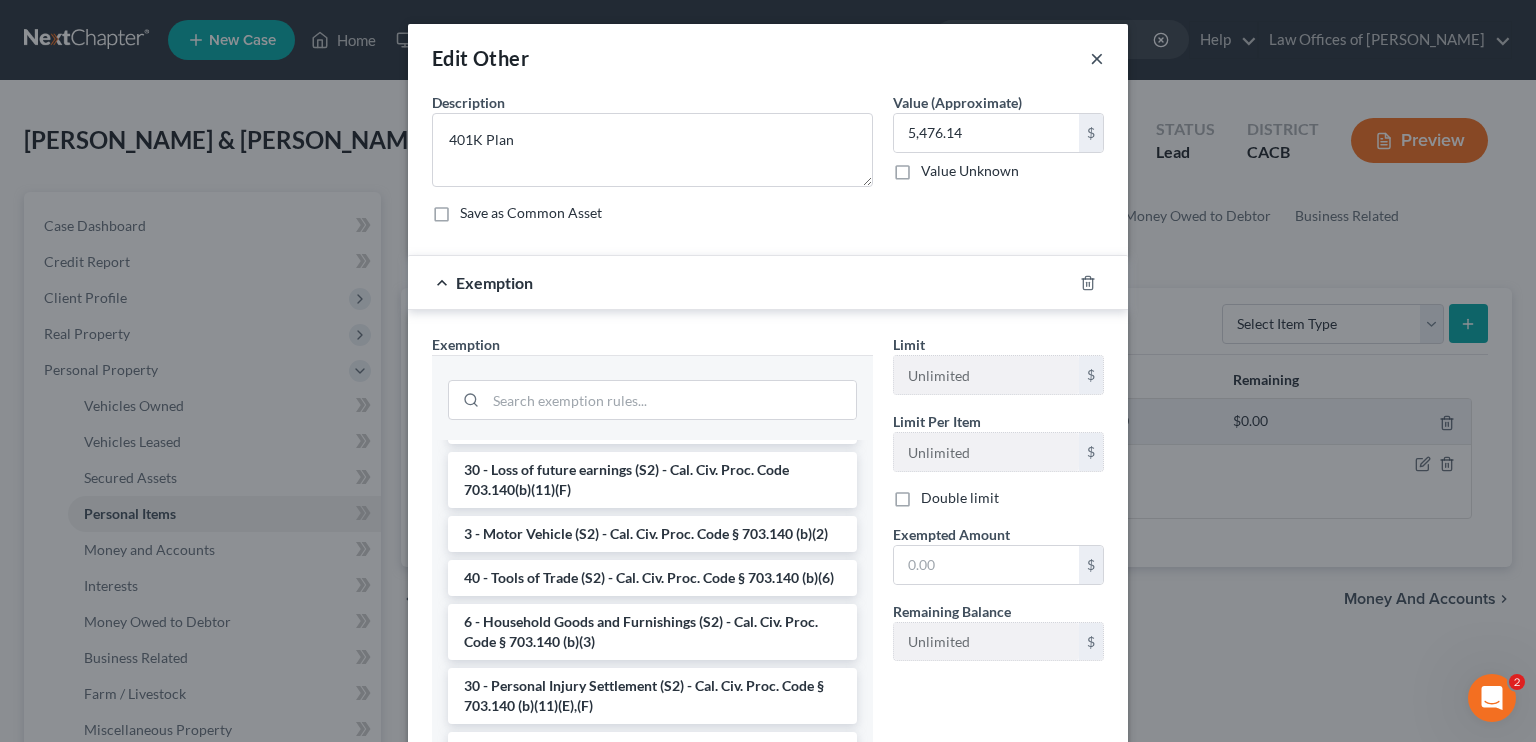 click on "×" at bounding box center [1097, 58] 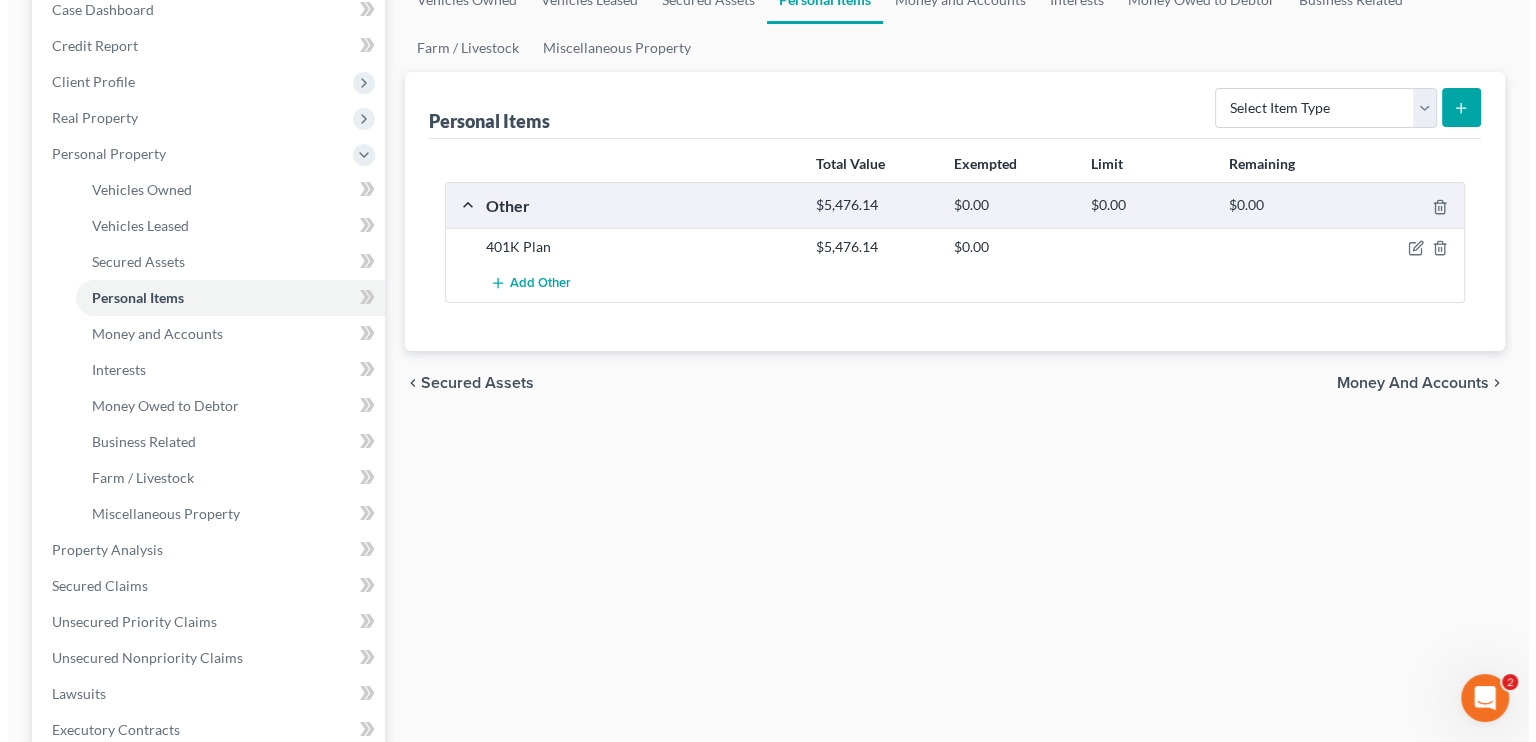 scroll, scrollTop: 100, scrollLeft: 0, axis: vertical 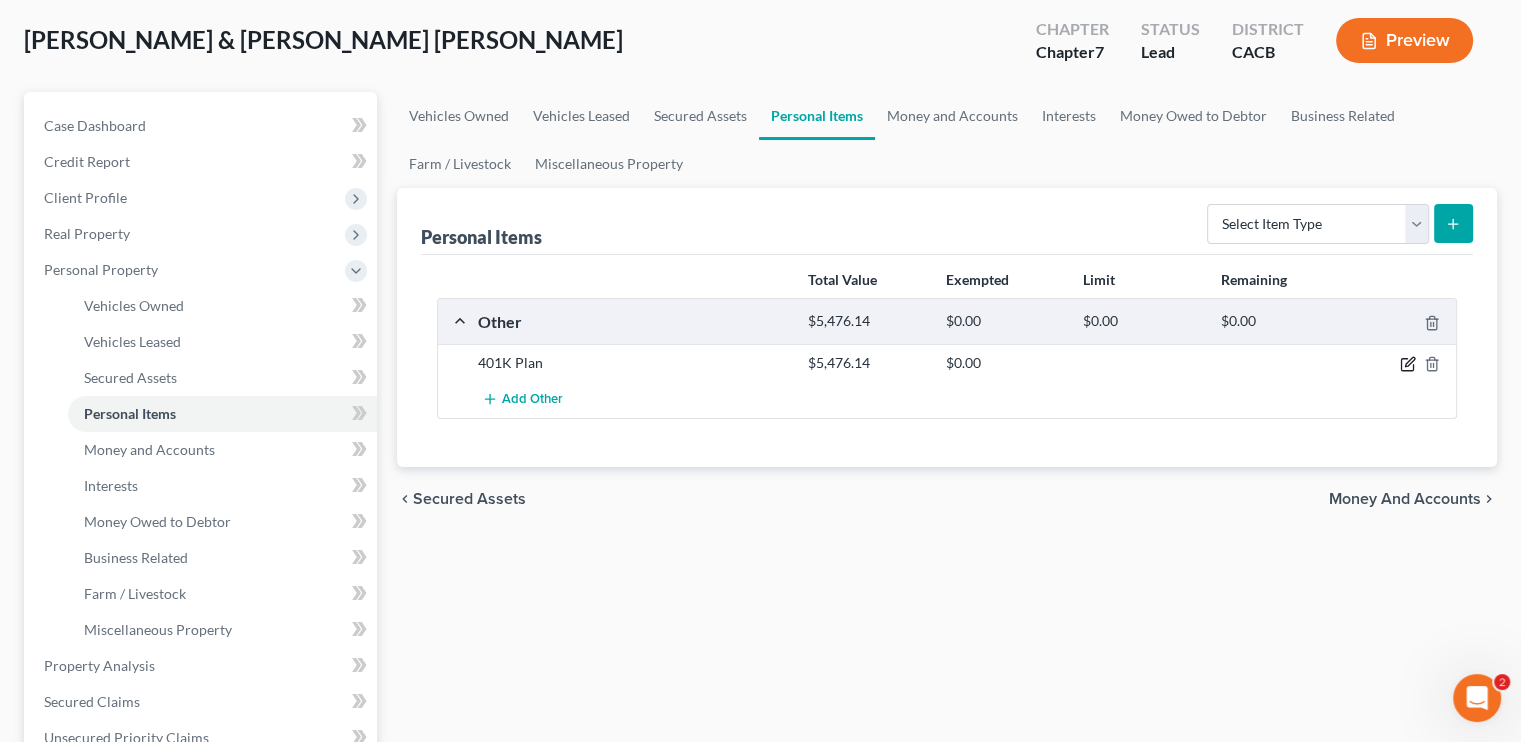click 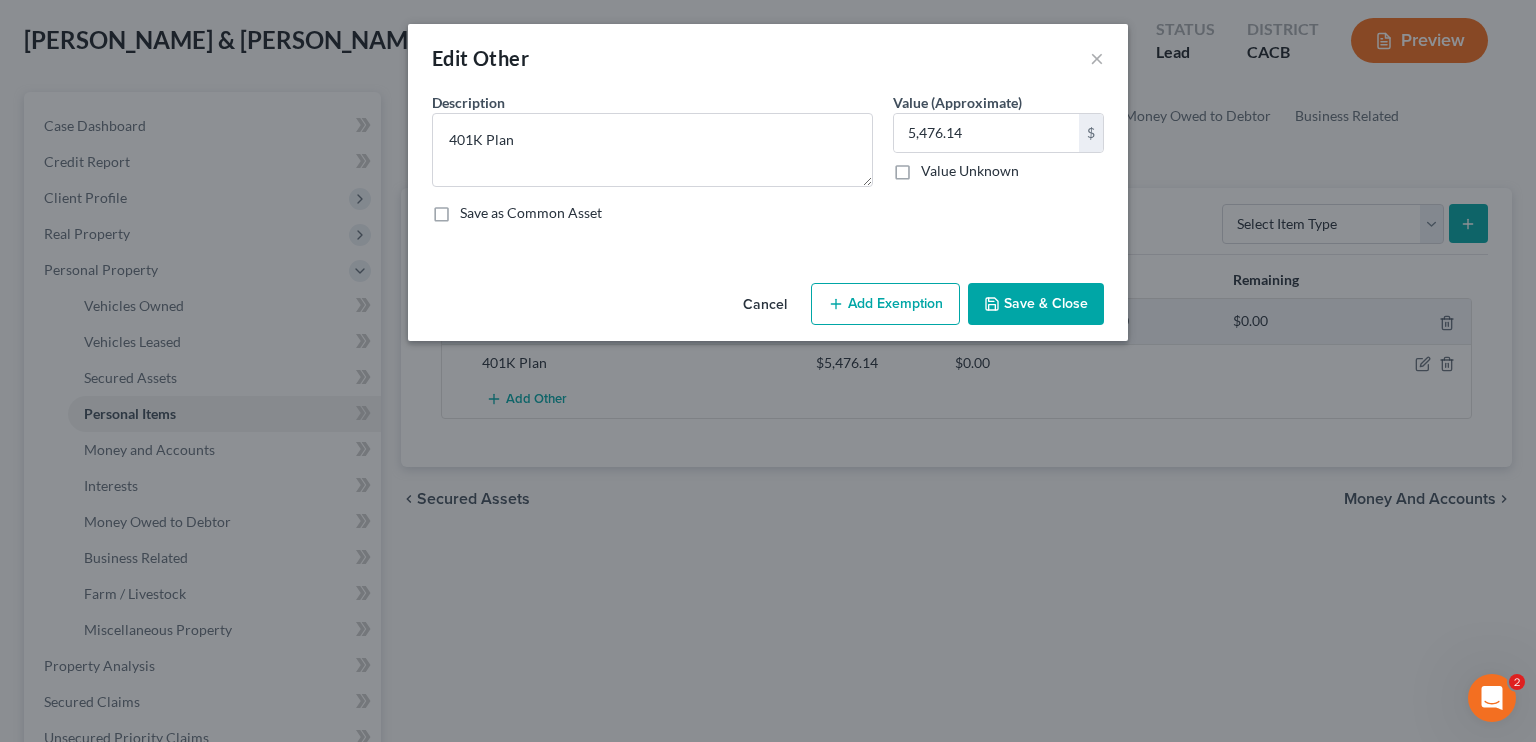 click on "Add Exemption" at bounding box center [885, 304] 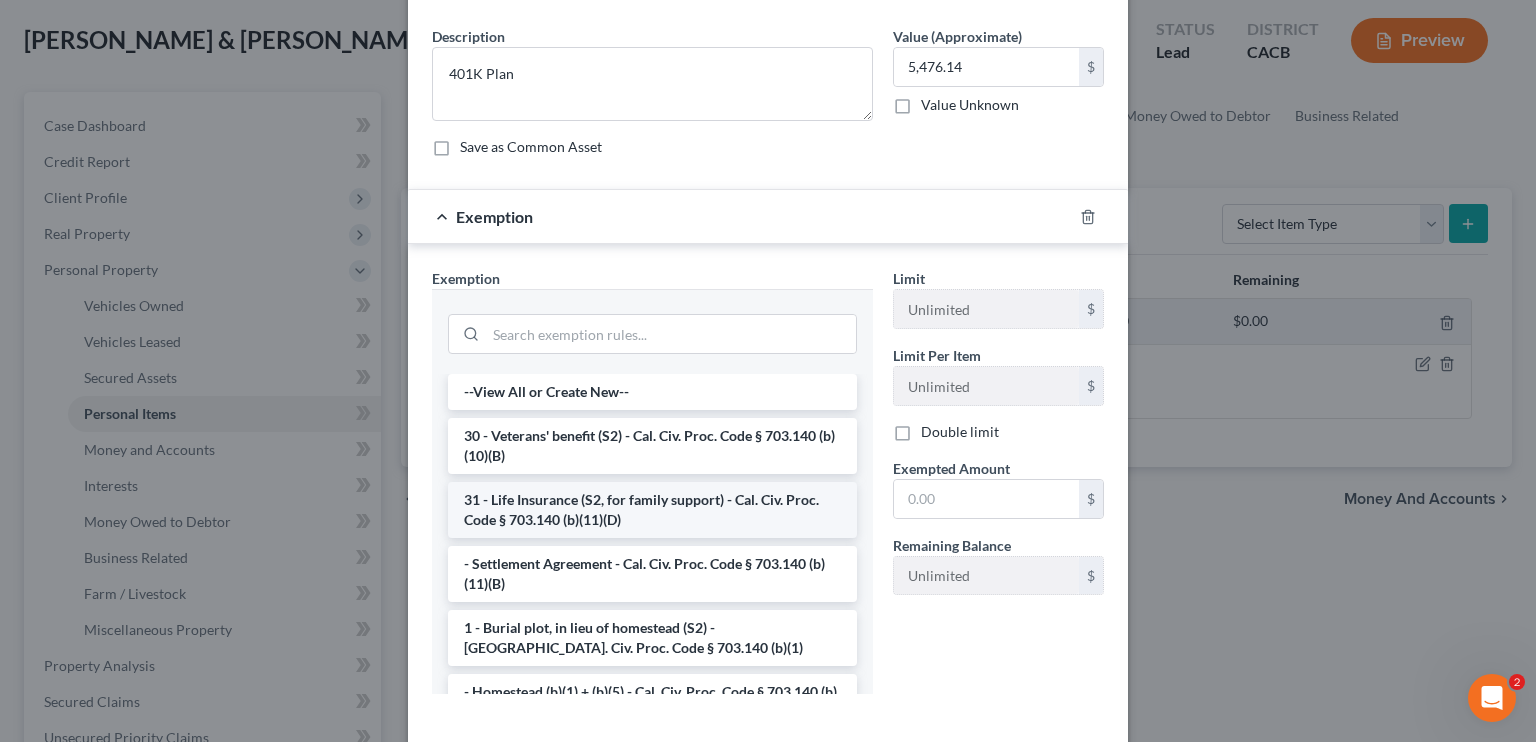 scroll, scrollTop: 100, scrollLeft: 0, axis: vertical 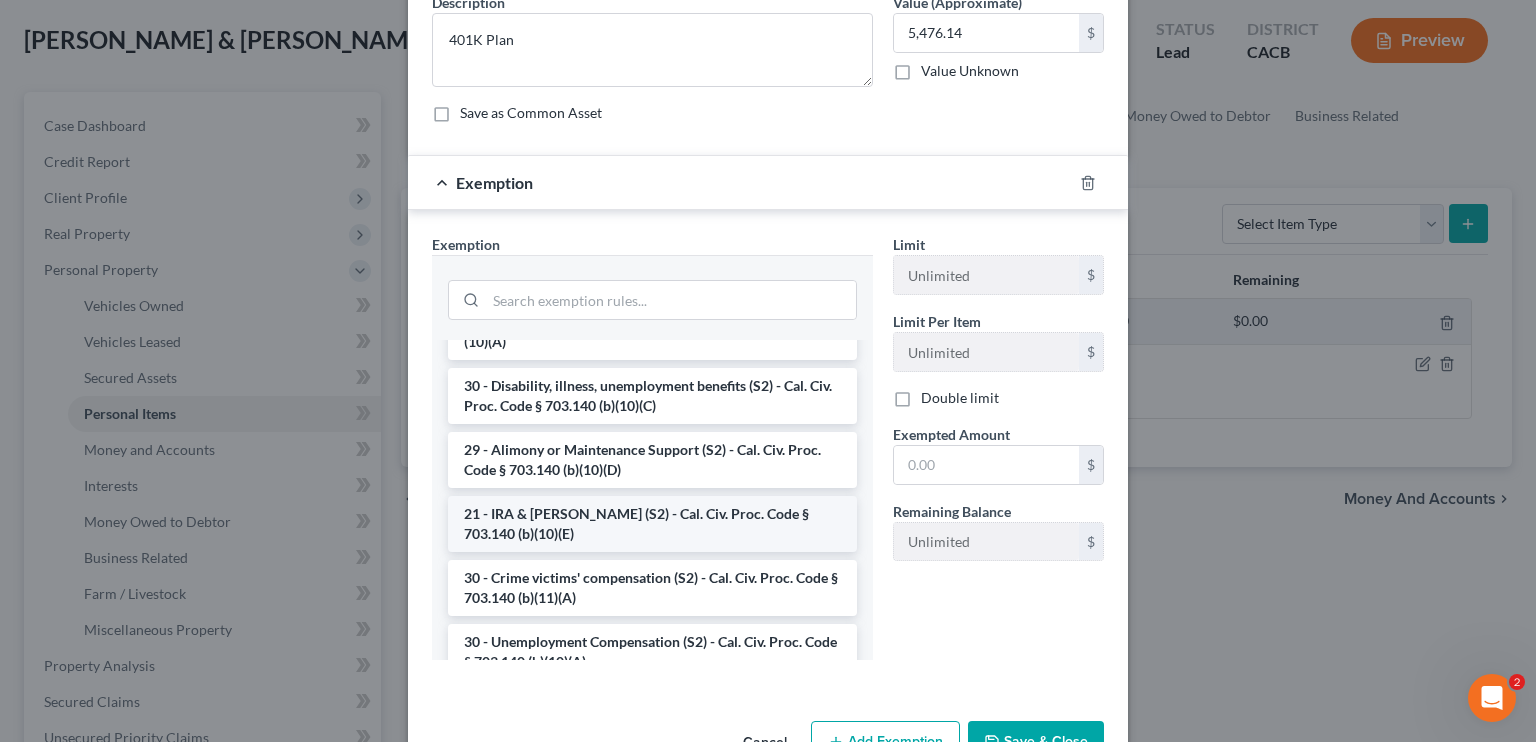 click on "21 - IRA & [PERSON_NAME] (S2) - Cal. Civ. Proc. Code § 703.140 (b)(10)(E)" at bounding box center [652, 524] 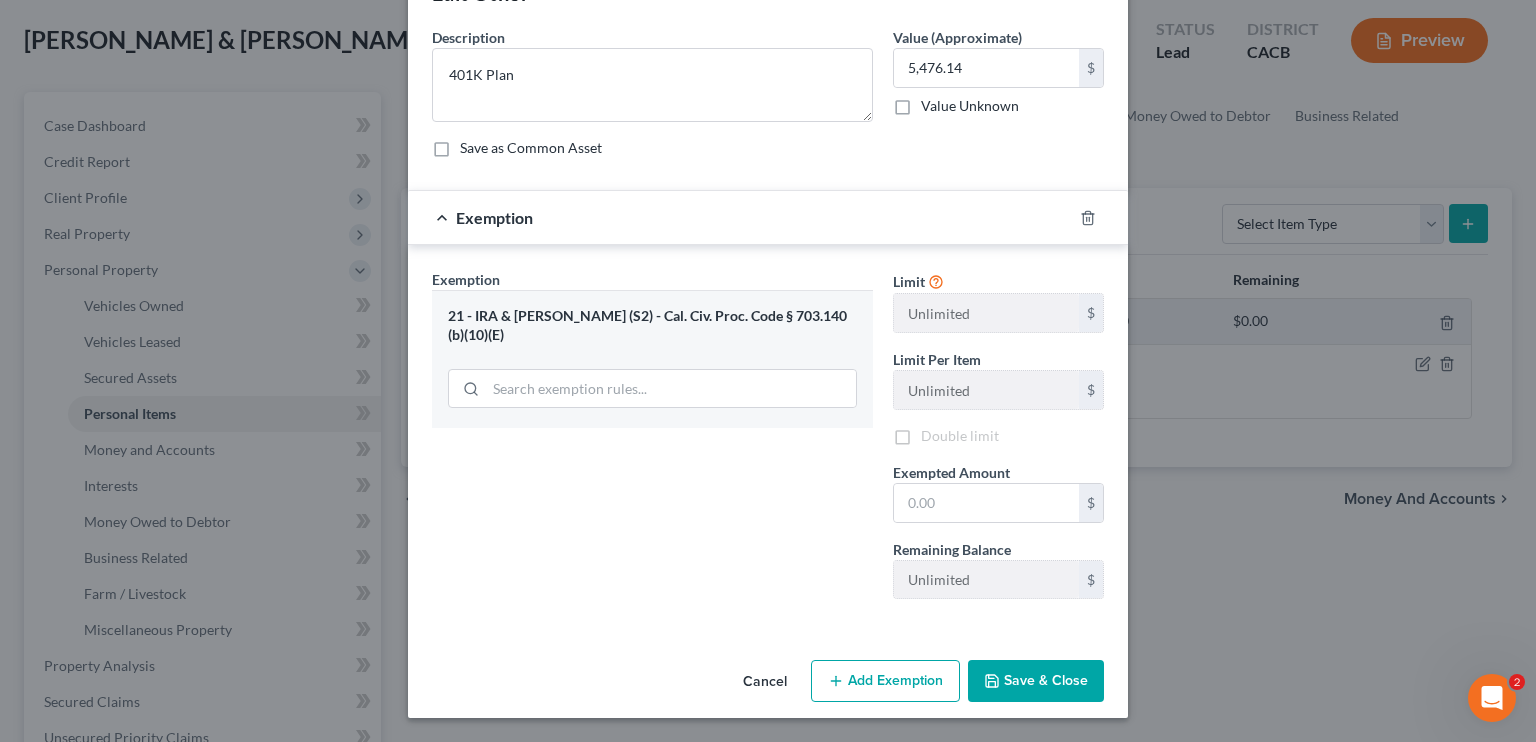 scroll, scrollTop: 62, scrollLeft: 0, axis: vertical 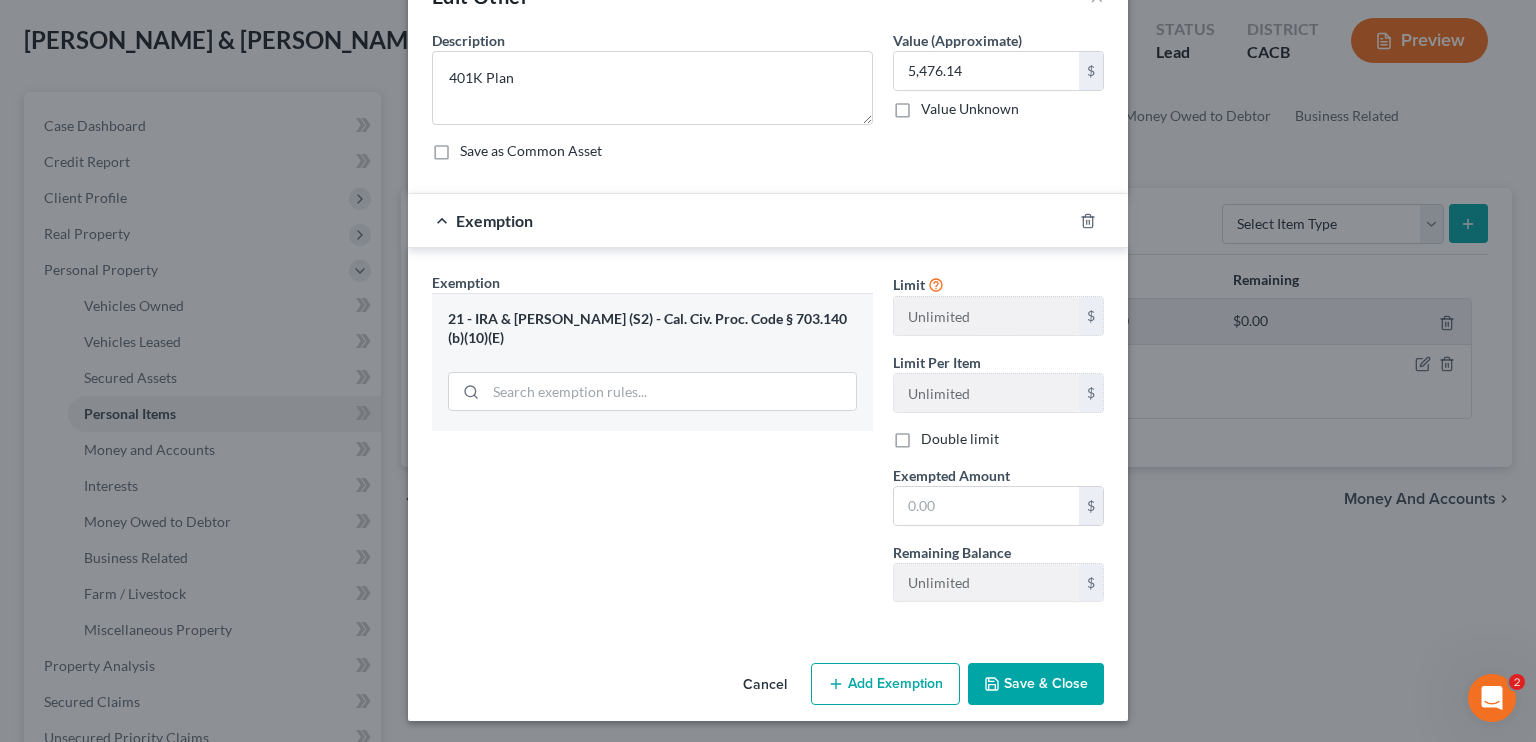 click on "Exemption" at bounding box center [494, 220] 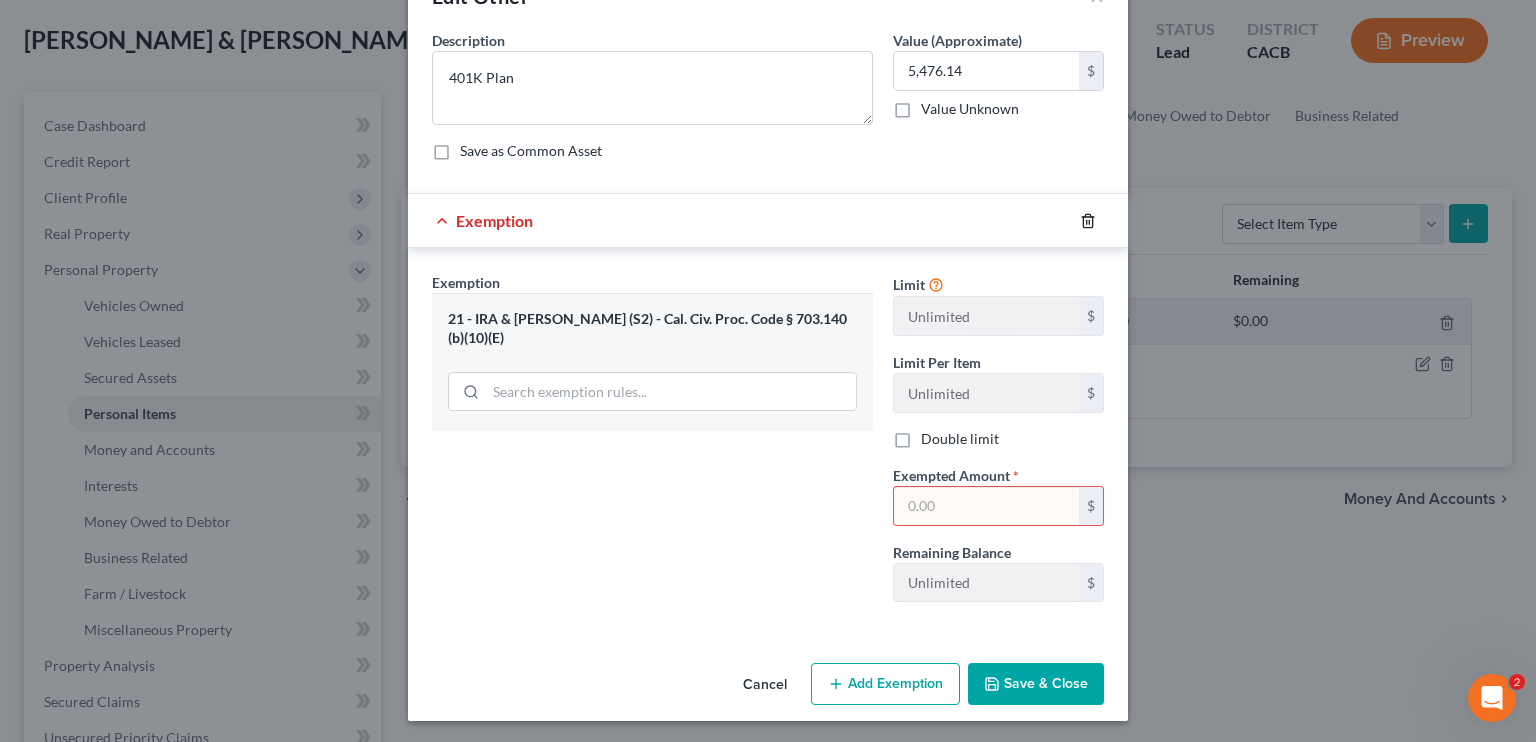 click at bounding box center [1100, 221] 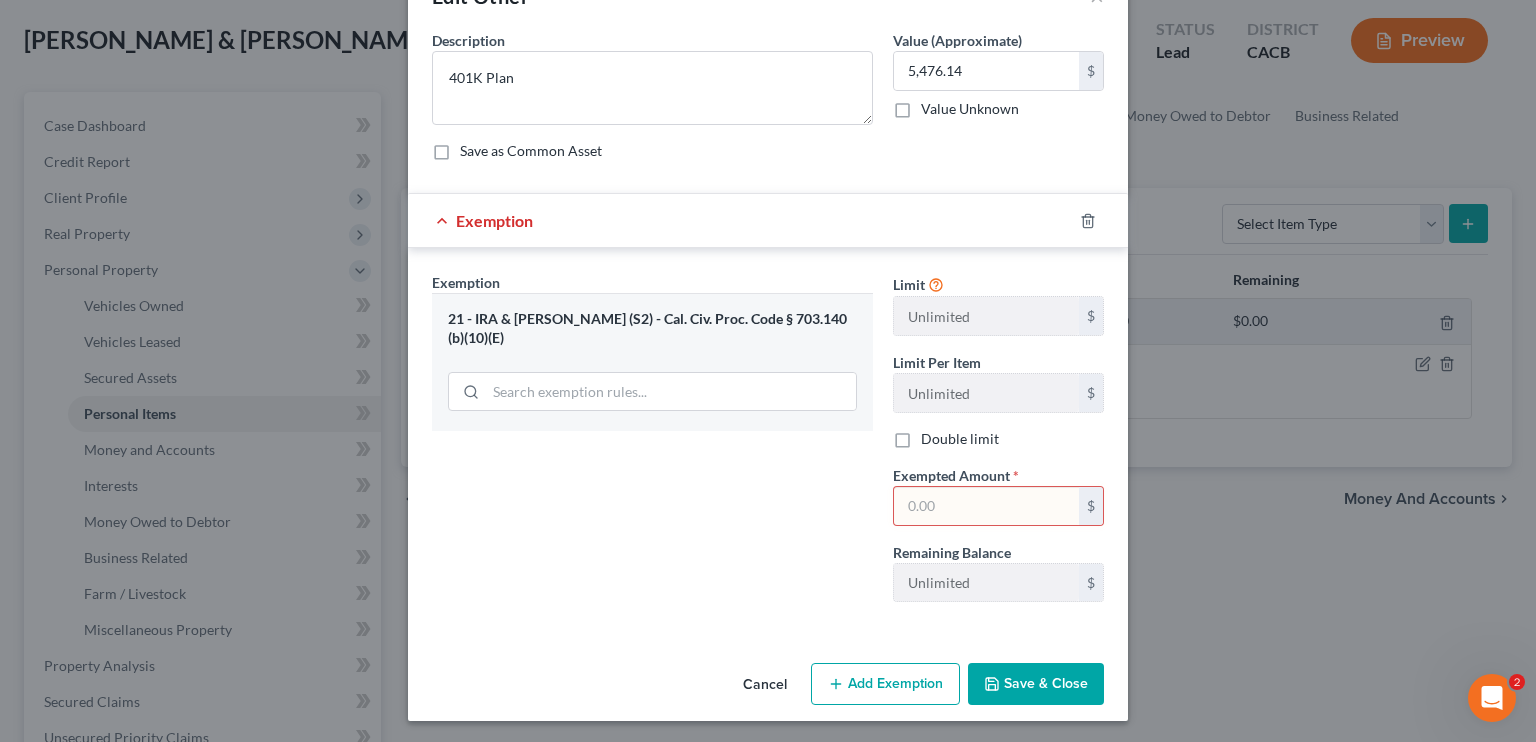 click on "21 - IRA & [PERSON_NAME] (S2) - Cal. Civ. Proc. Code § 703.140 (b)(10)(E)" at bounding box center (652, 328) 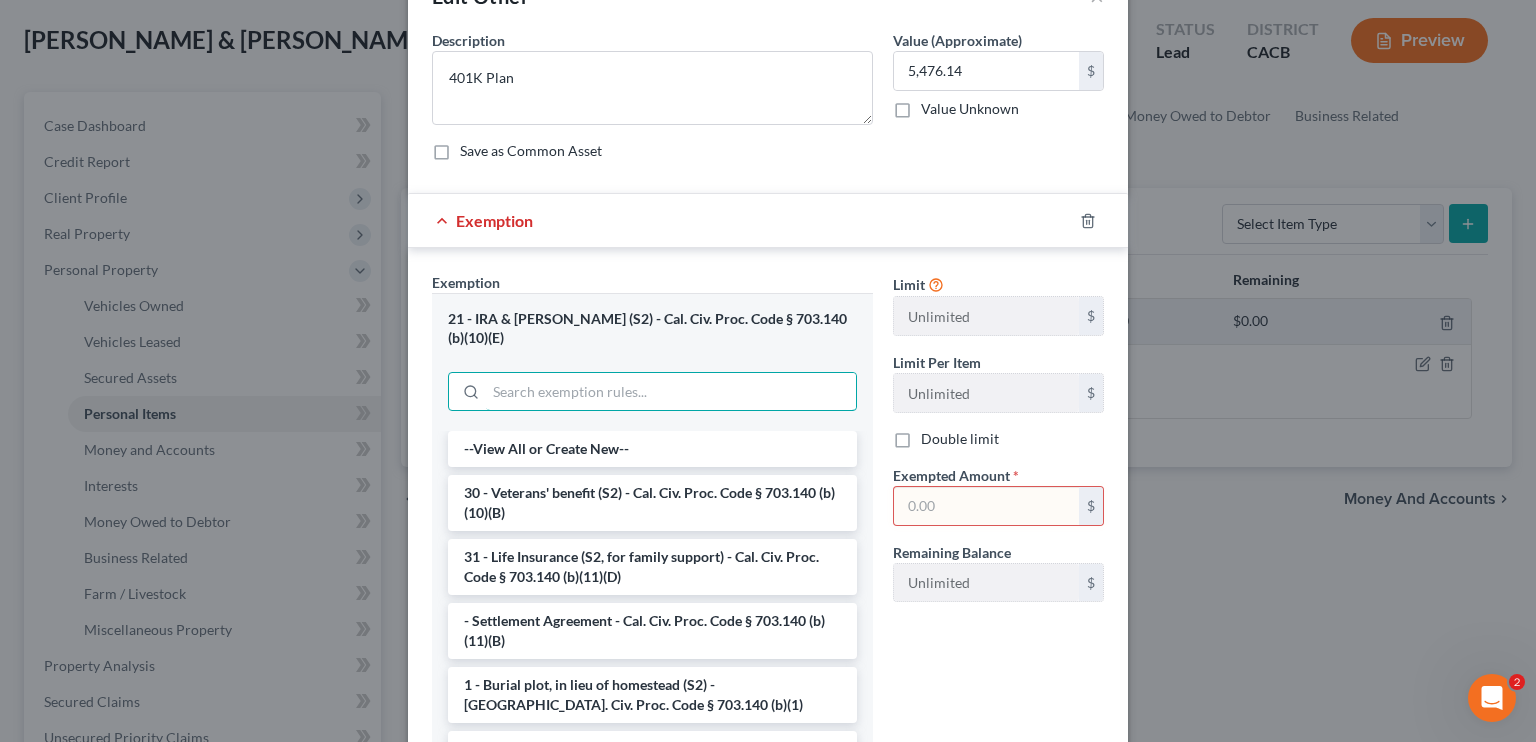 scroll, scrollTop: 100, scrollLeft: 0, axis: vertical 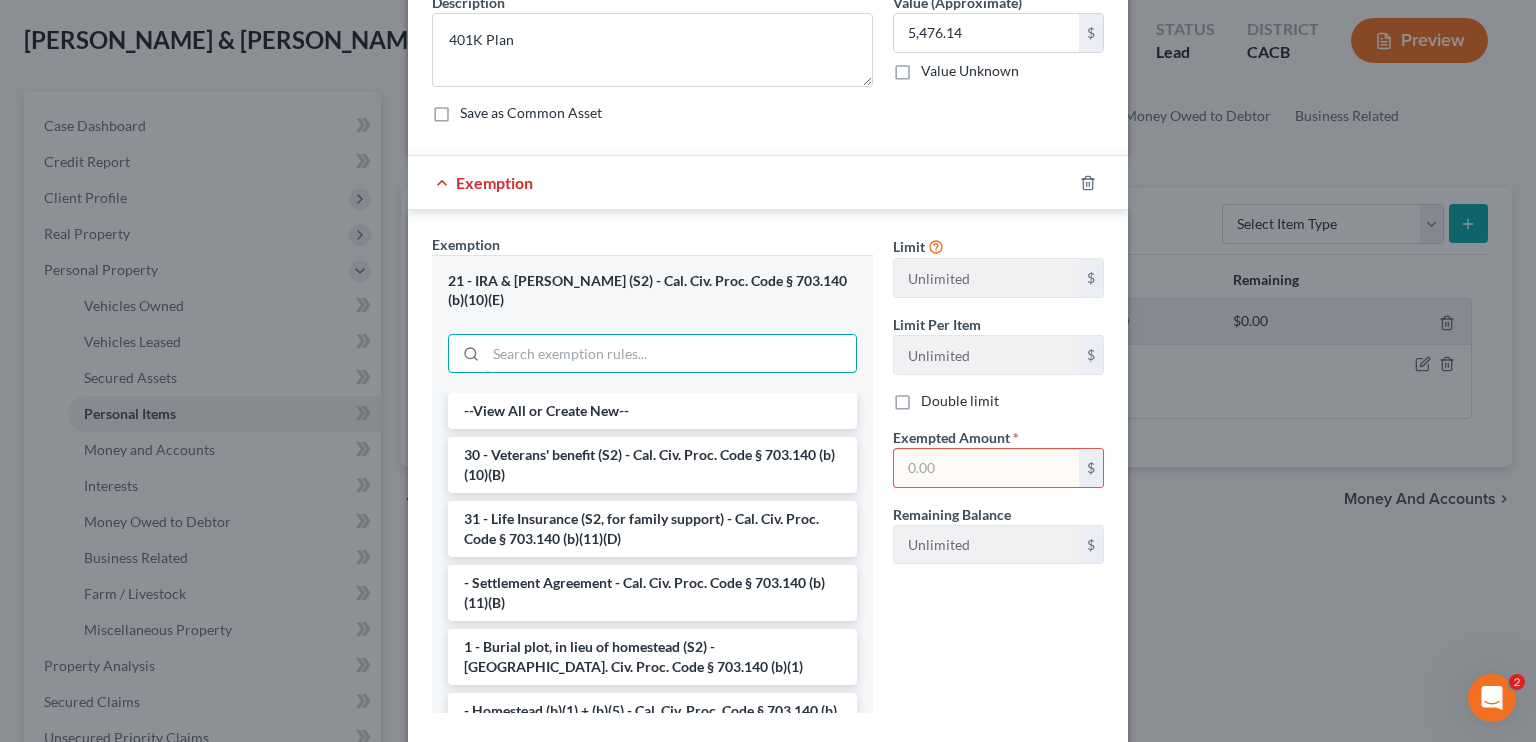 click on "21 - IRA & [PERSON_NAME] (S2) - Cal. Civ. Proc. Code § 703.140 (b)(10)(E)" at bounding box center (652, 324) 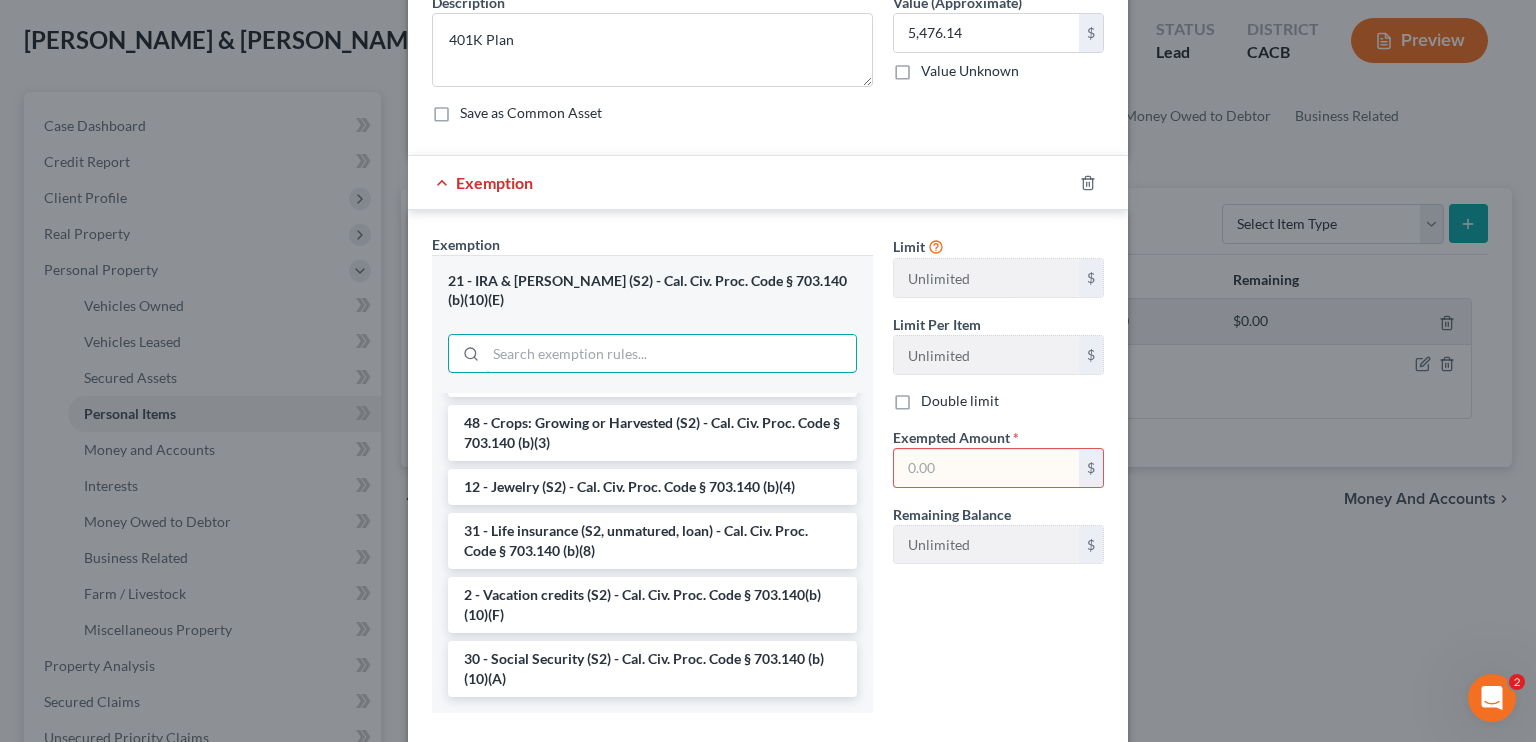 scroll, scrollTop: 1632, scrollLeft: 0, axis: vertical 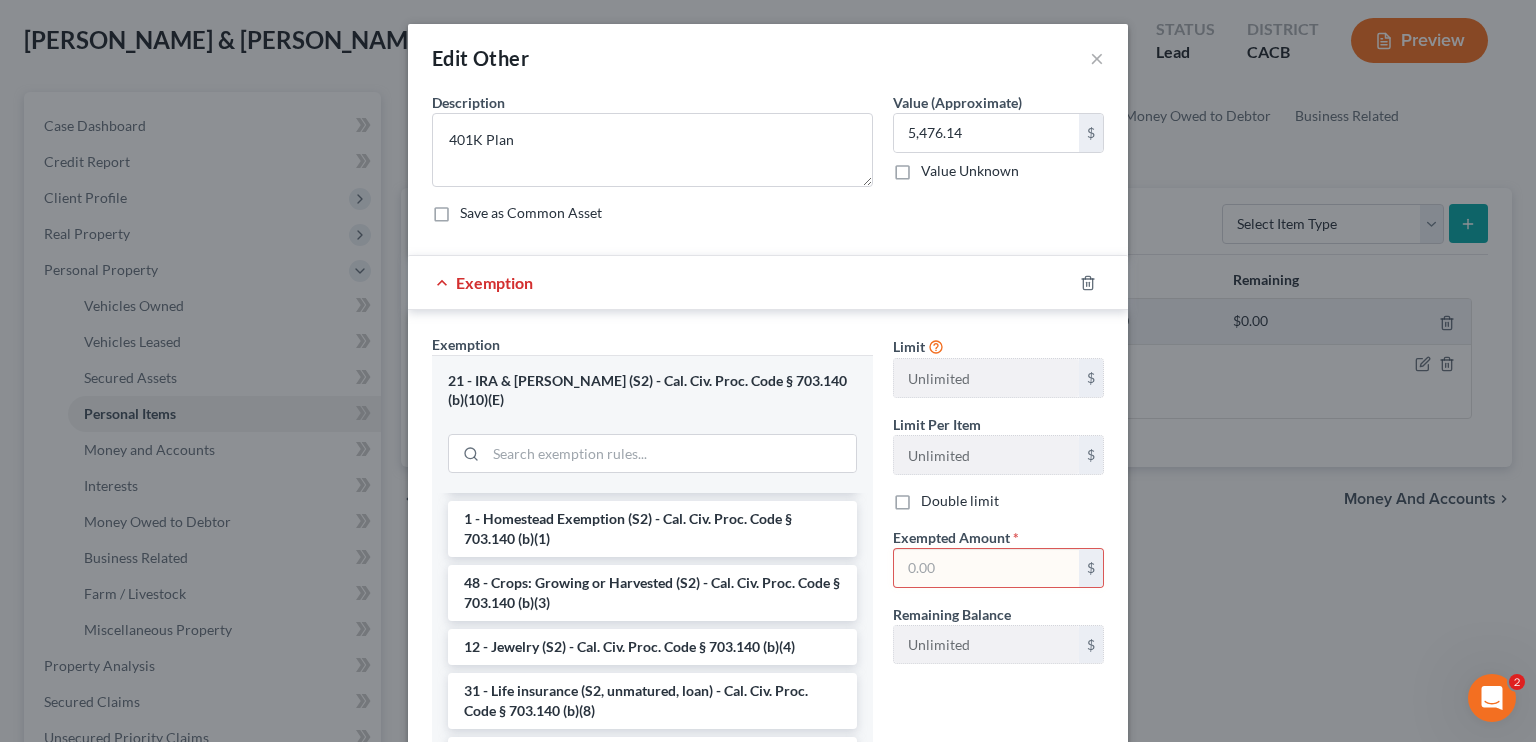 drag, startPoint x: 911, startPoint y: 559, endPoint x: 950, endPoint y: 619, distance: 71.561165 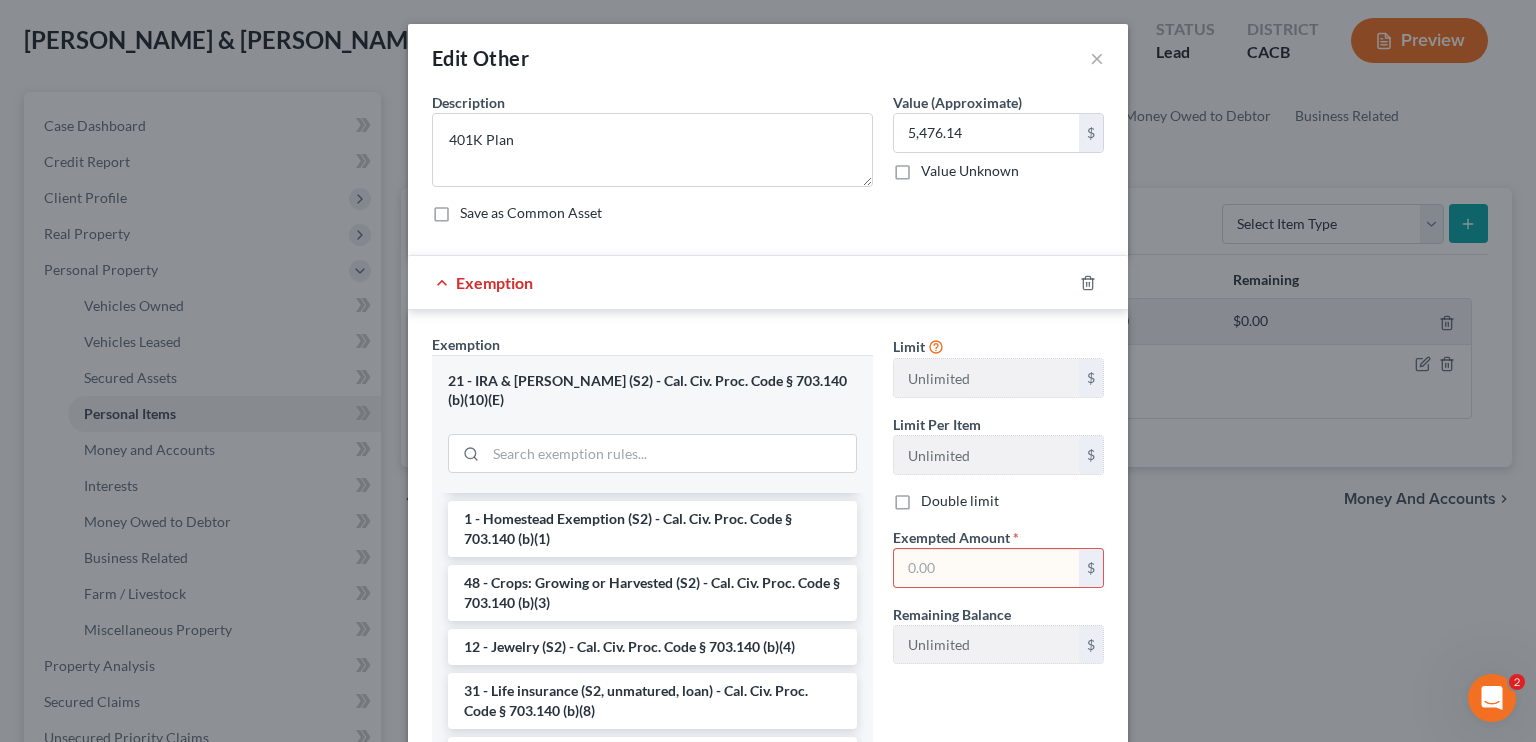 click at bounding box center [986, 568] 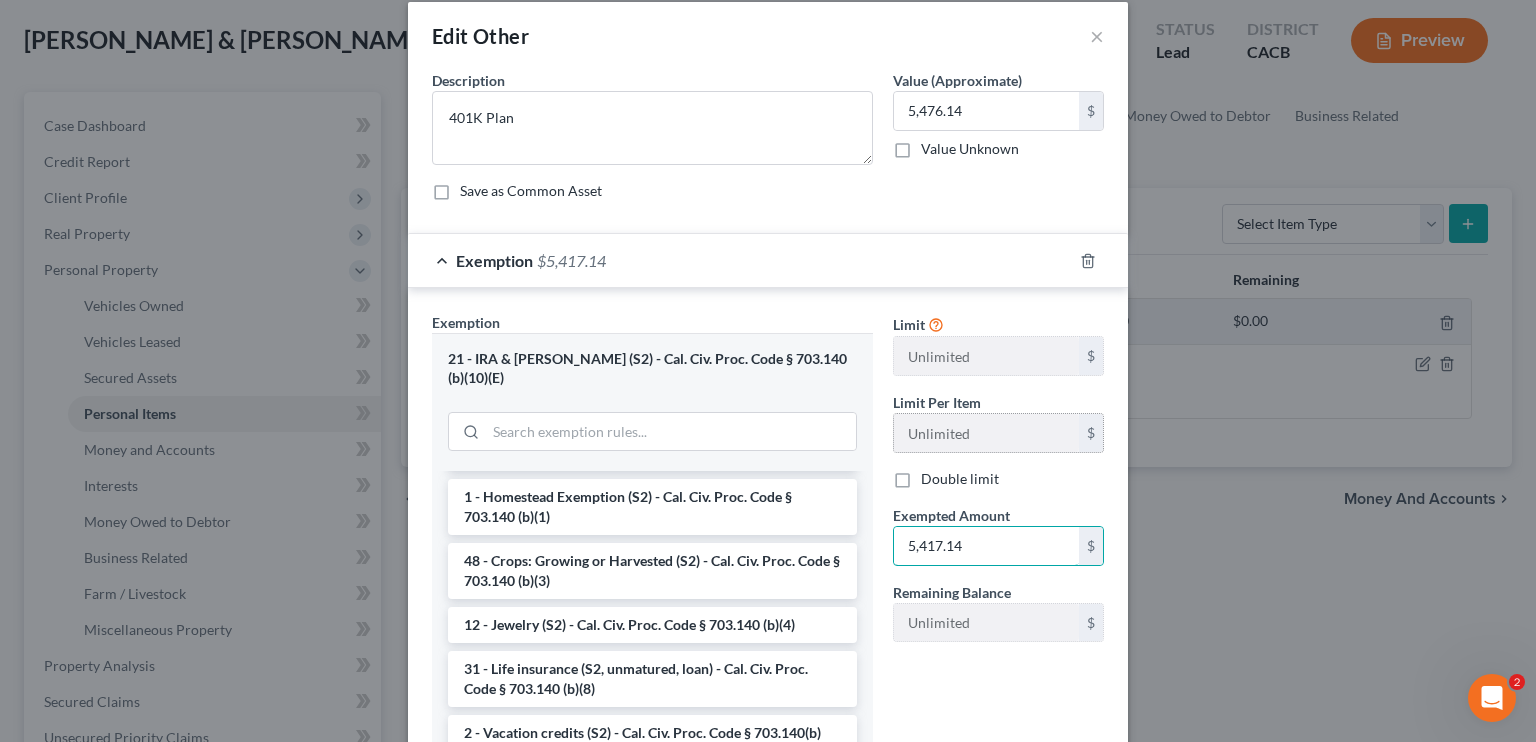 scroll, scrollTop: 0, scrollLeft: 0, axis: both 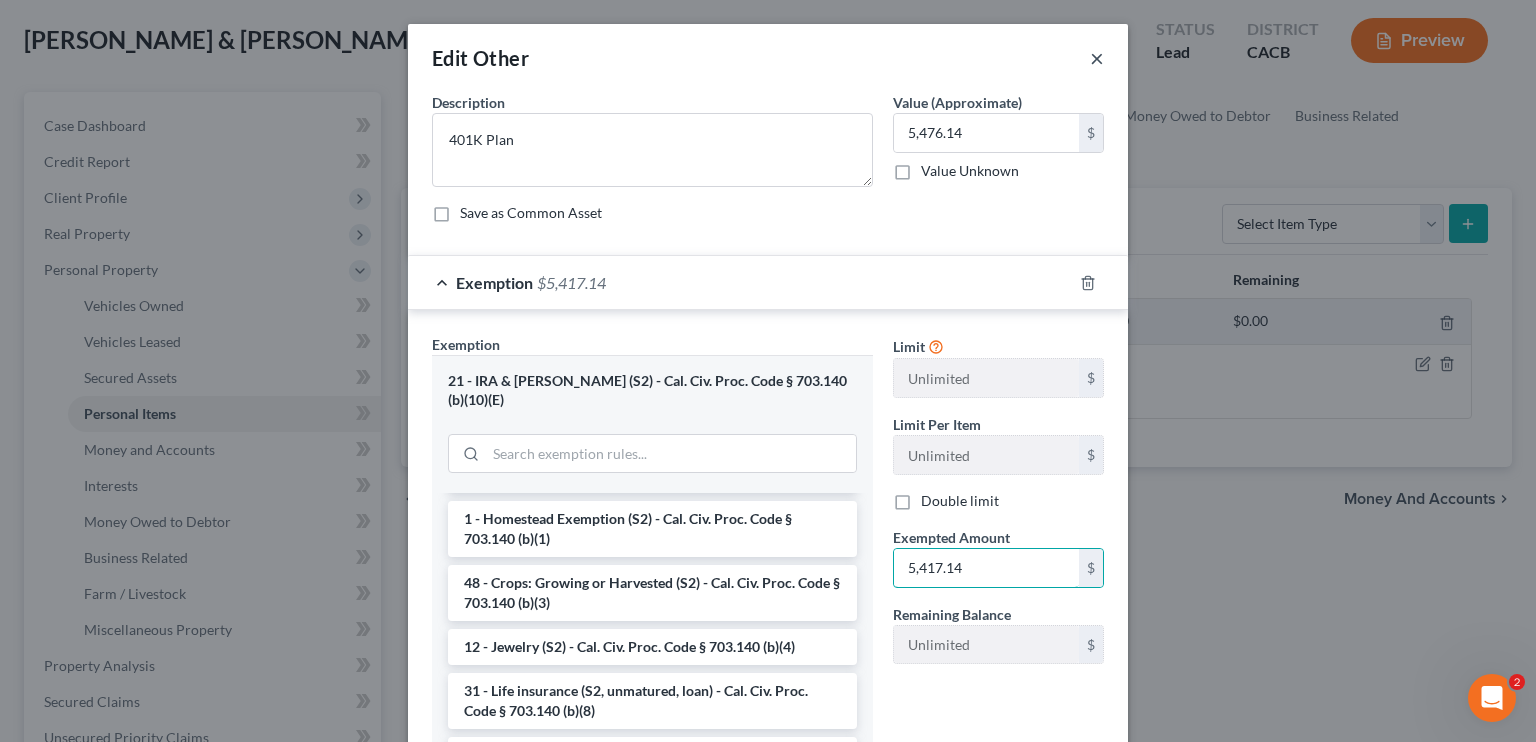 type on "5,417.14" 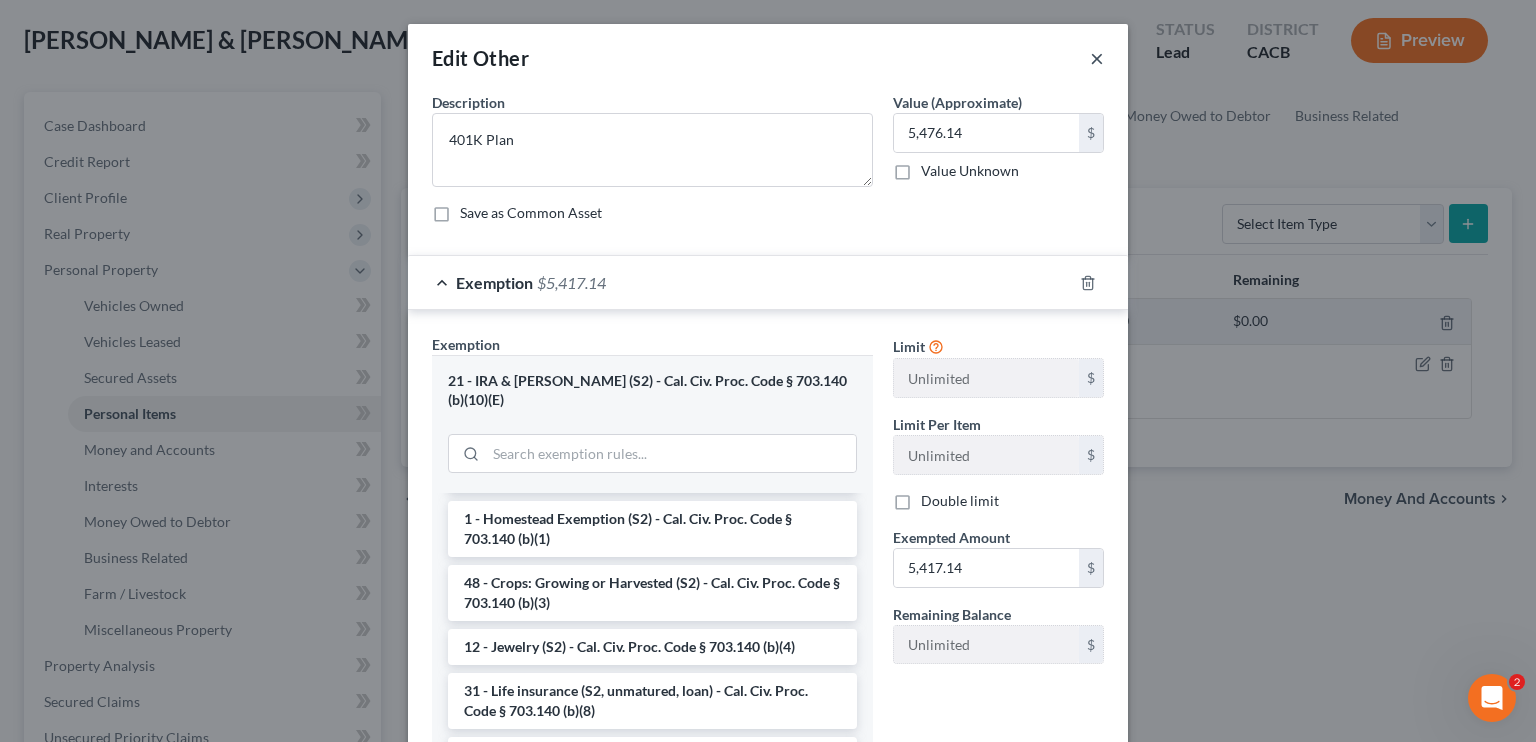click on "×" at bounding box center [1097, 58] 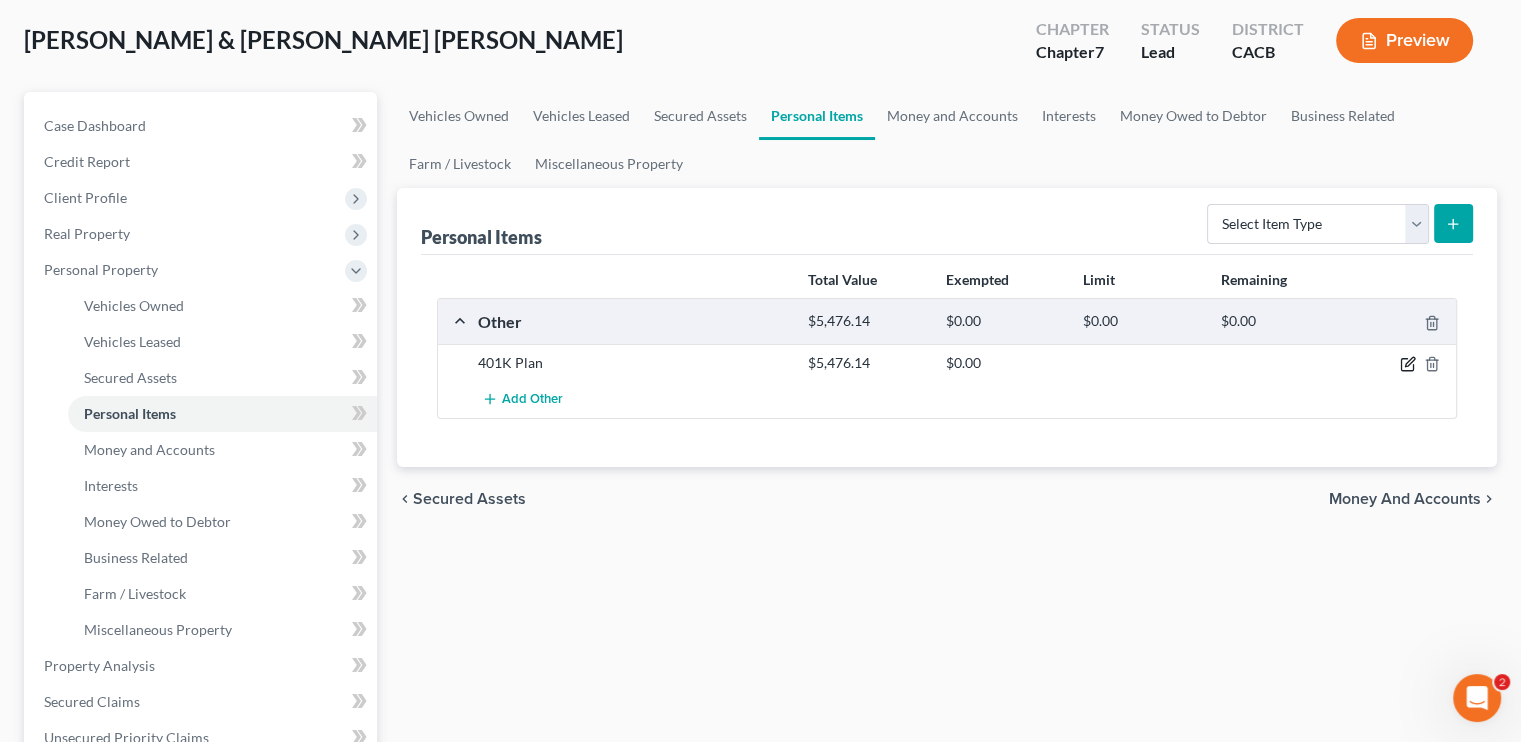 click 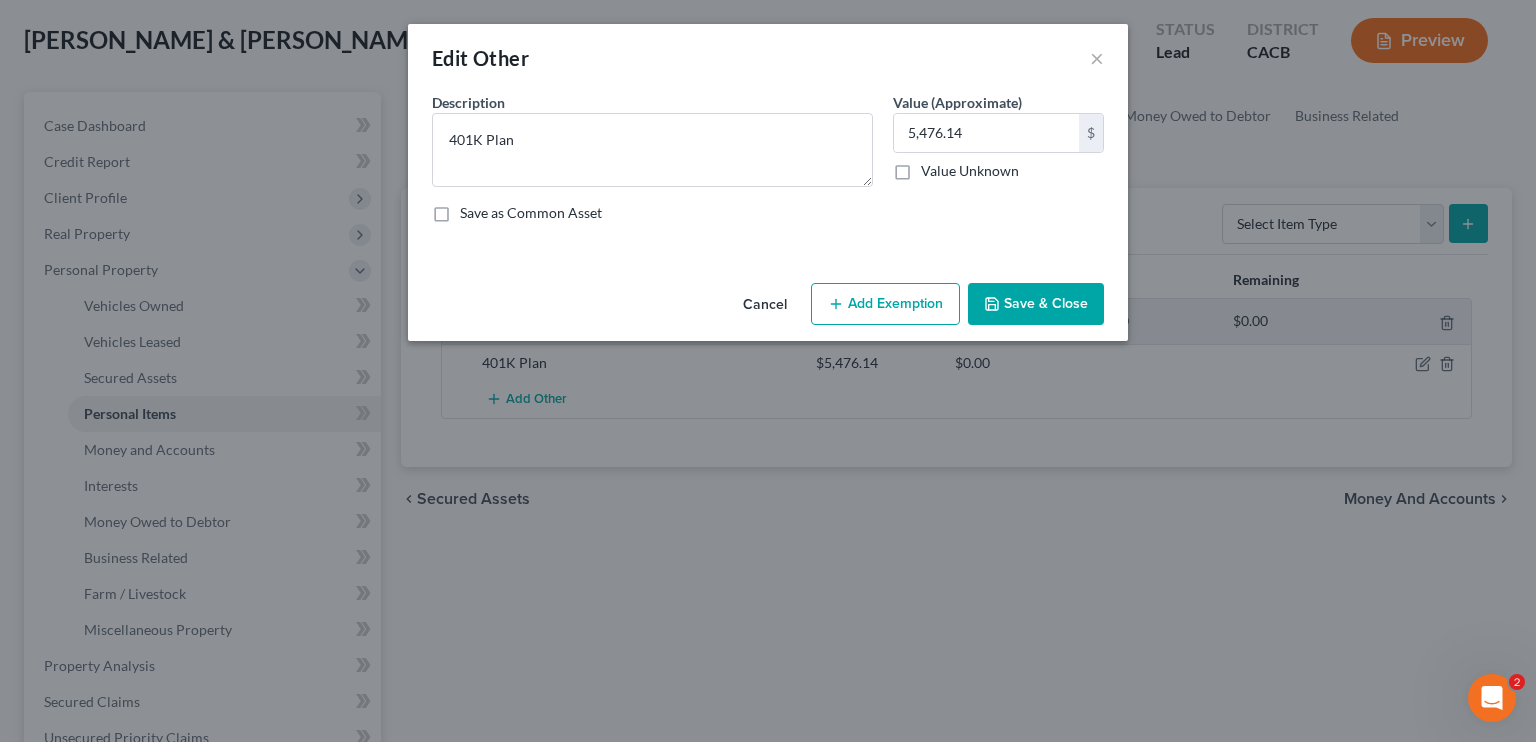 click on "Add Exemption" at bounding box center (885, 304) 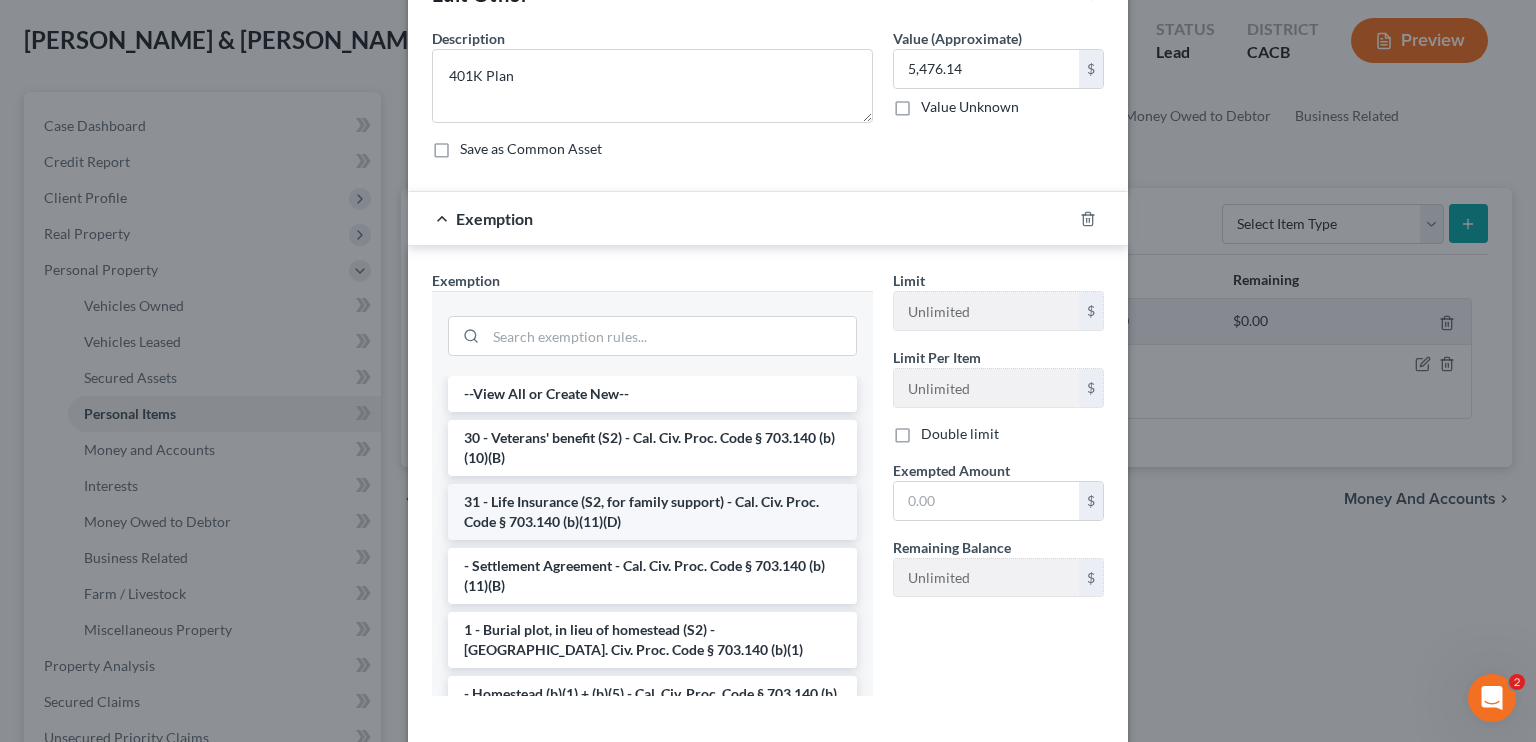 scroll, scrollTop: 159, scrollLeft: 0, axis: vertical 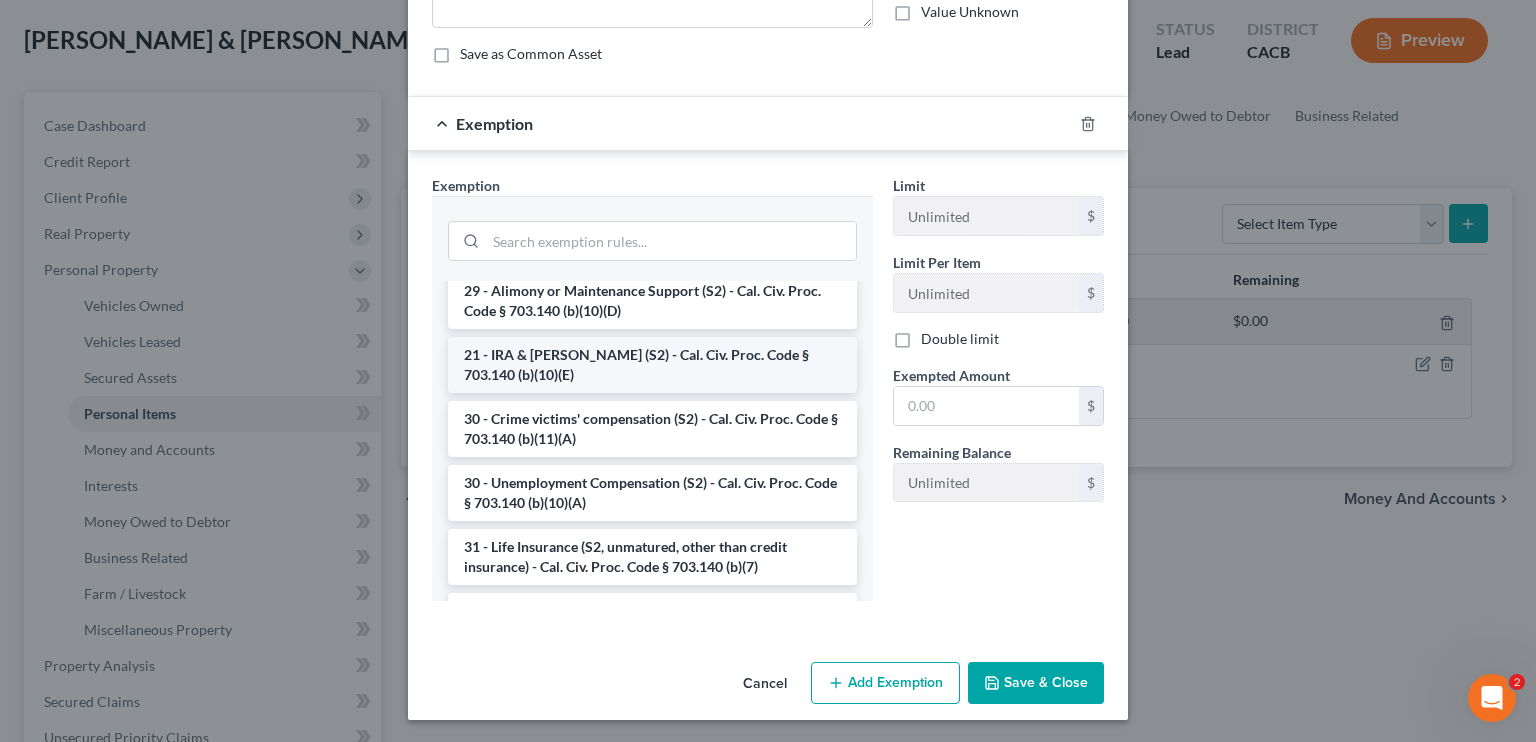 click on "21 - IRA & [PERSON_NAME] (S2) - Cal. Civ. Proc. Code § 703.140 (b)(10)(E)" at bounding box center [652, 365] 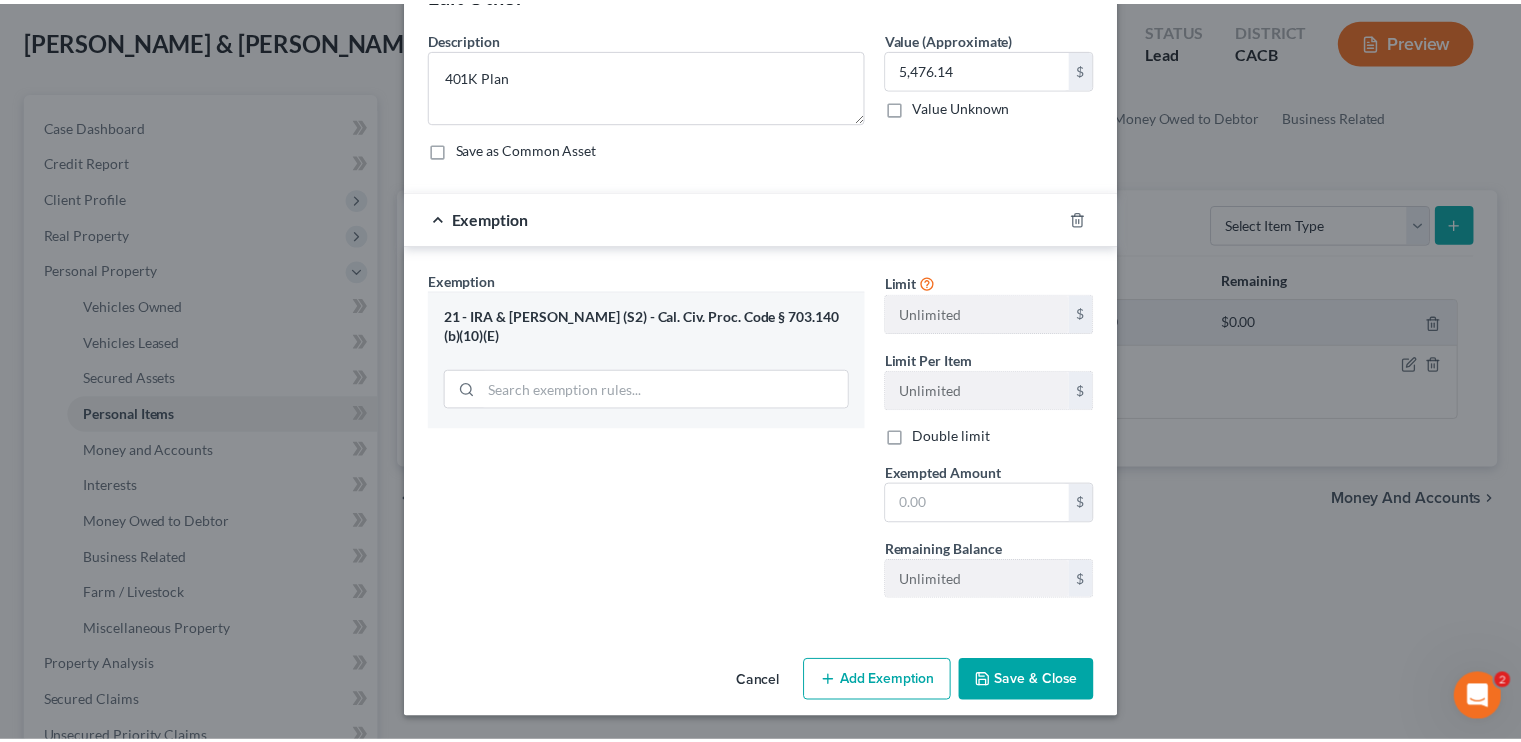 scroll, scrollTop: 62, scrollLeft: 0, axis: vertical 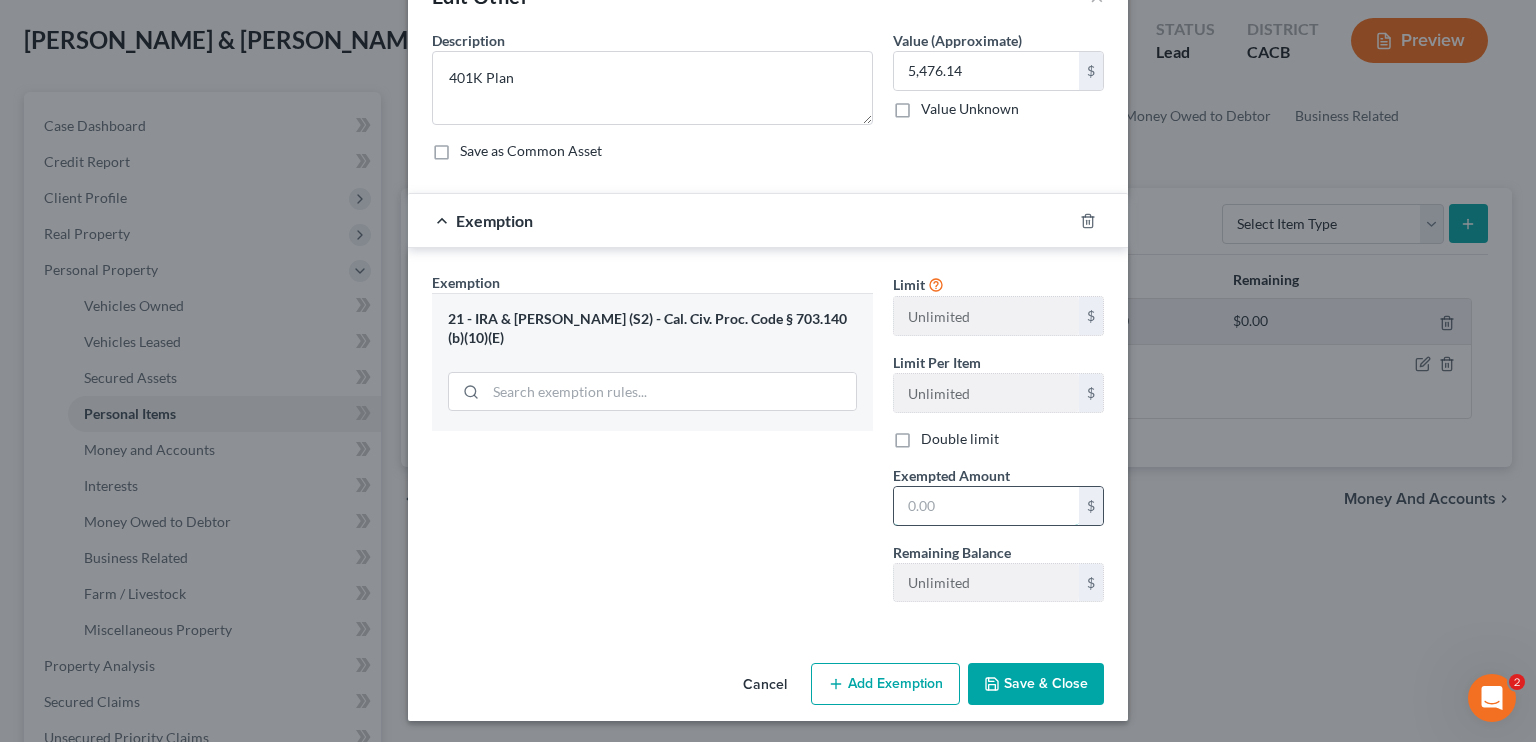 click at bounding box center [986, 506] 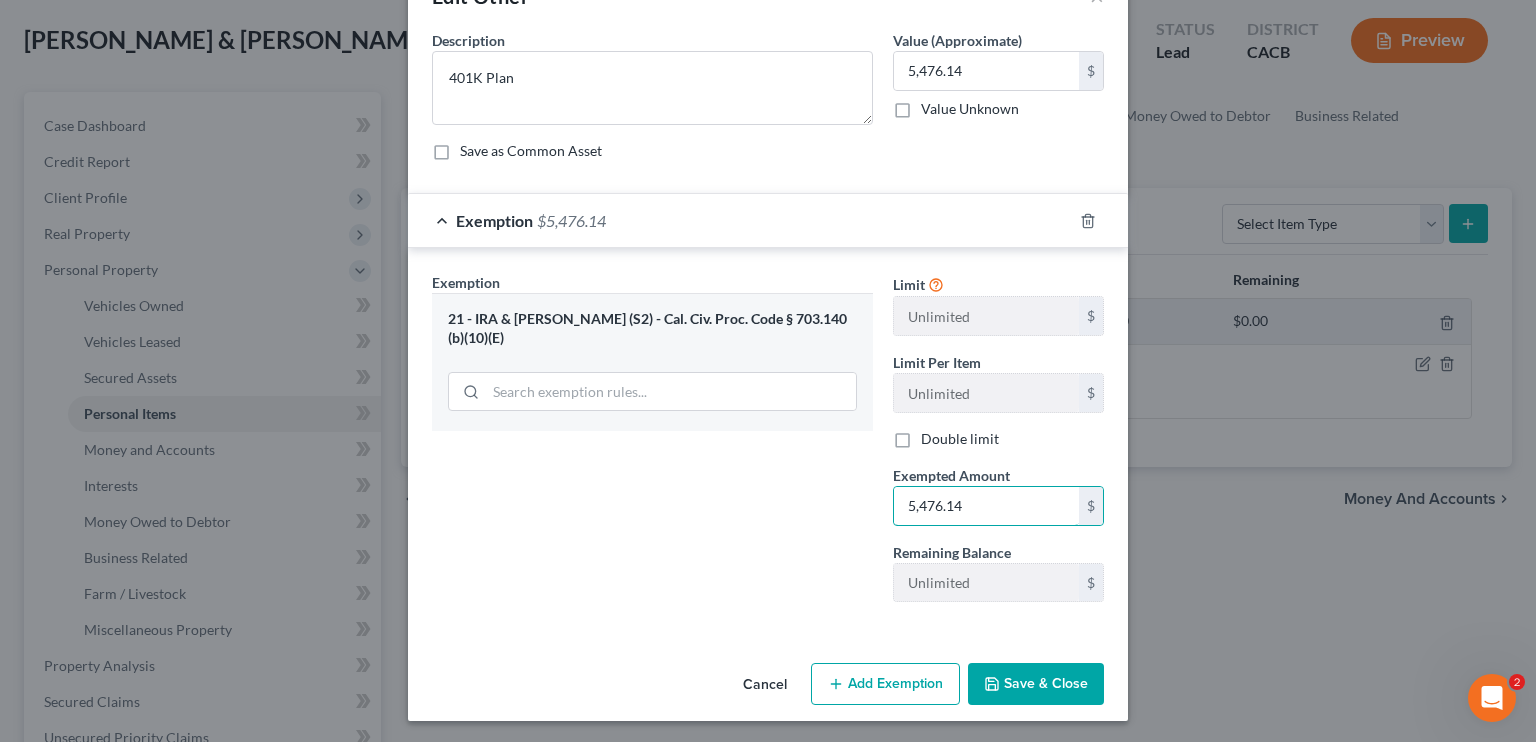 type on "5,476.14" 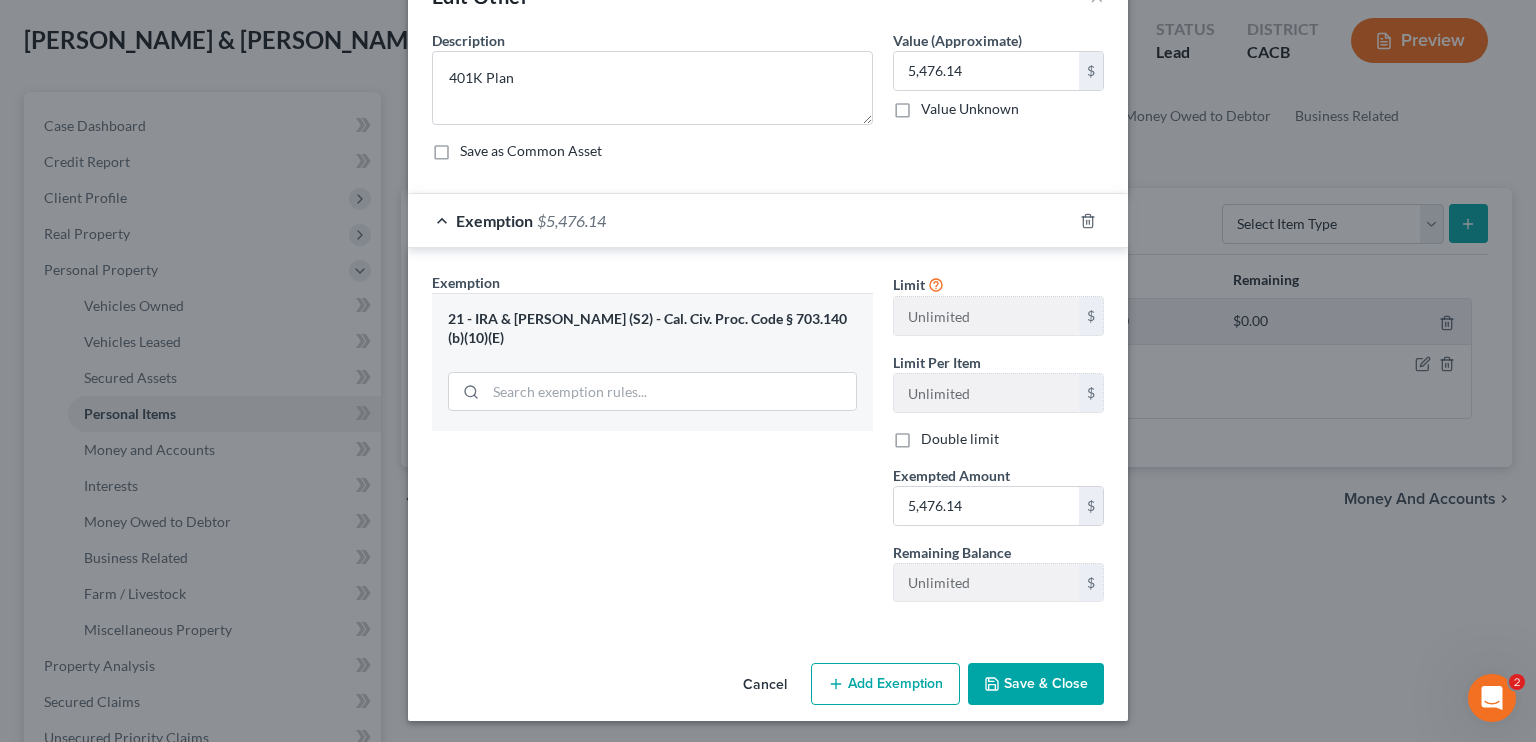 click on "Cancel Add Exemption Save & Close" at bounding box center [768, 688] 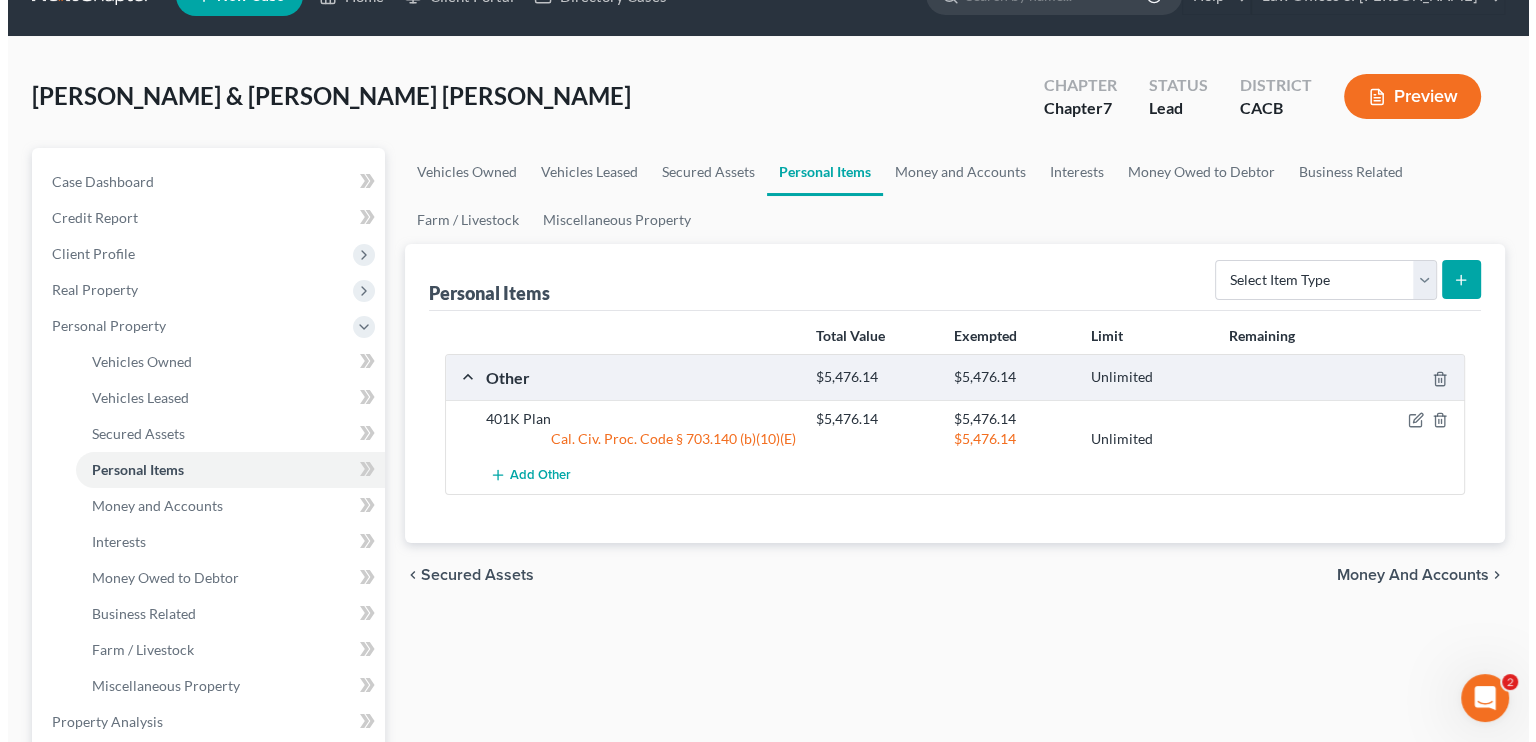 scroll, scrollTop: 0, scrollLeft: 0, axis: both 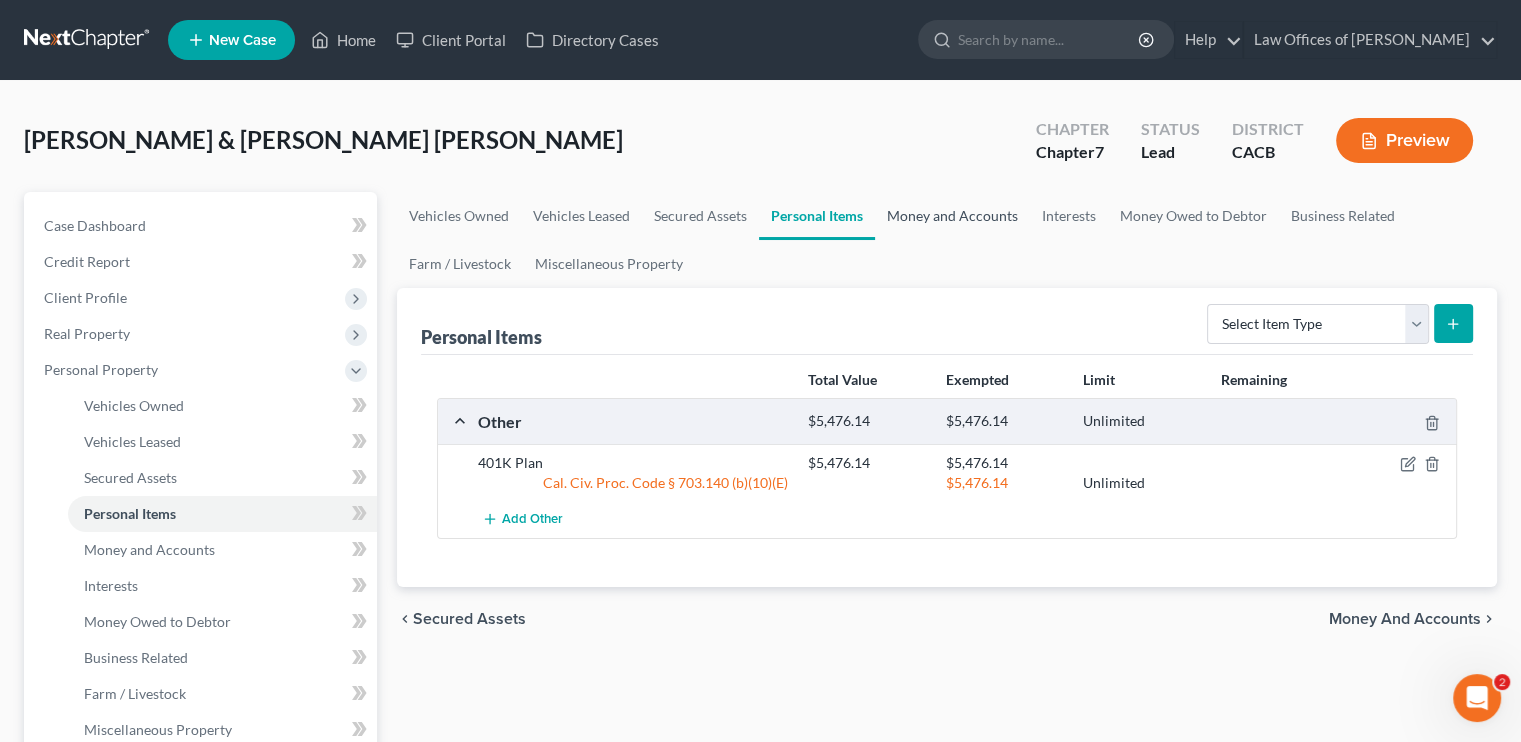 click on "Money and Accounts" at bounding box center (952, 216) 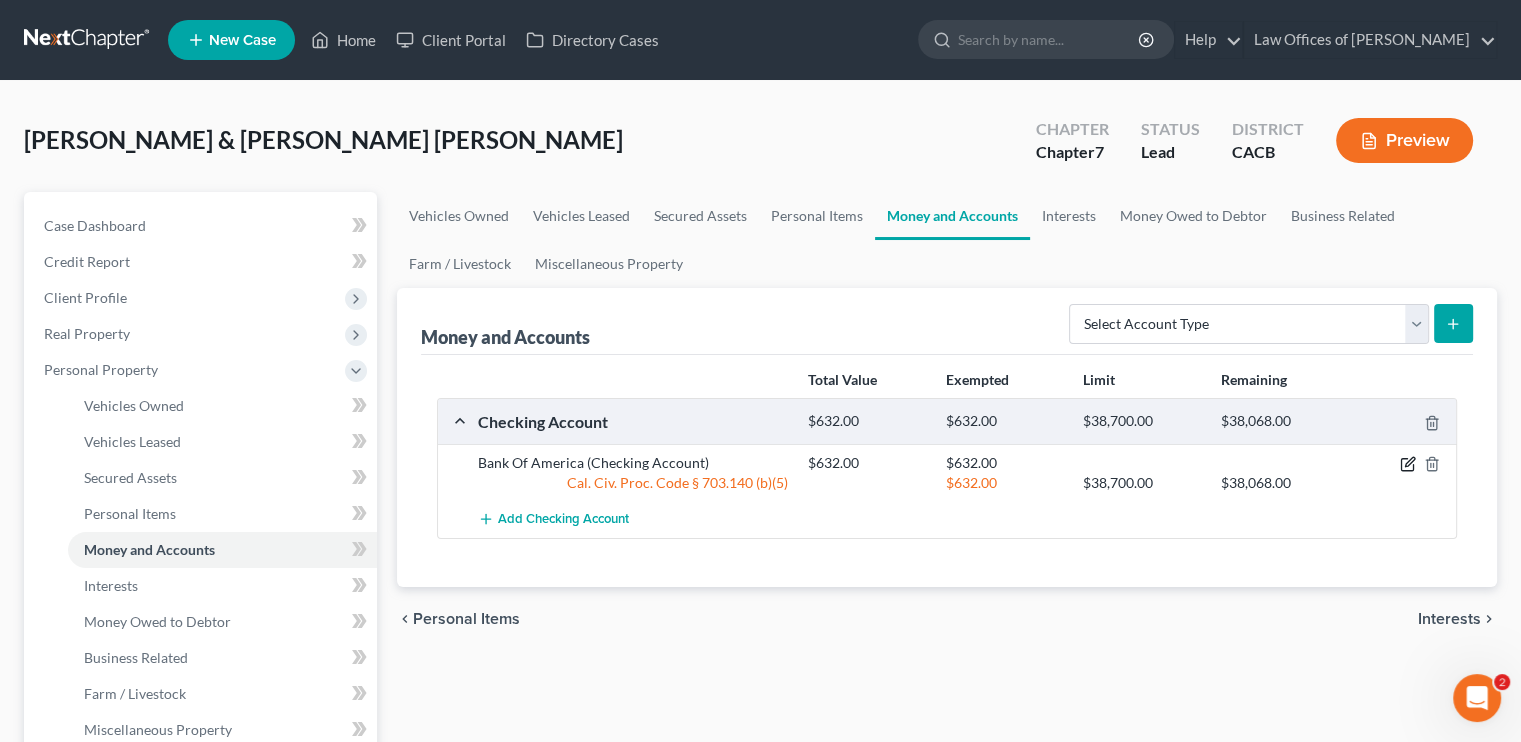 click 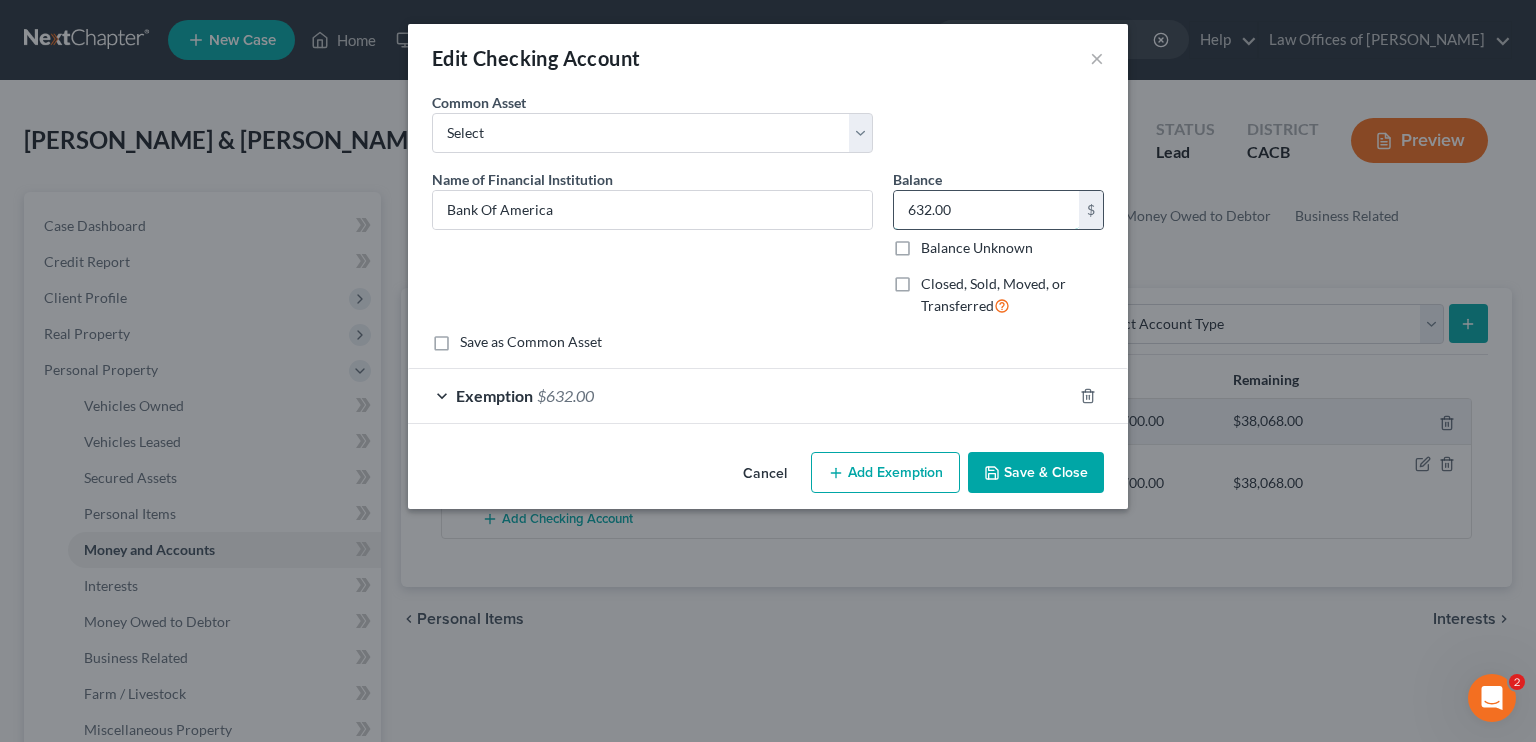 click on "632.00" at bounding box center [986, 210] 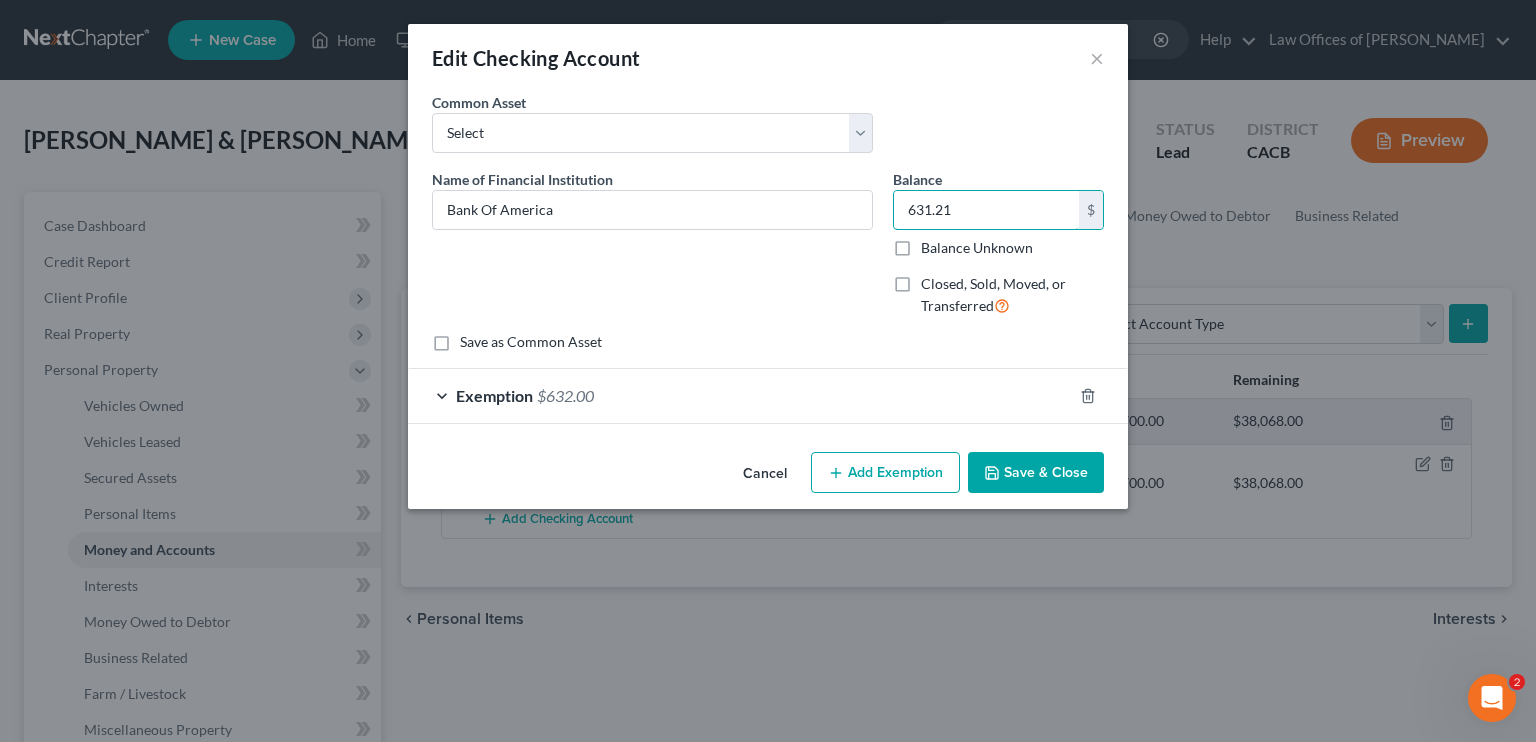 type on "631.21" 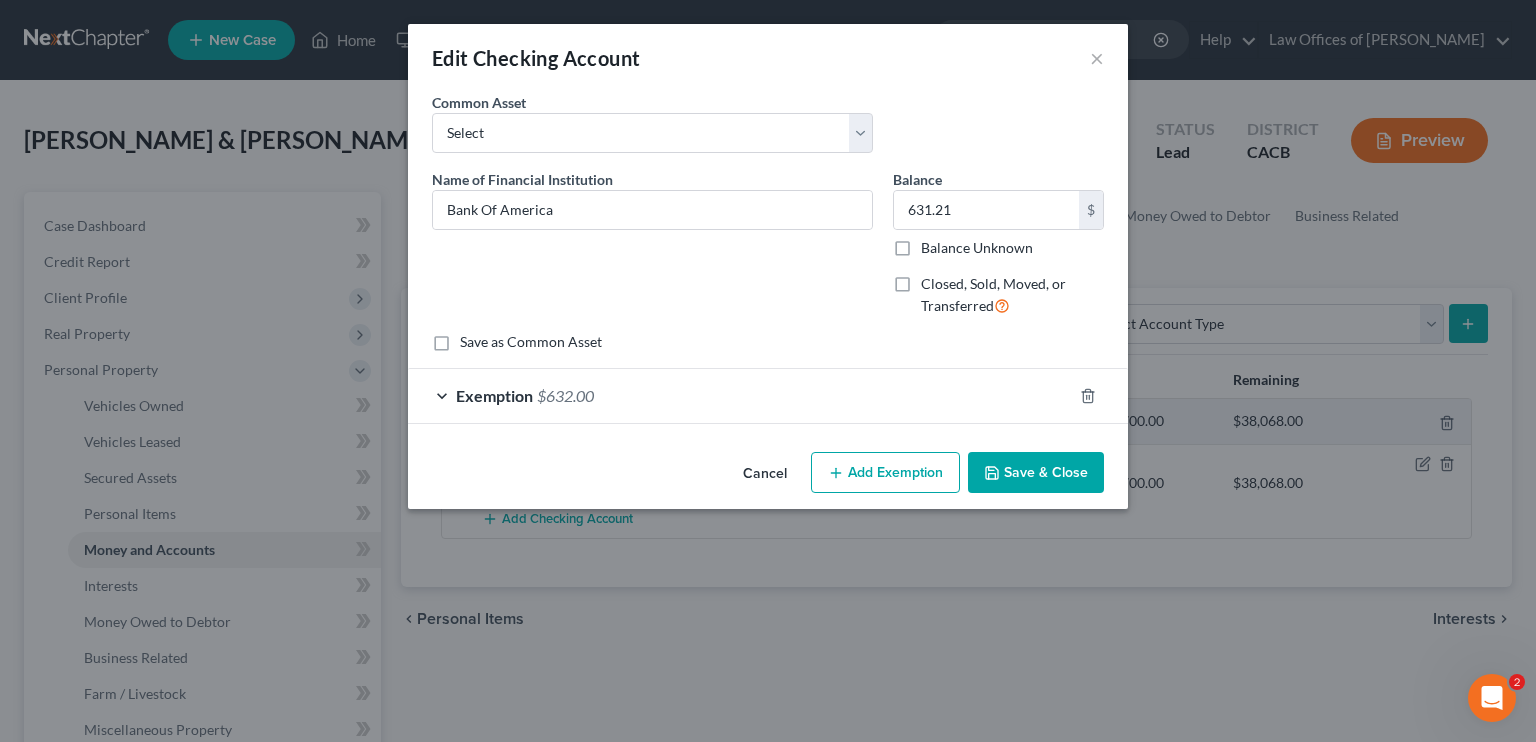 click on "$632.00" at bounding box center [565, 395] 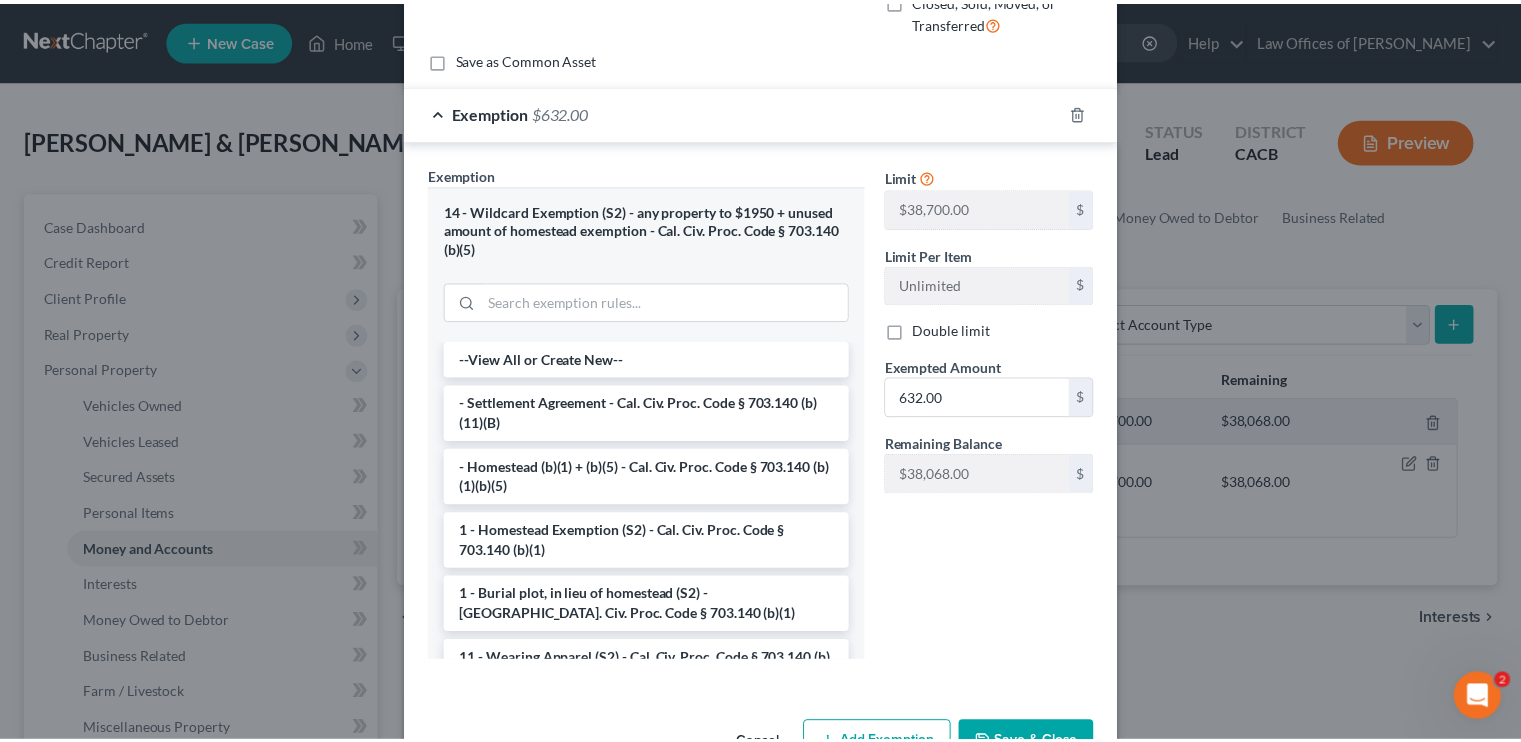 scroll, scrollTop: 344, scrollLeft: 0, axis: vertical 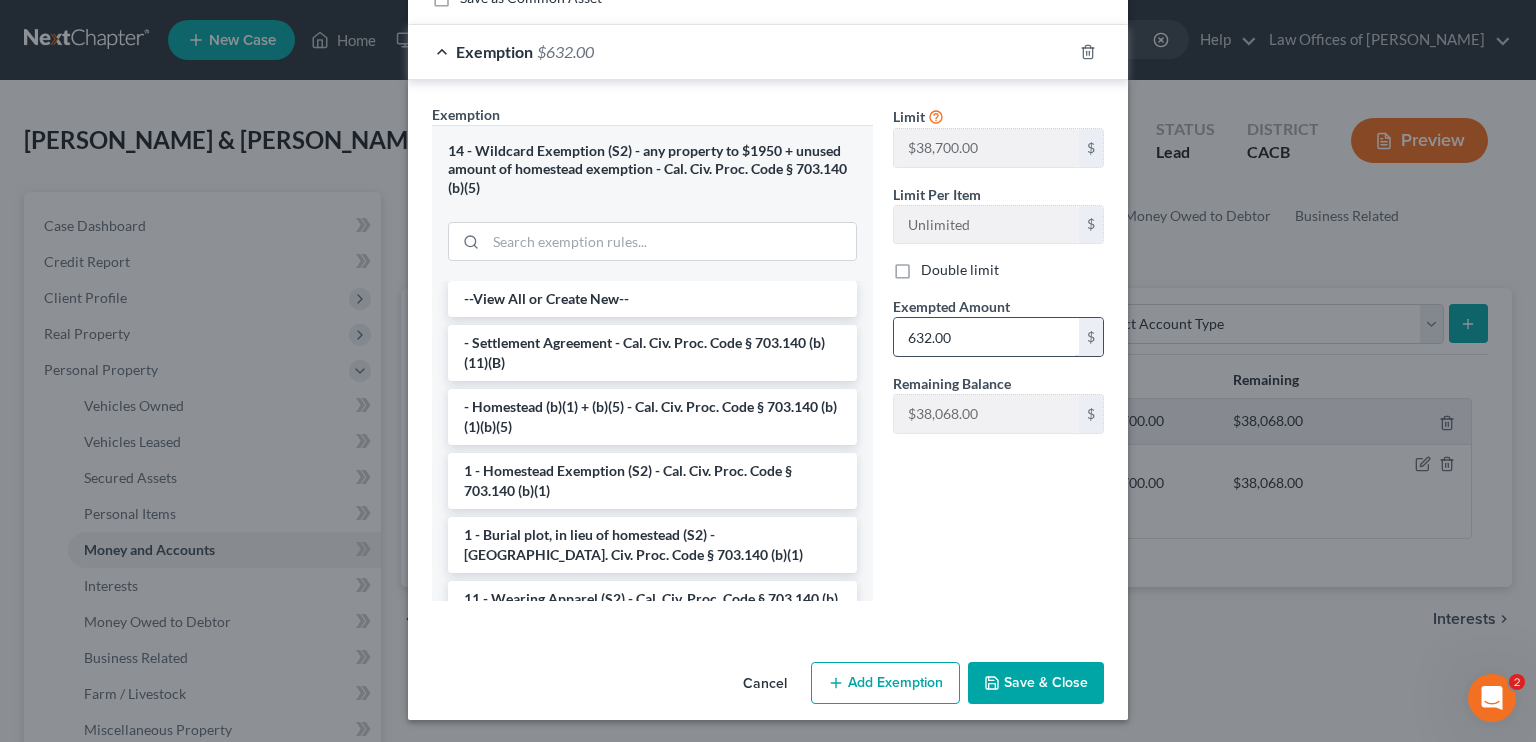 click on "632.00" at bounding box center (986, 337) 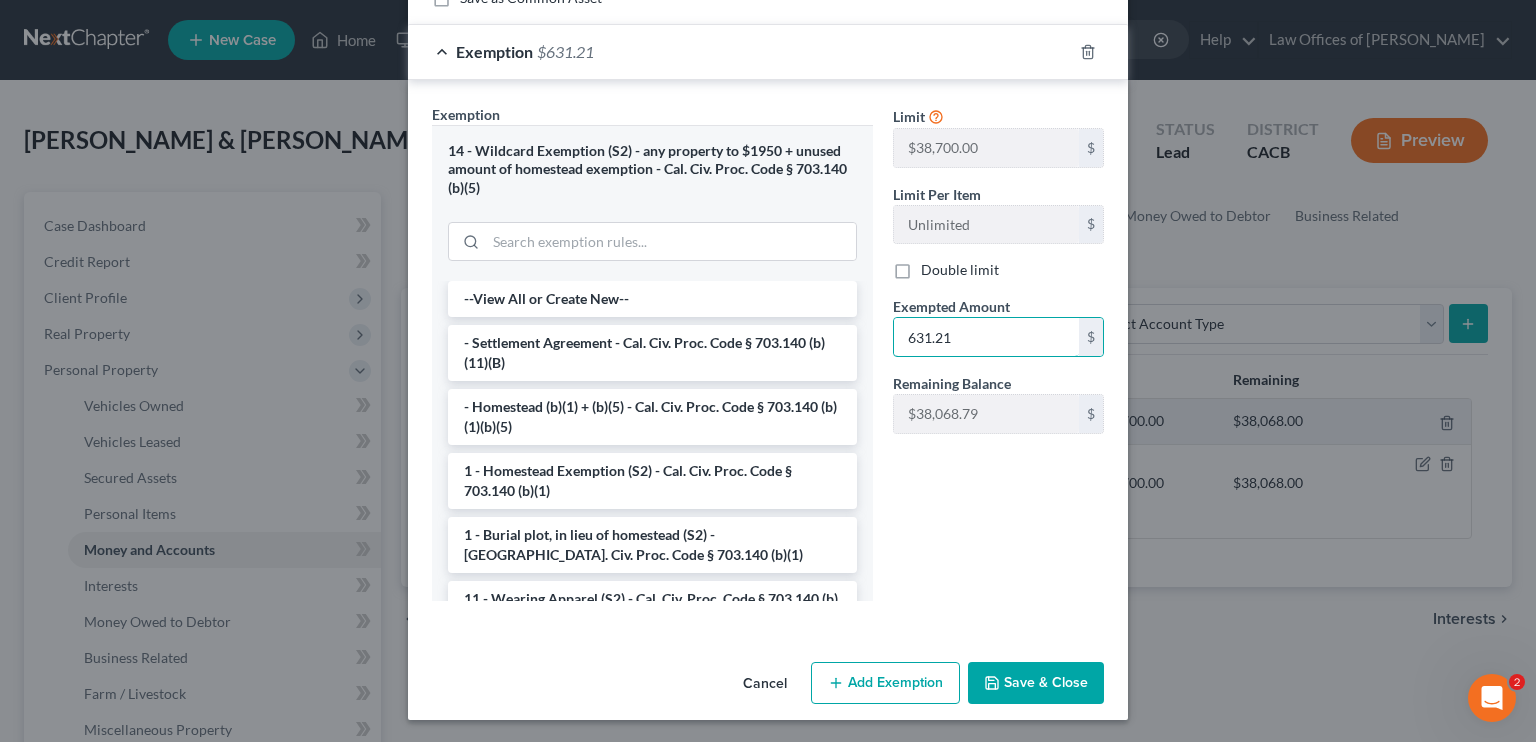 type on "631.21" 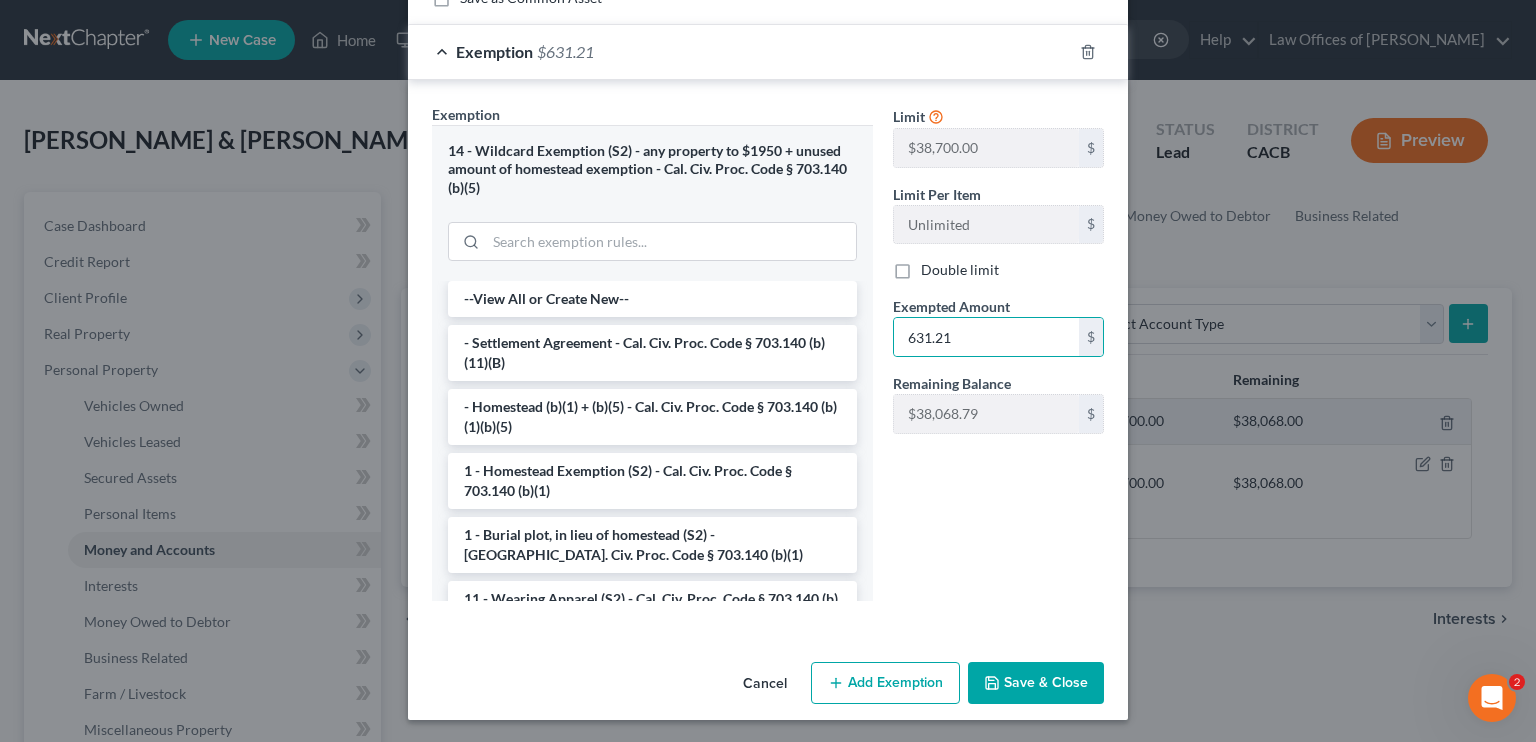 click on "Save & Close" at bounding box center [1036, 683] 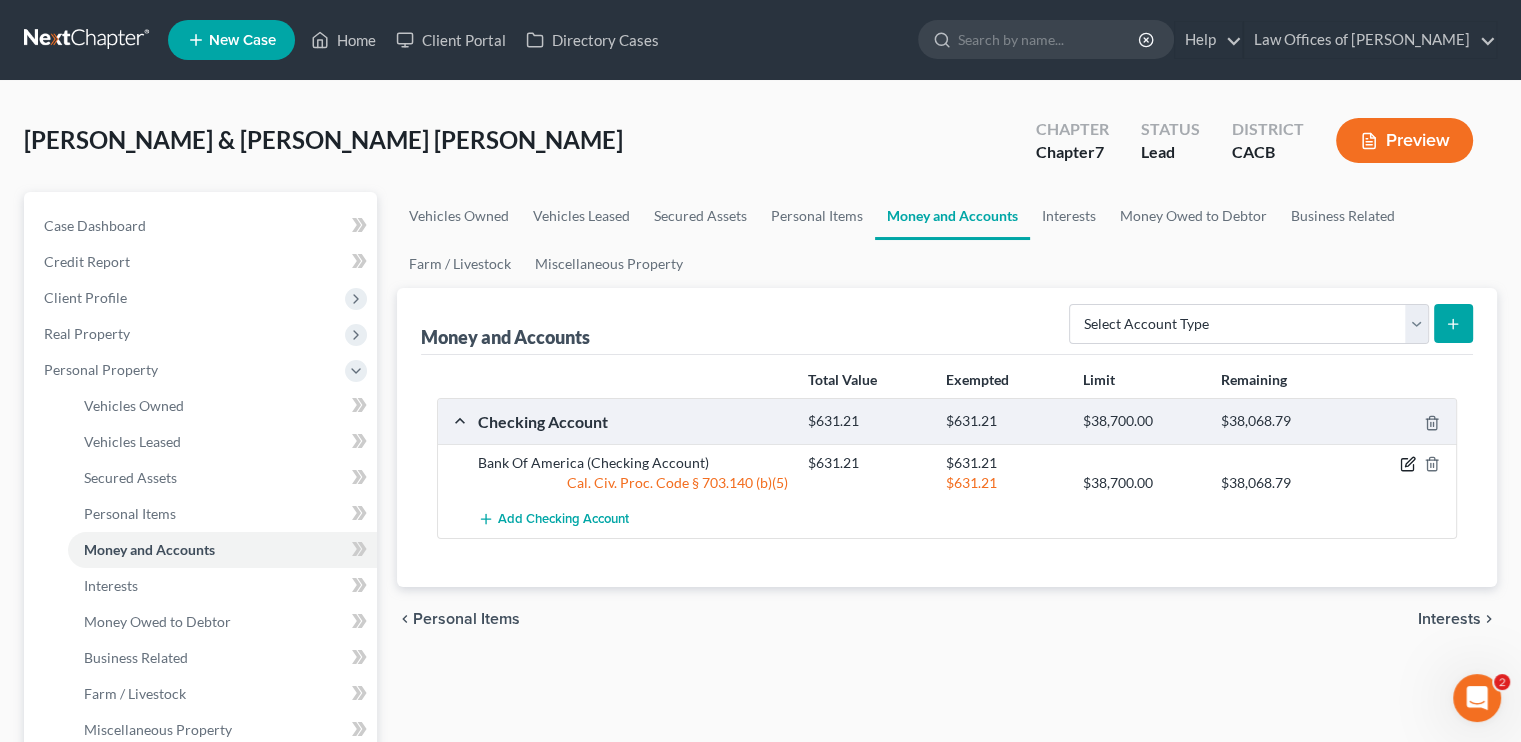 click 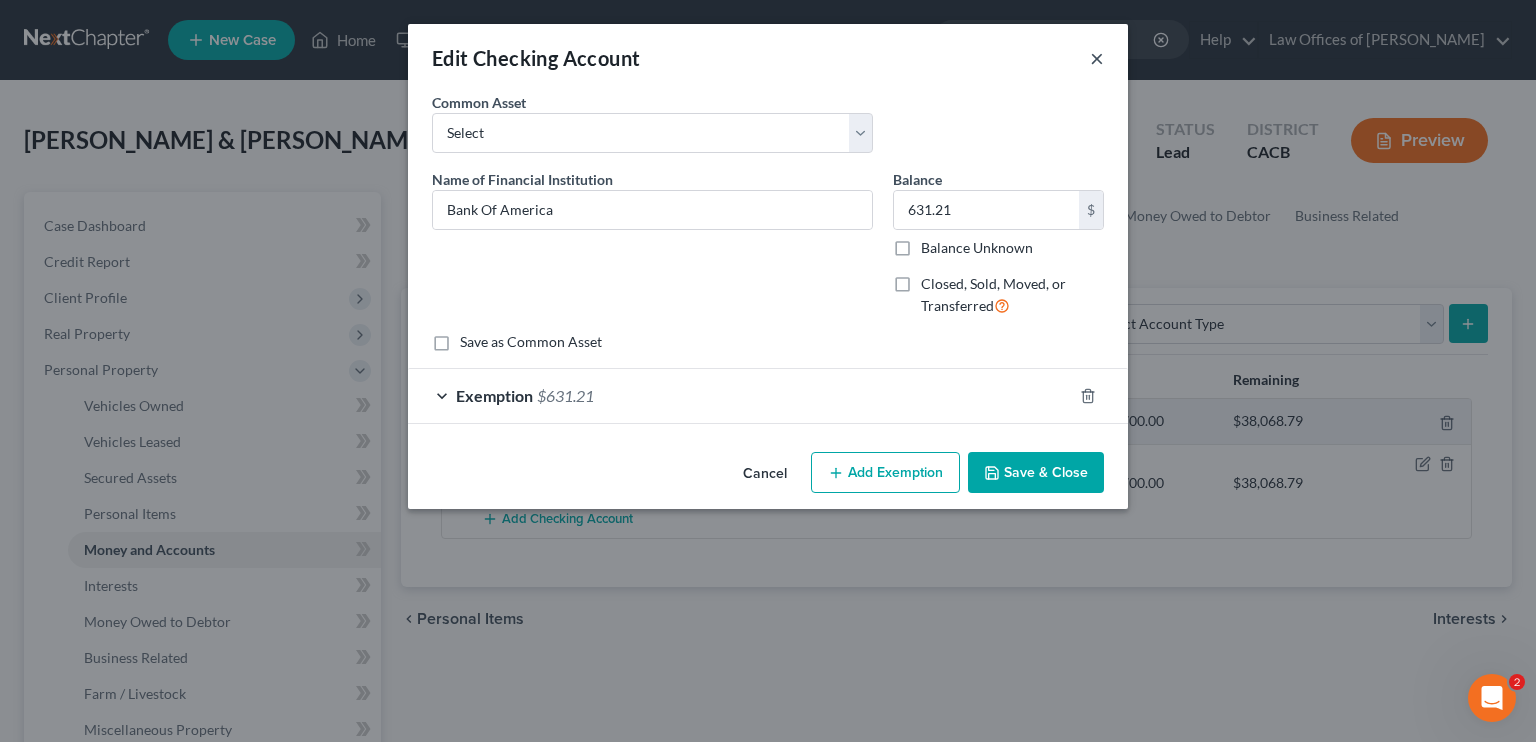 click on "×" at bounding box center (1097, 58) 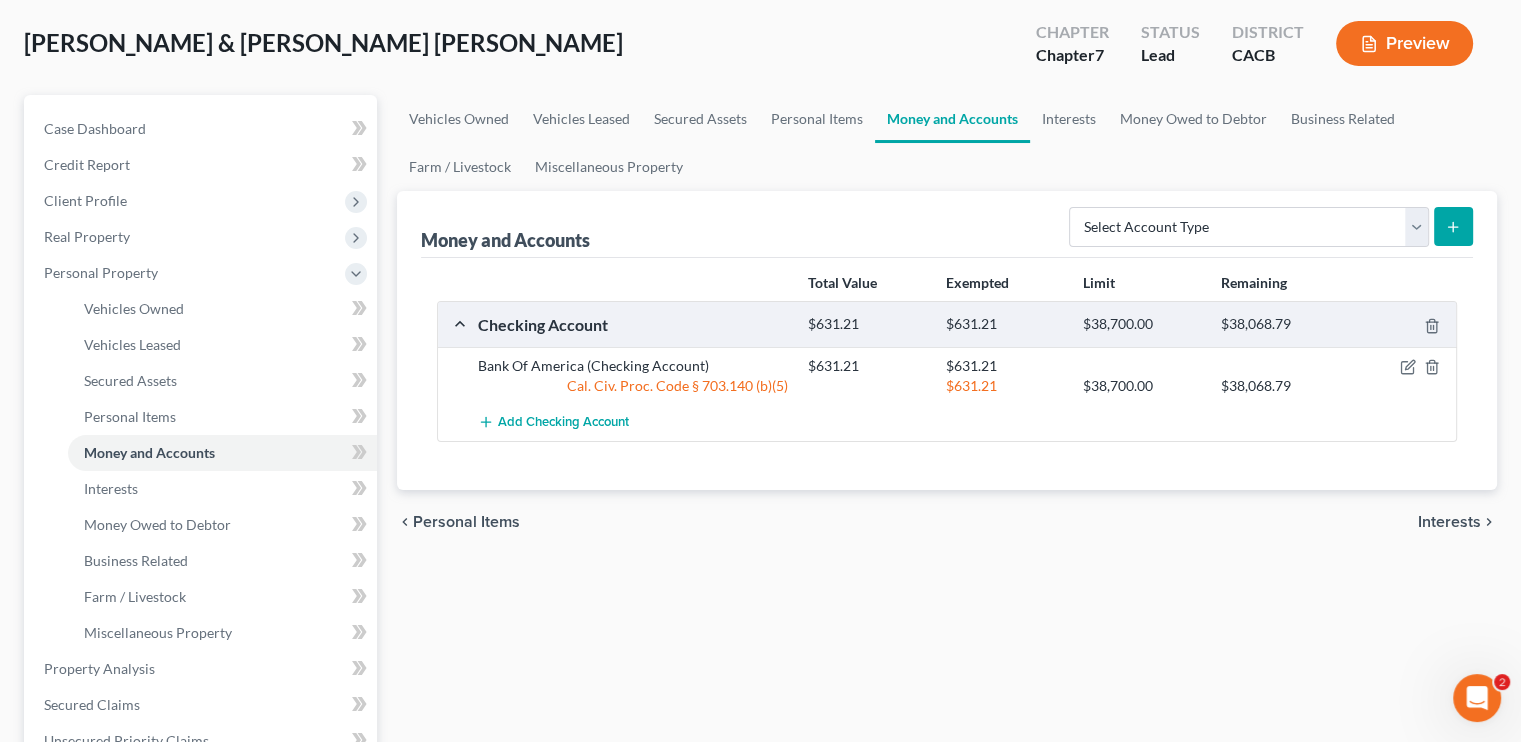 scroll, scrollTop: 0, scrollLeft: 0, axis: both 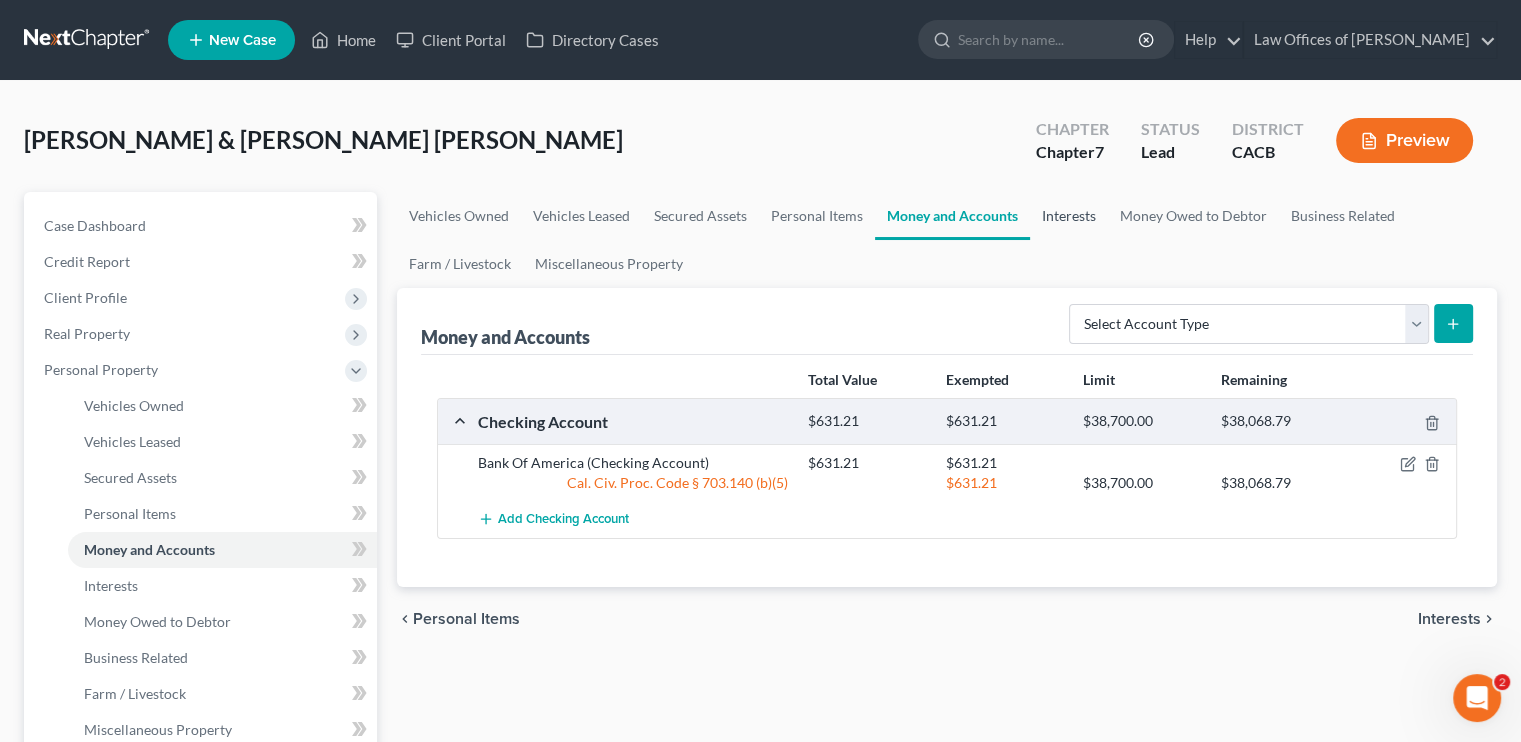click on "Interests" at bounding box center (1069, 216) 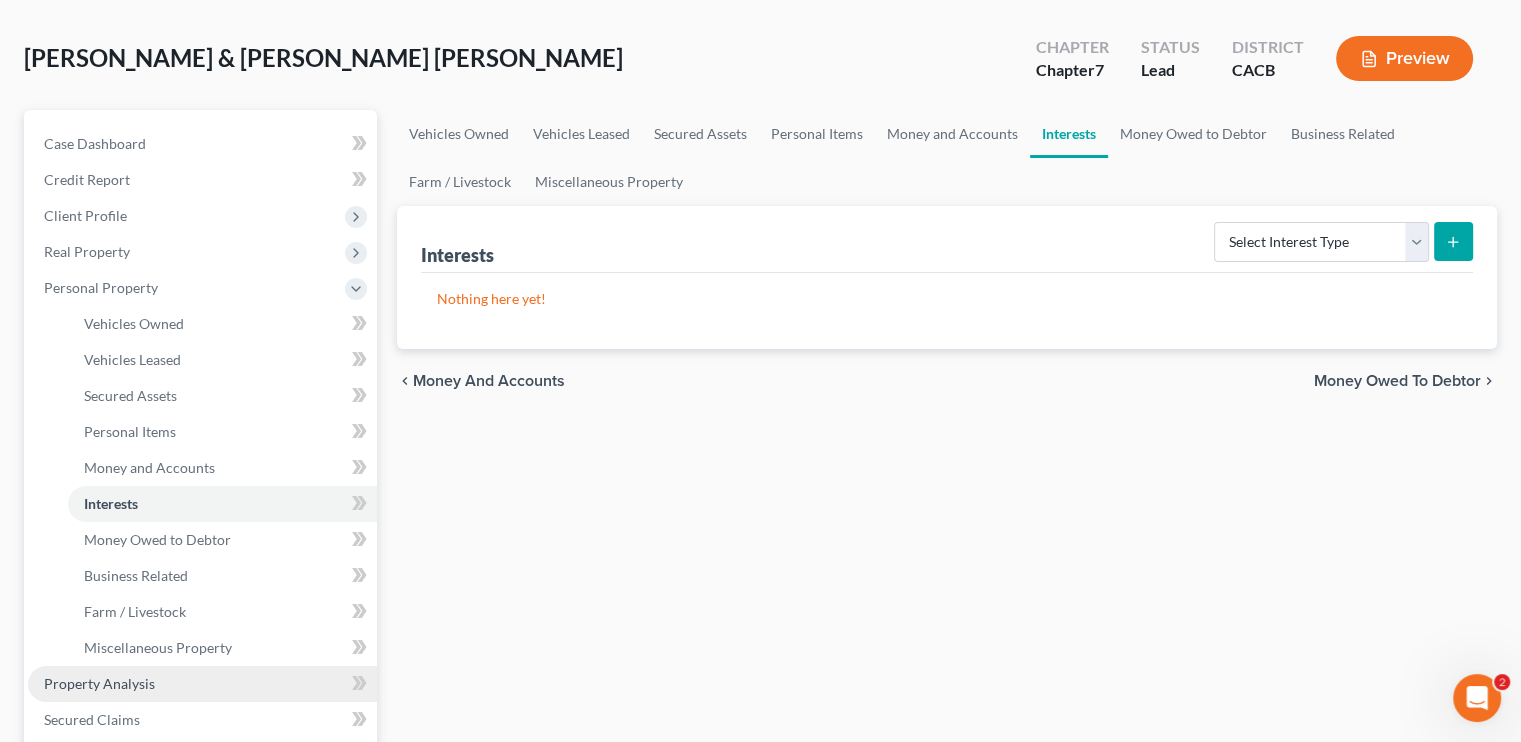 scroll, scrollTop: 200, scrollLeft: 0, axis: vertical 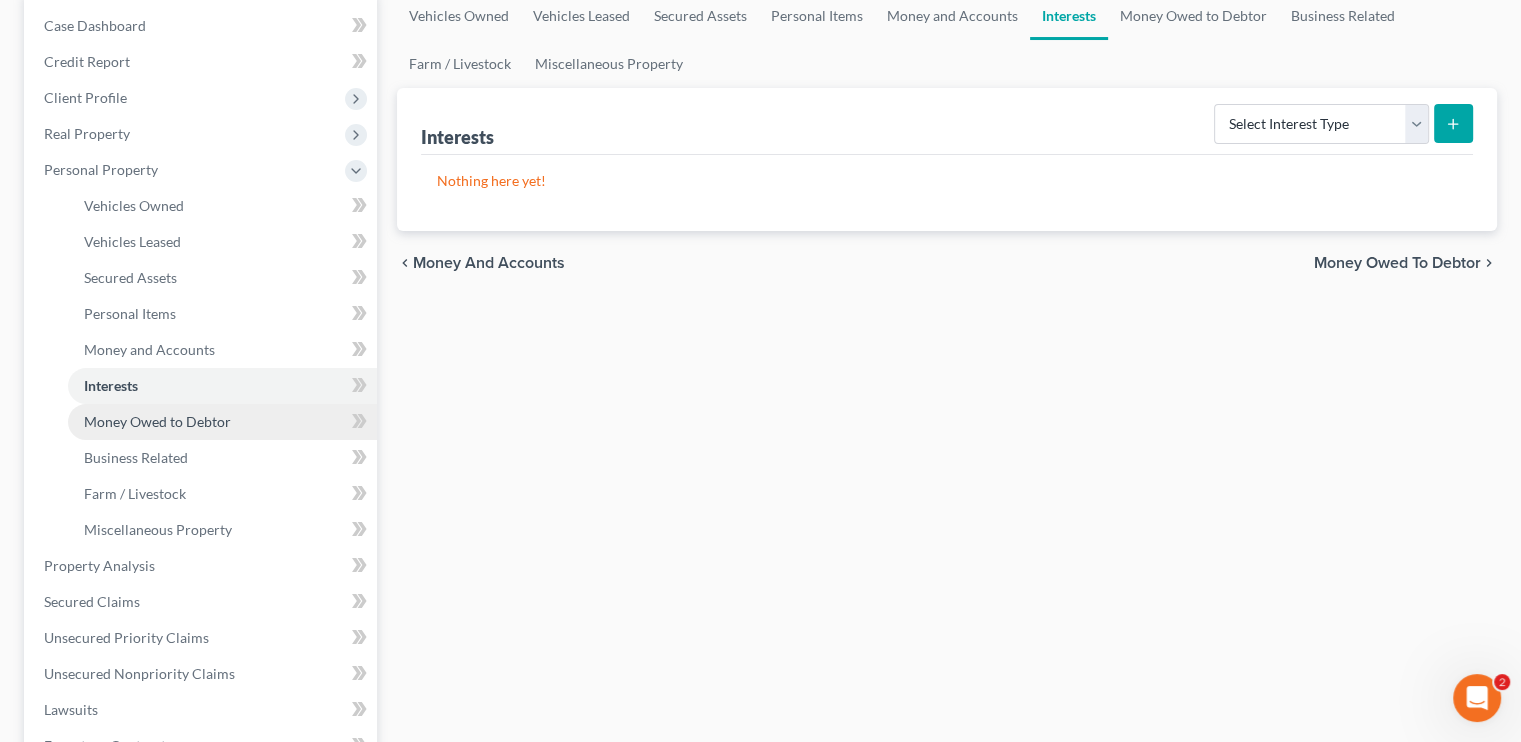 click on "Money Owed to Debtor" at bounding box center [157, 421] 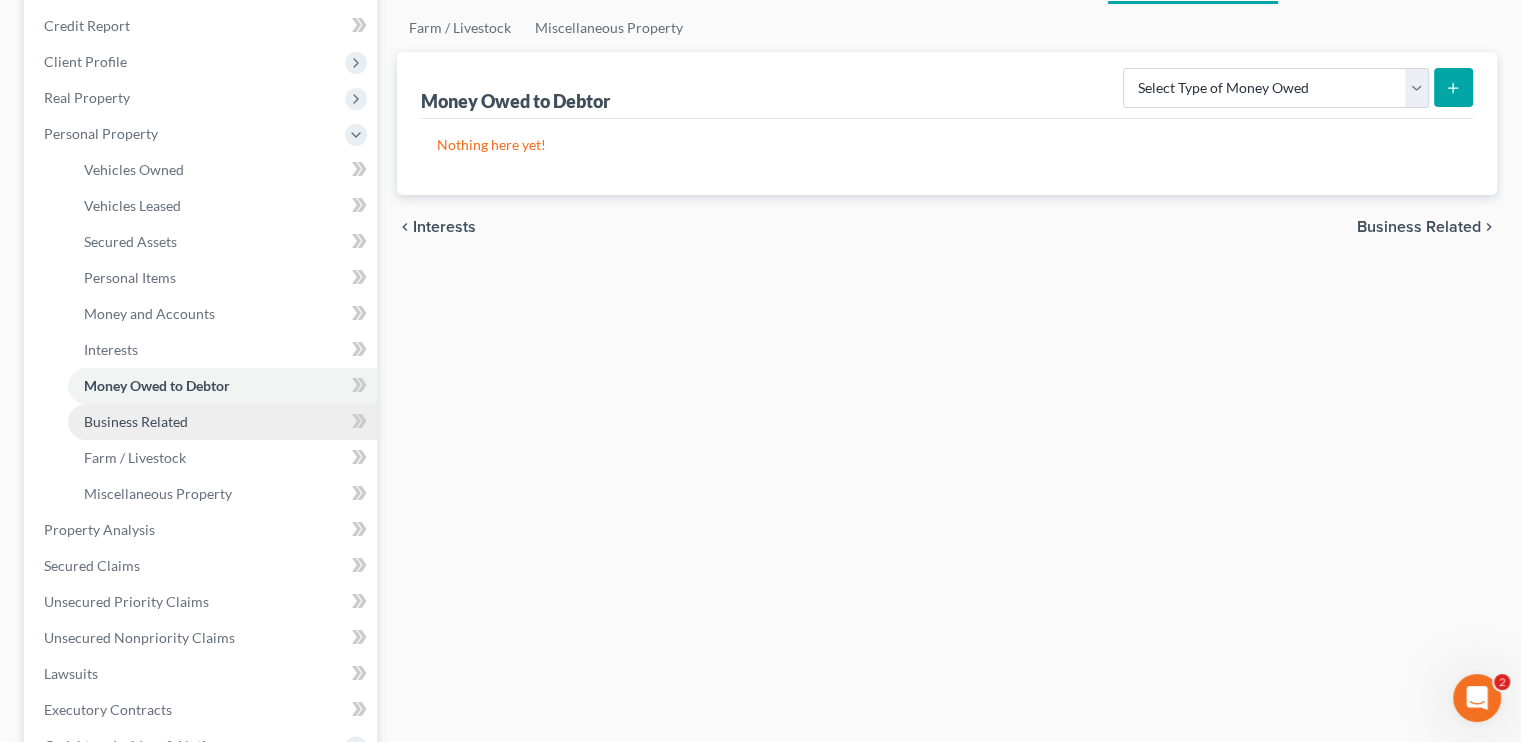 scroll, scrollTop: 300, scrollLeft: 0, axis: vertical 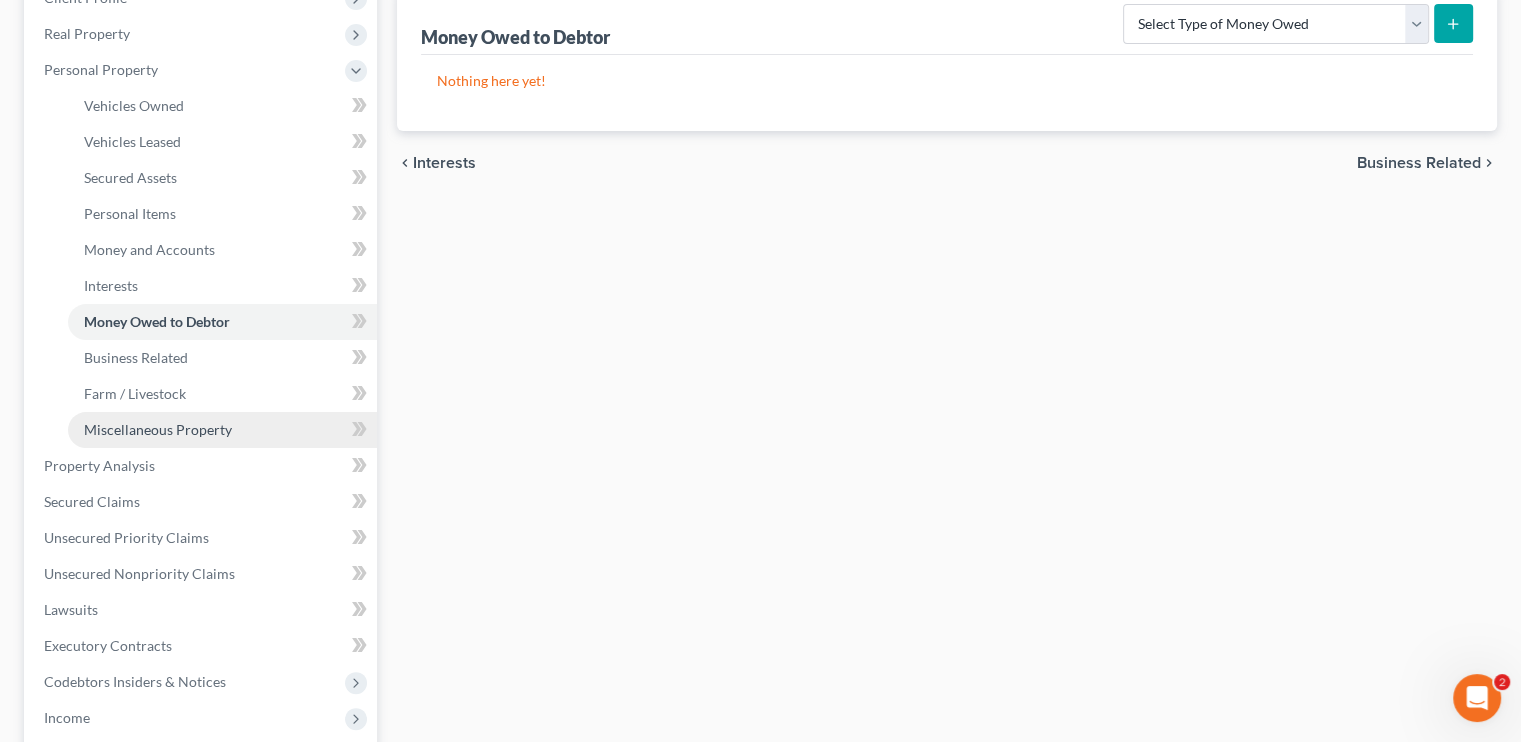 click on "Miscellaneous Property" at bounding box center [158, 429] 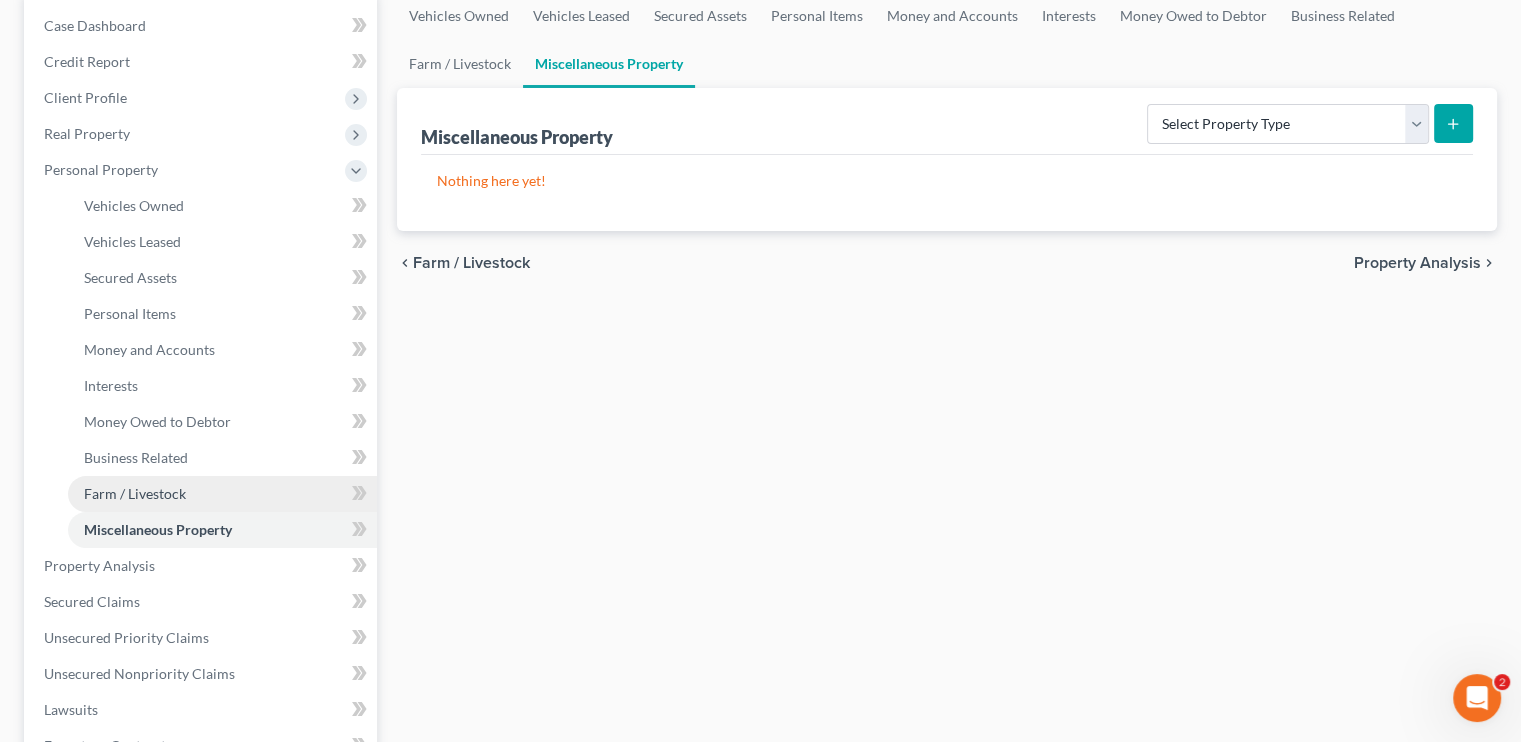 scroll, scrollTop: 400, scrollLeft: 0, axis: vertical 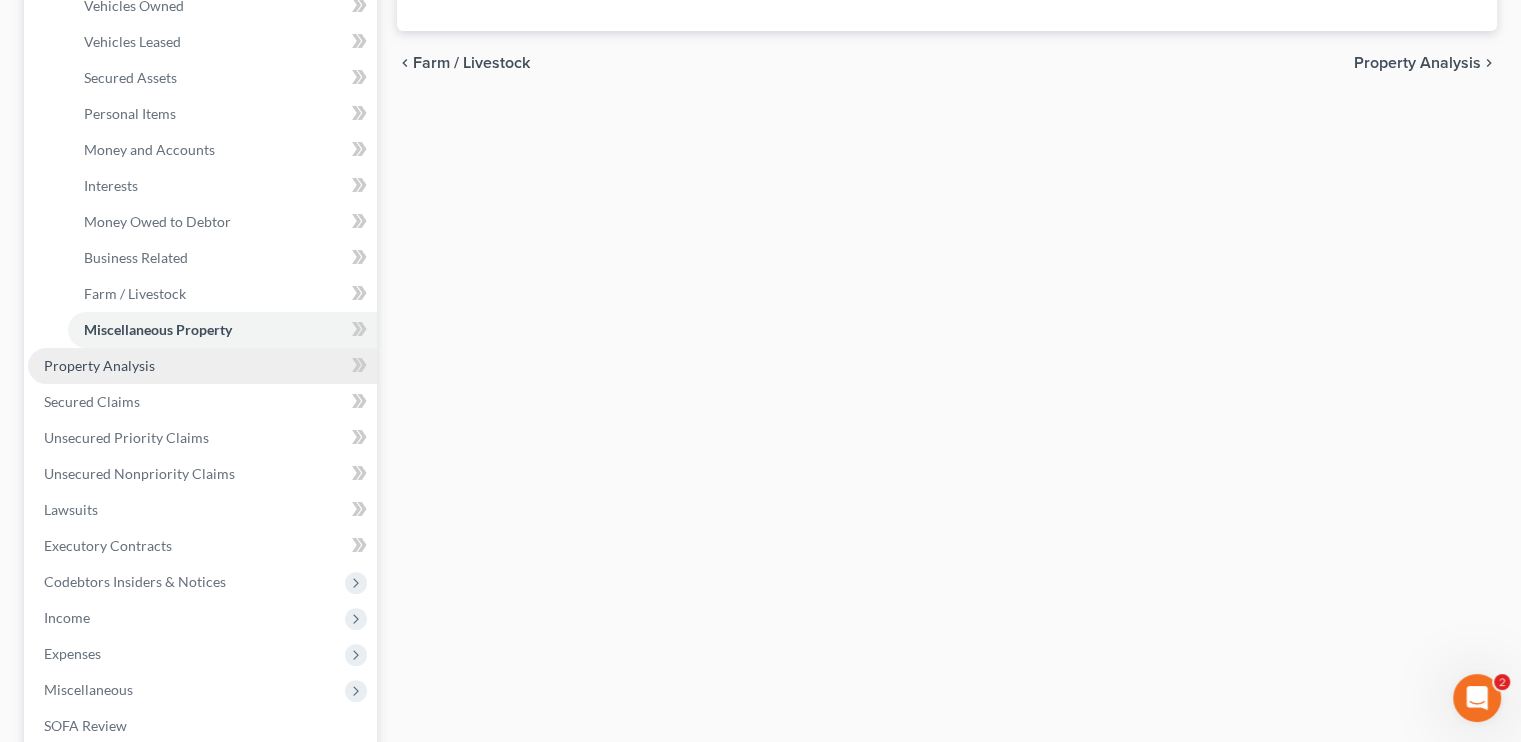 click on "Property Analysis" at bounding box center (99, 365) 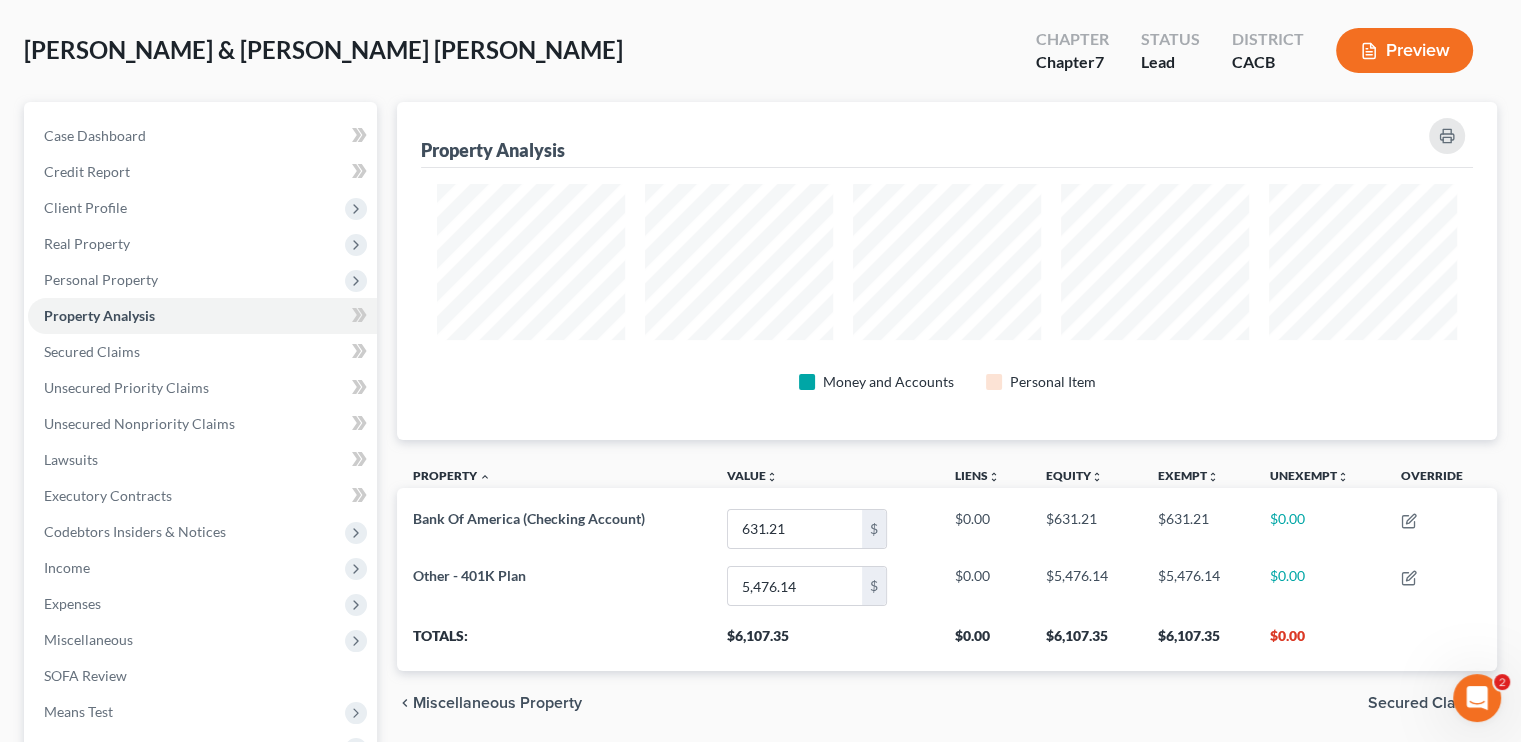 scroll, scrollTop: 0, scrollLeft: 0, axis: both 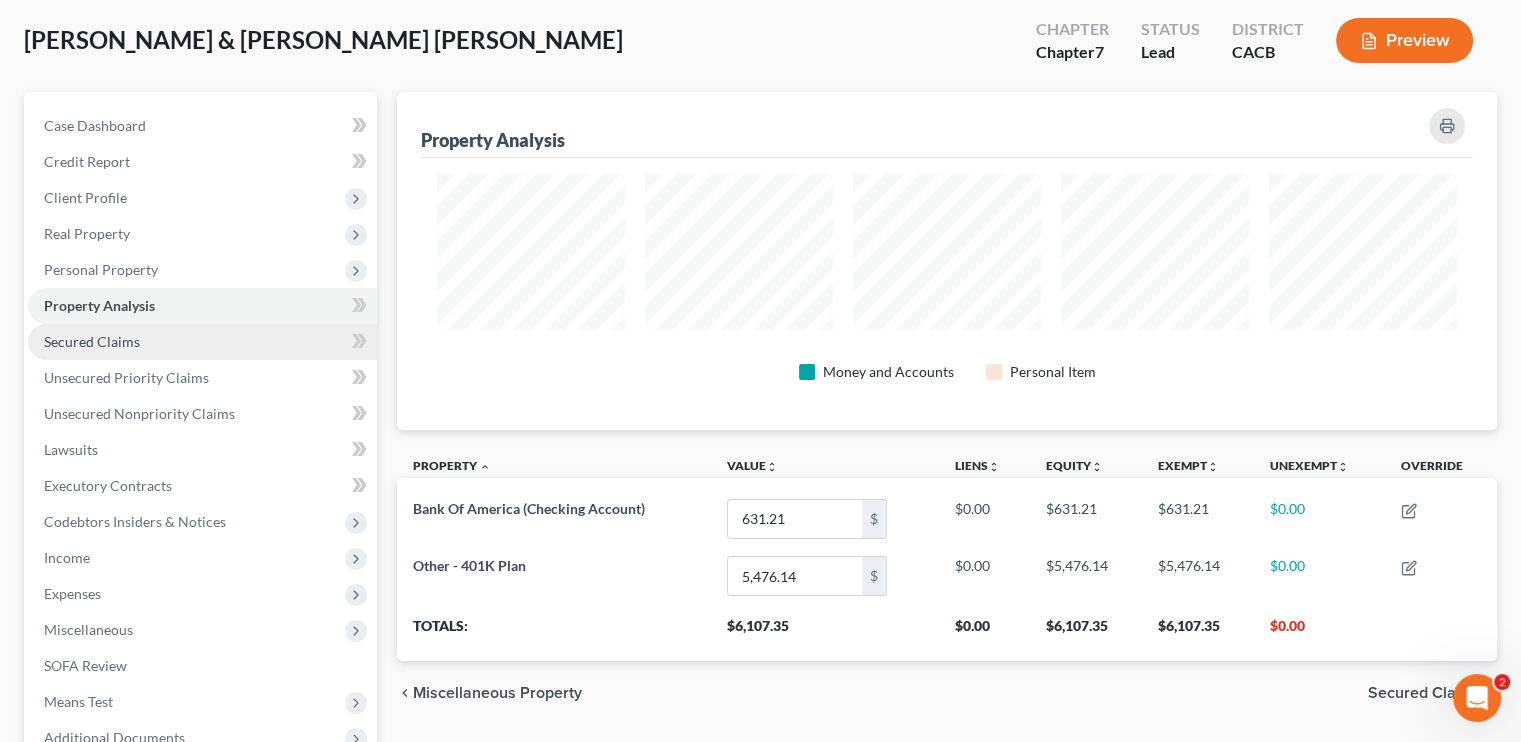 click on "Secured Claims" at bounding box center (202, 342) 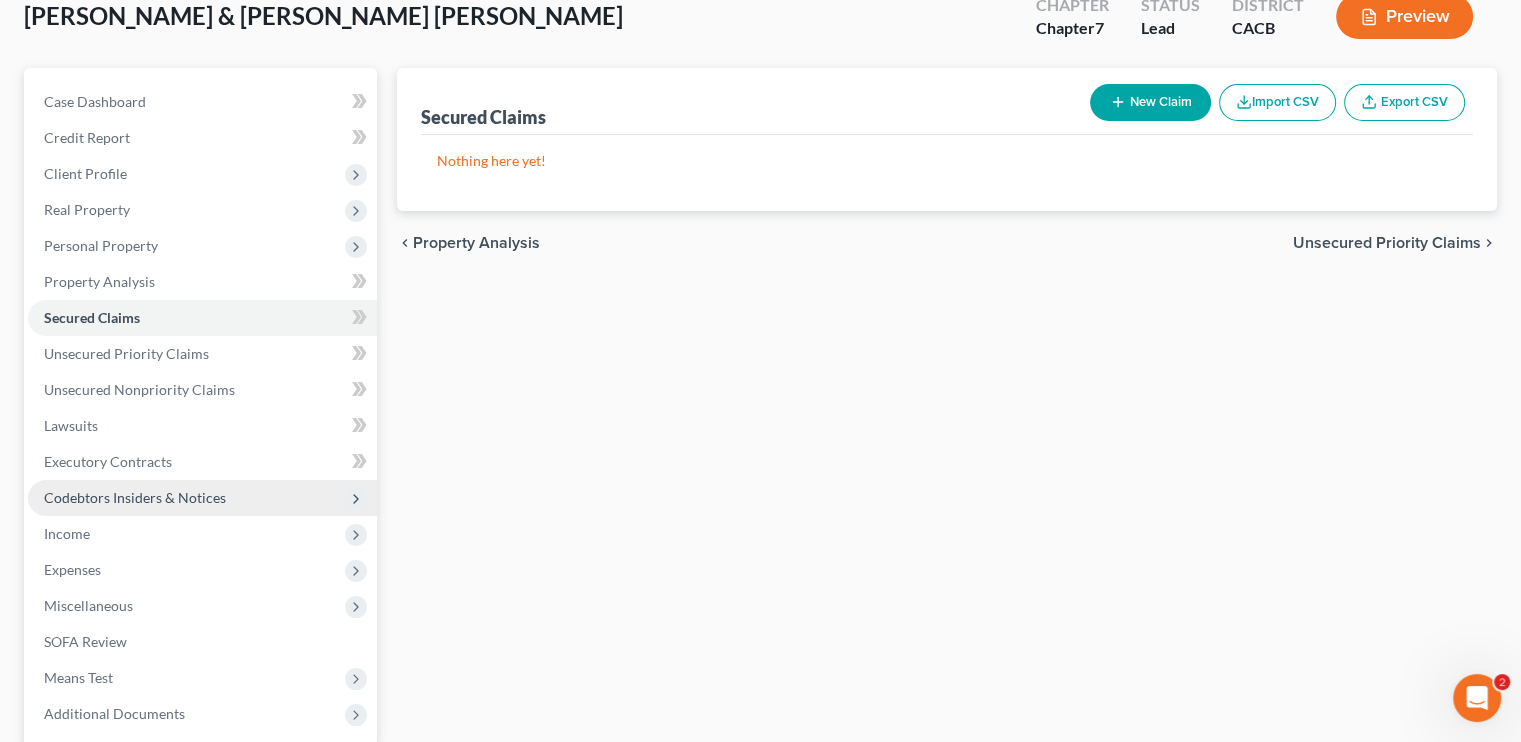 scroll, scrollTop: 300, scrollLeft: 0, axis: vertical 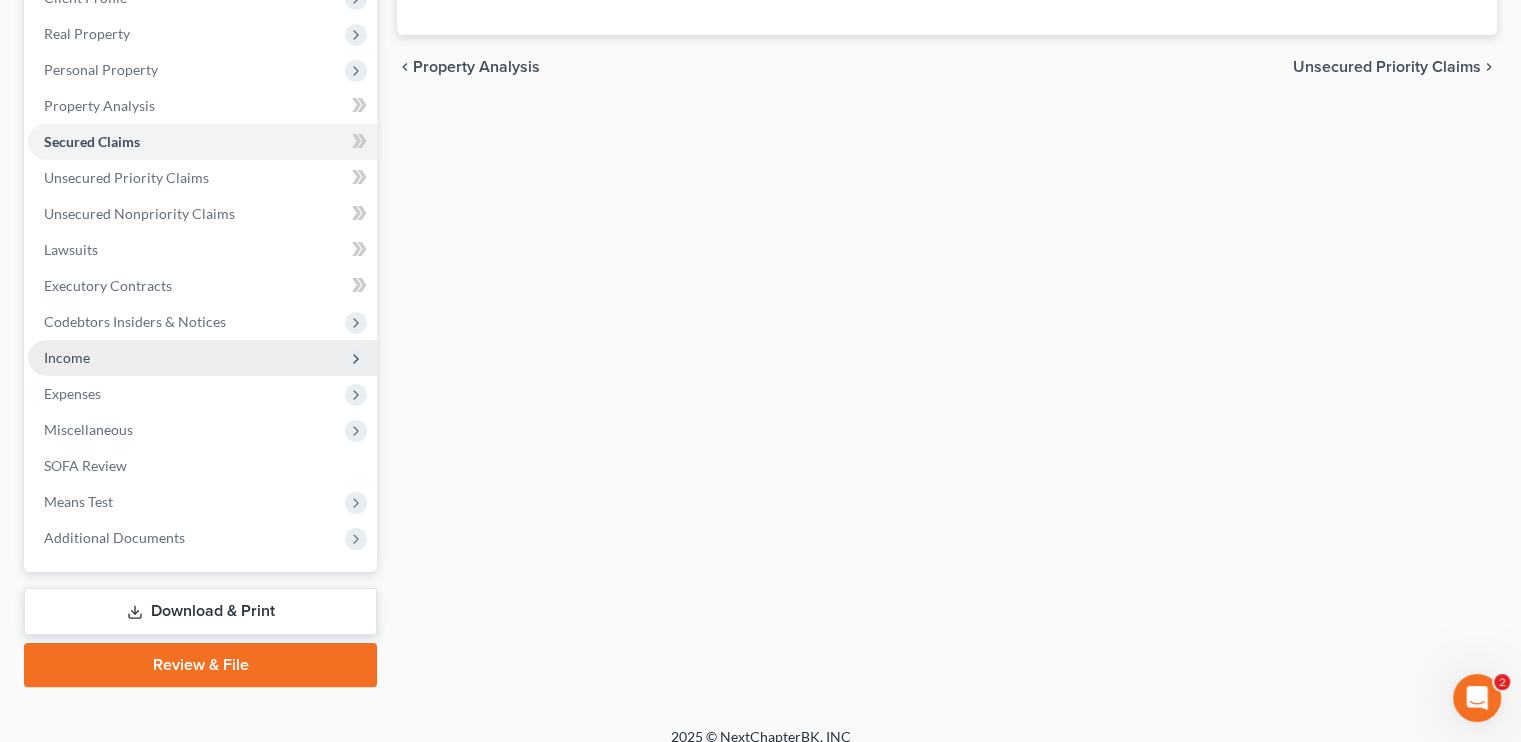 click on "Income" at bounding box center (202, 358) 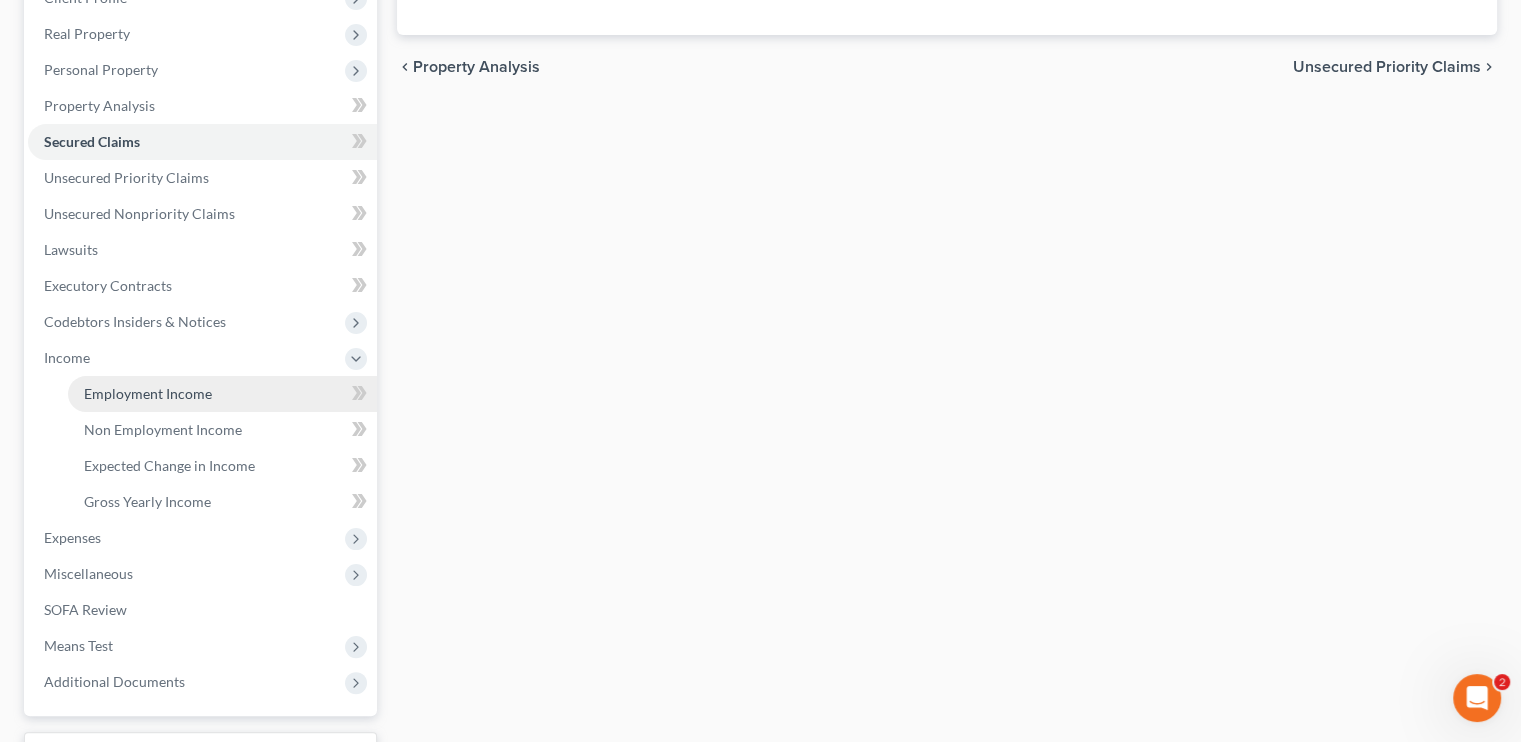 click on "Employment Income" at bounding box center [148, 393] 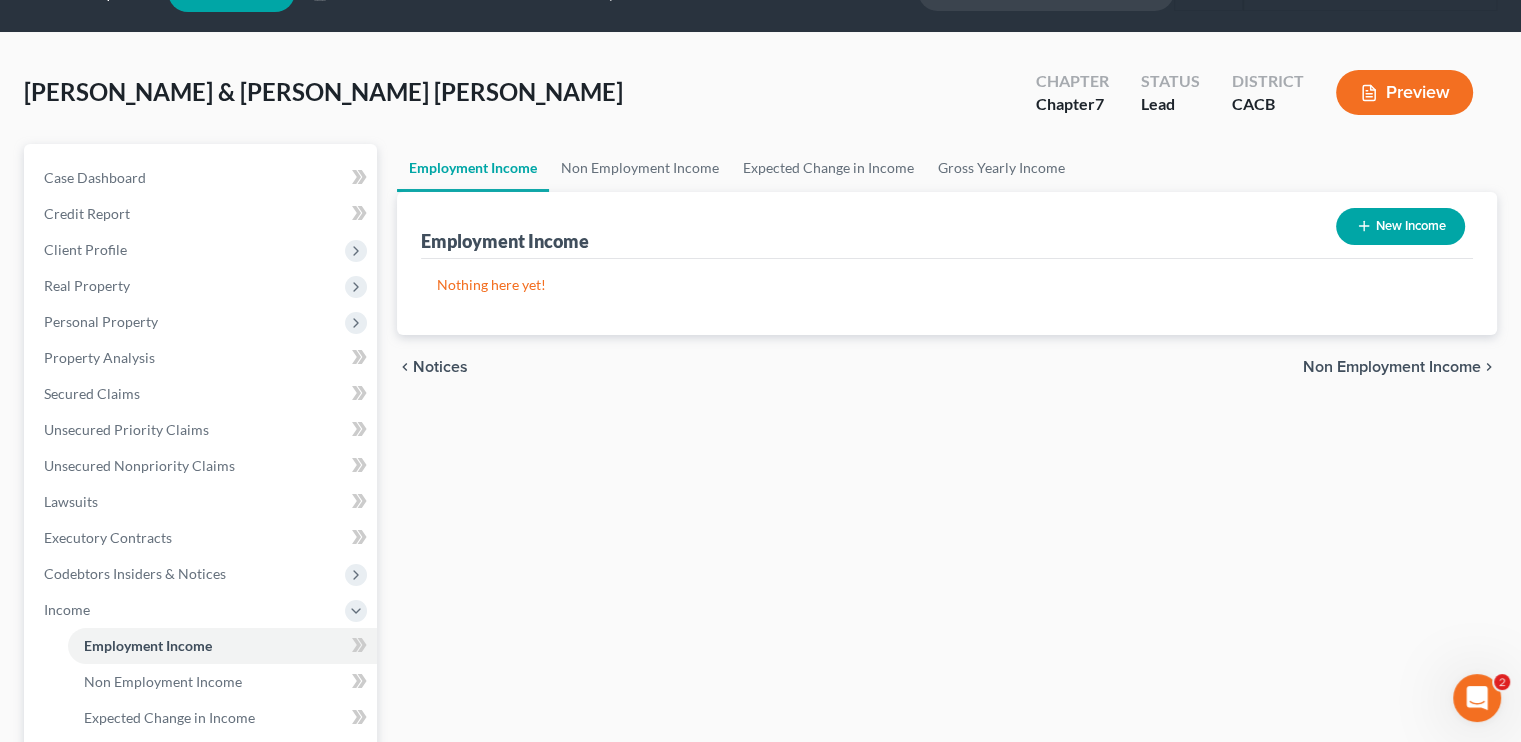 scroll, scrollTop: 0, scrollLeft: 0, axis: both 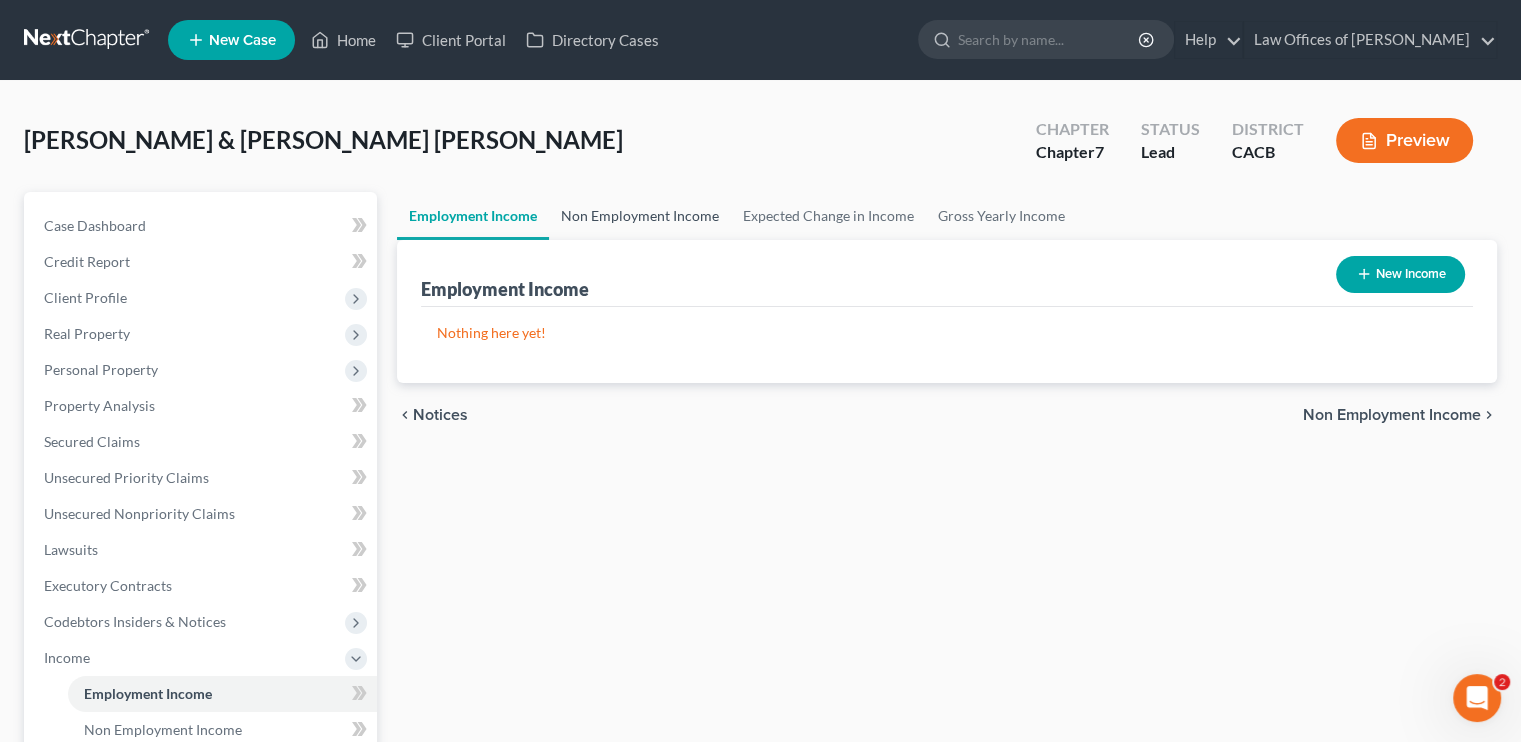 click on "Non Employment Income" at bounding box center [640, 216] 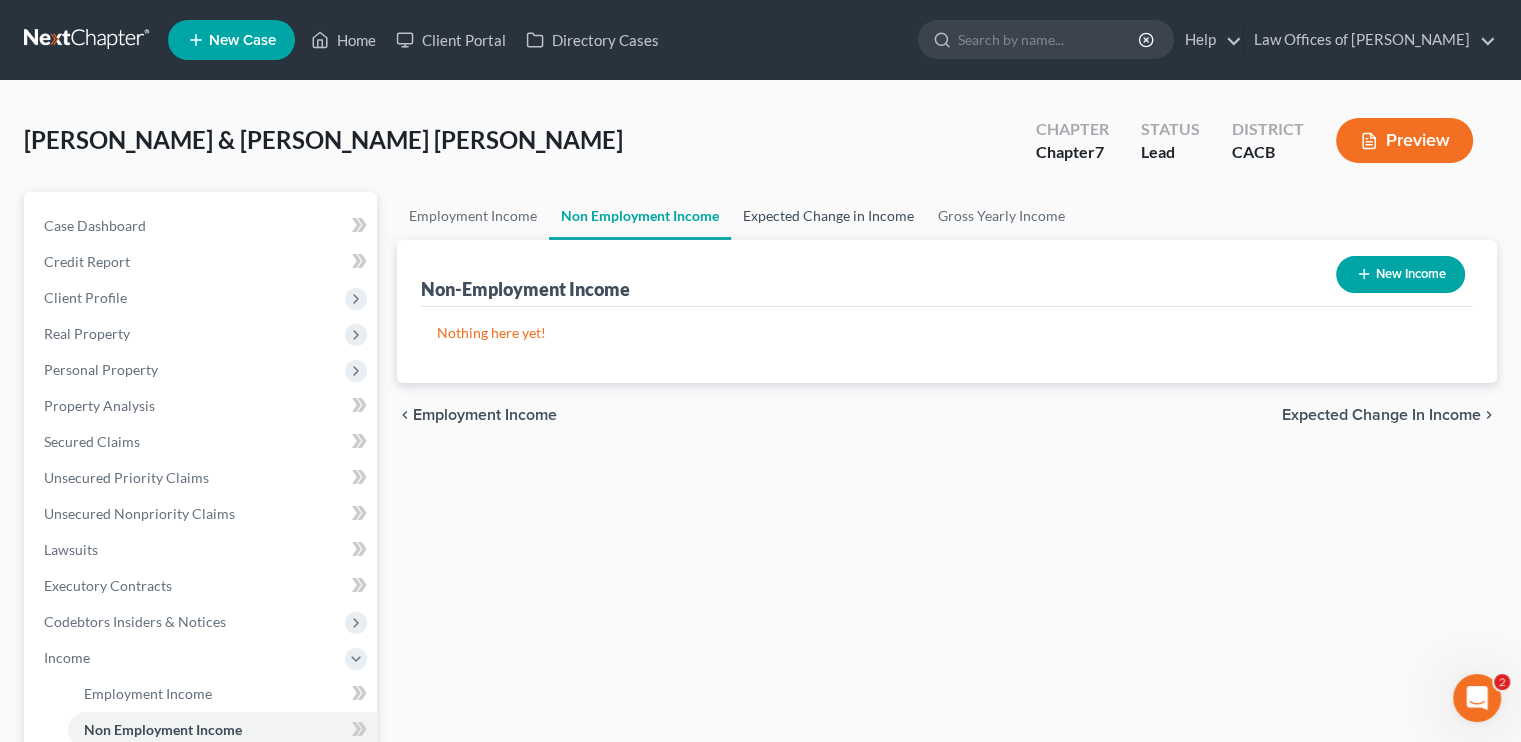 click on "Expected Change in Income" at bounding box center [828, 216] 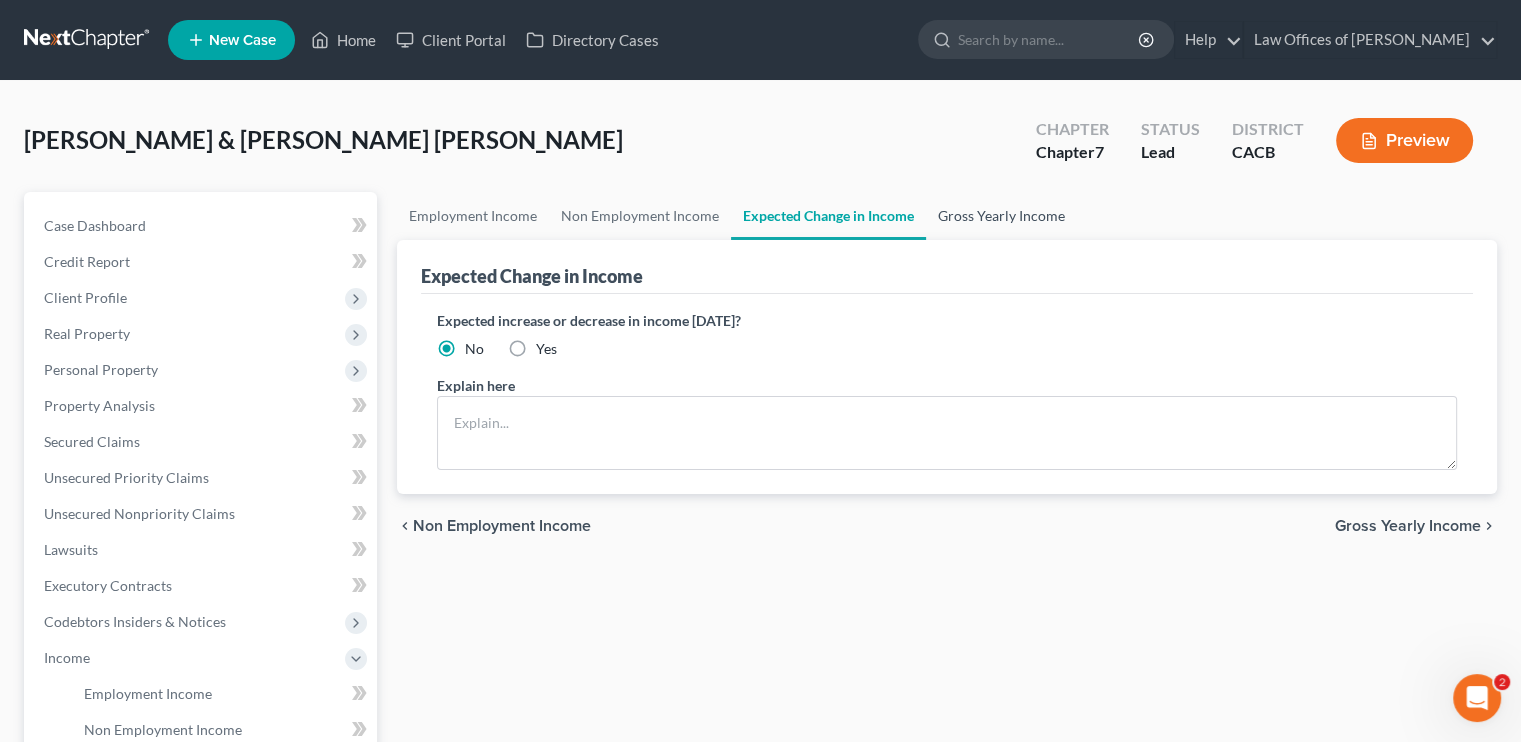 click on "Gross Yearly Income" at bounding box center [1001, 216] 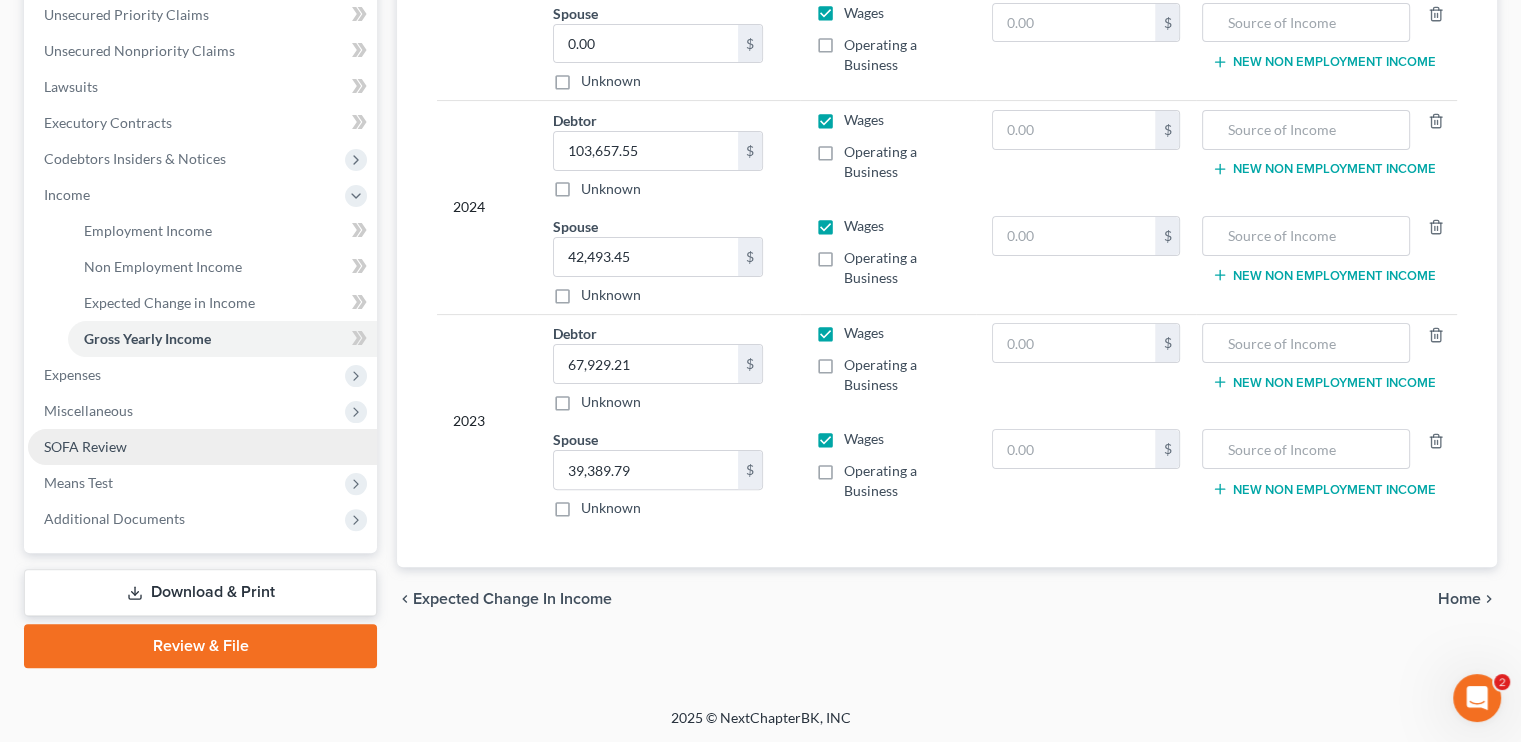click on "SOFA Review" at bounding box center (85, 446) 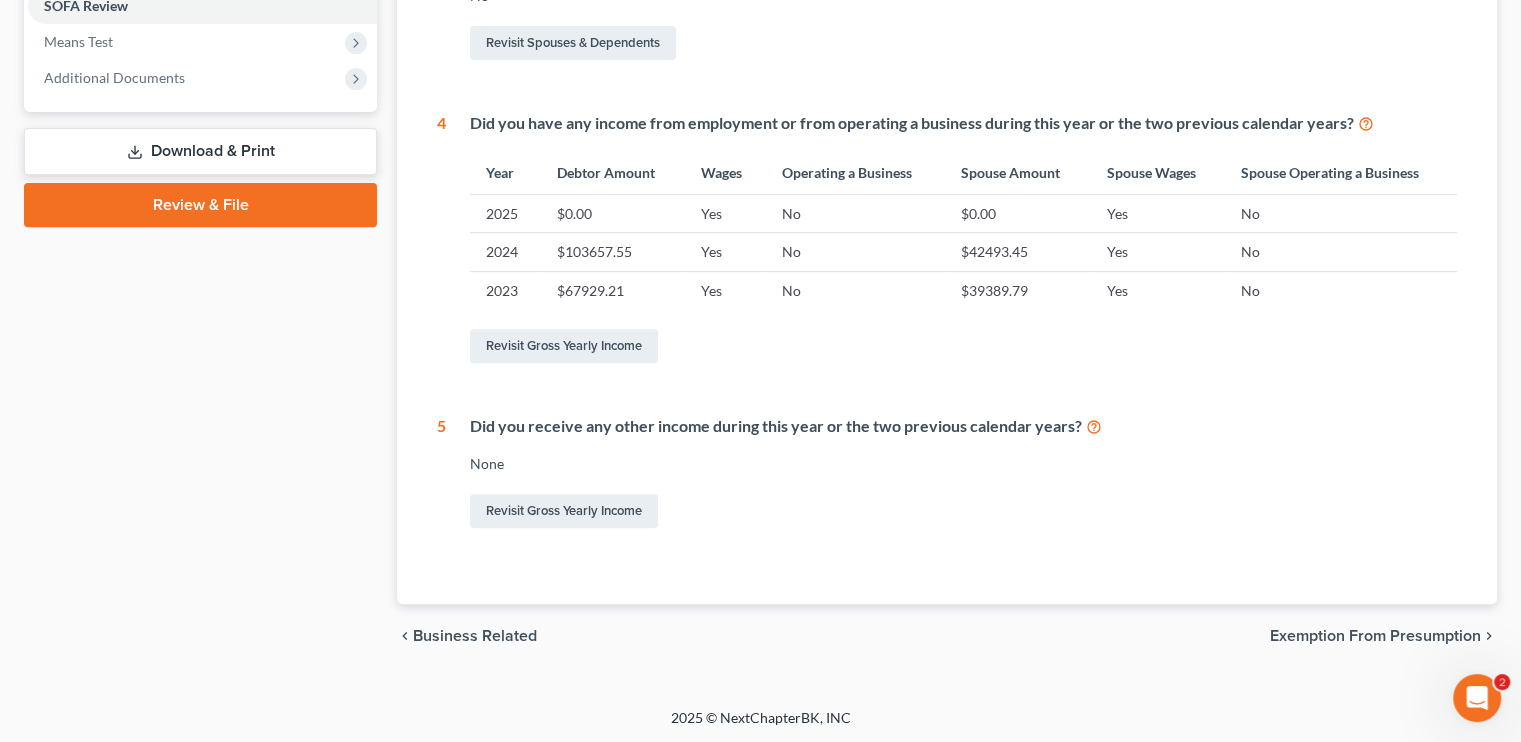 scroll, scrollTop: 660, scrollLeft: 0, axis: vertical 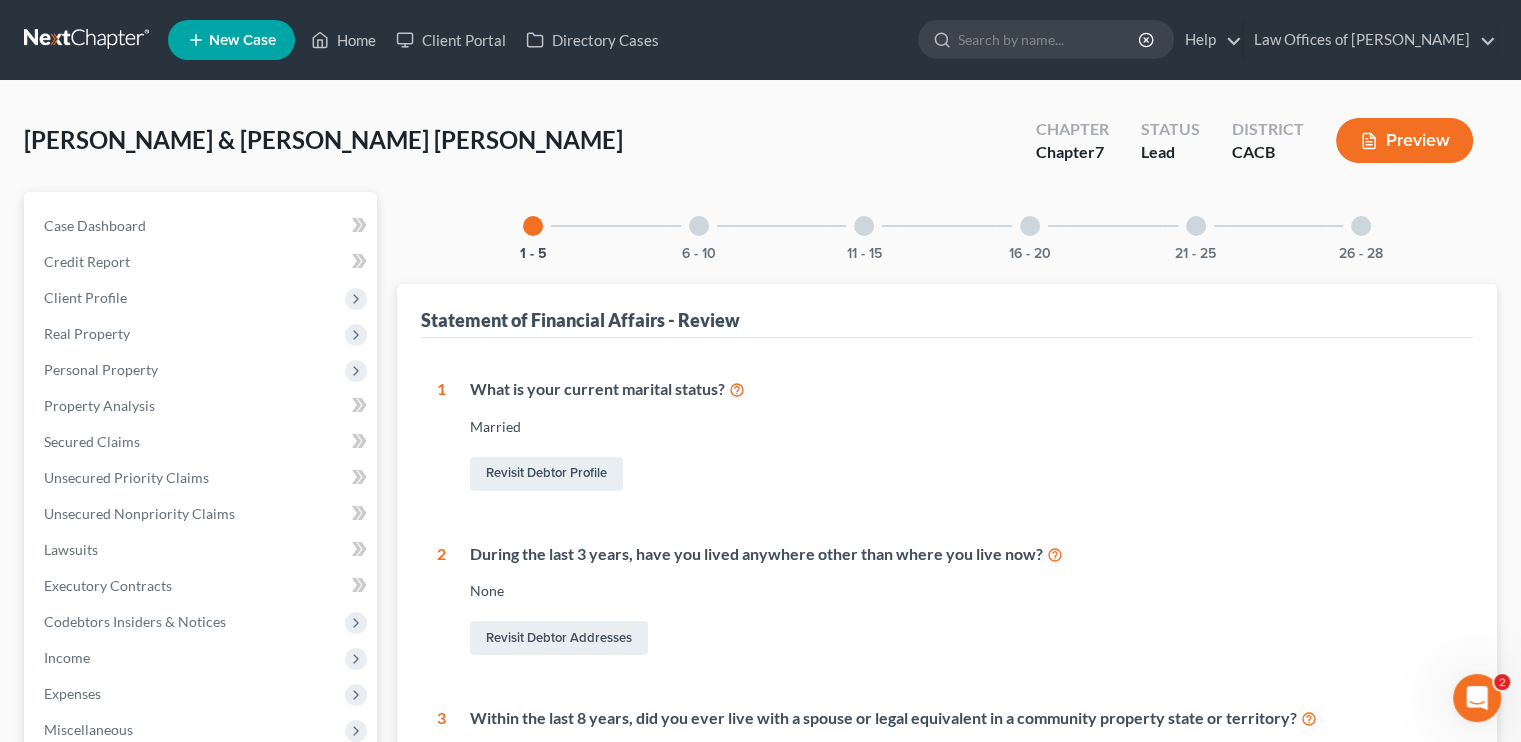 click on "Preview" at bounding box center (1404, 140) 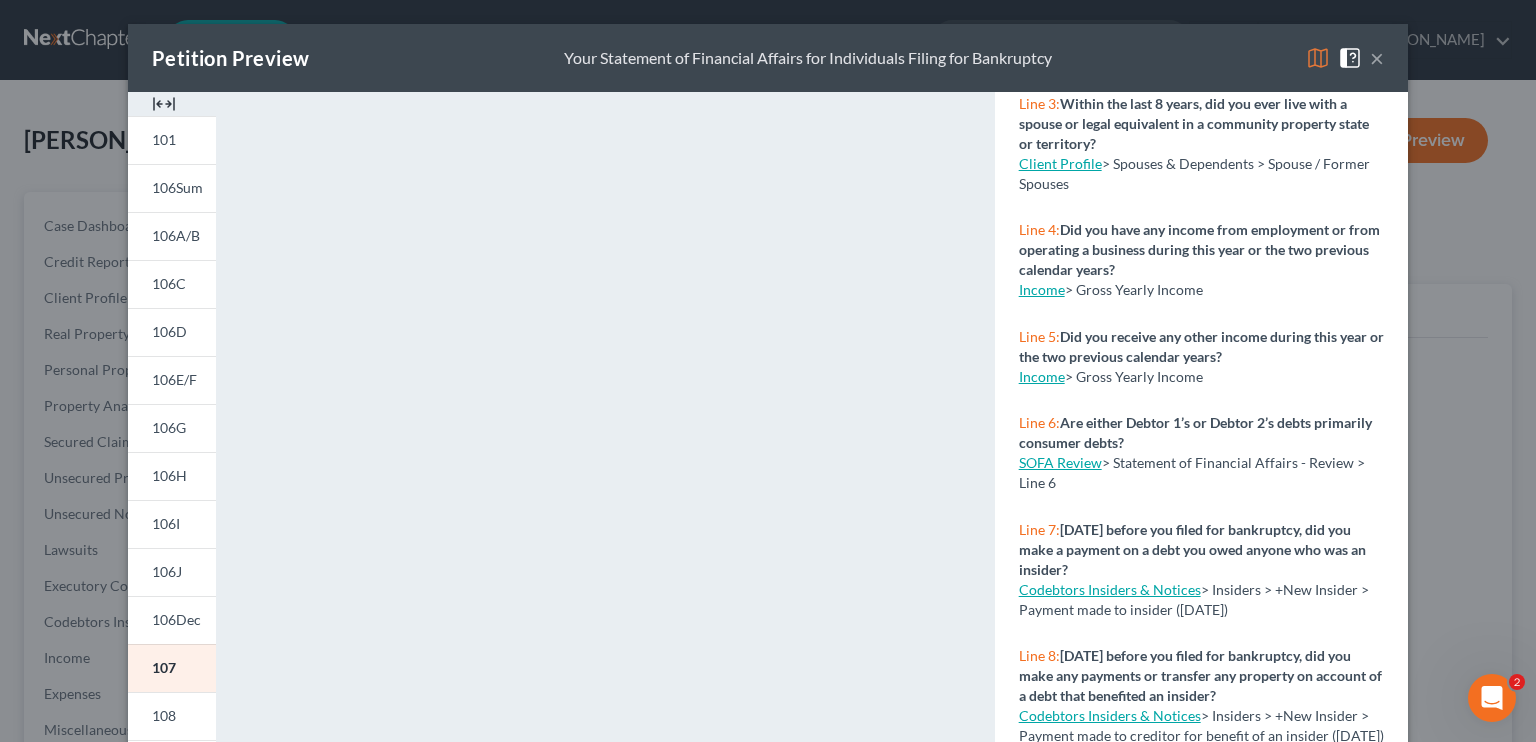 scroll, scrollTop: 300, scrollLeft: 0, axis: vertical 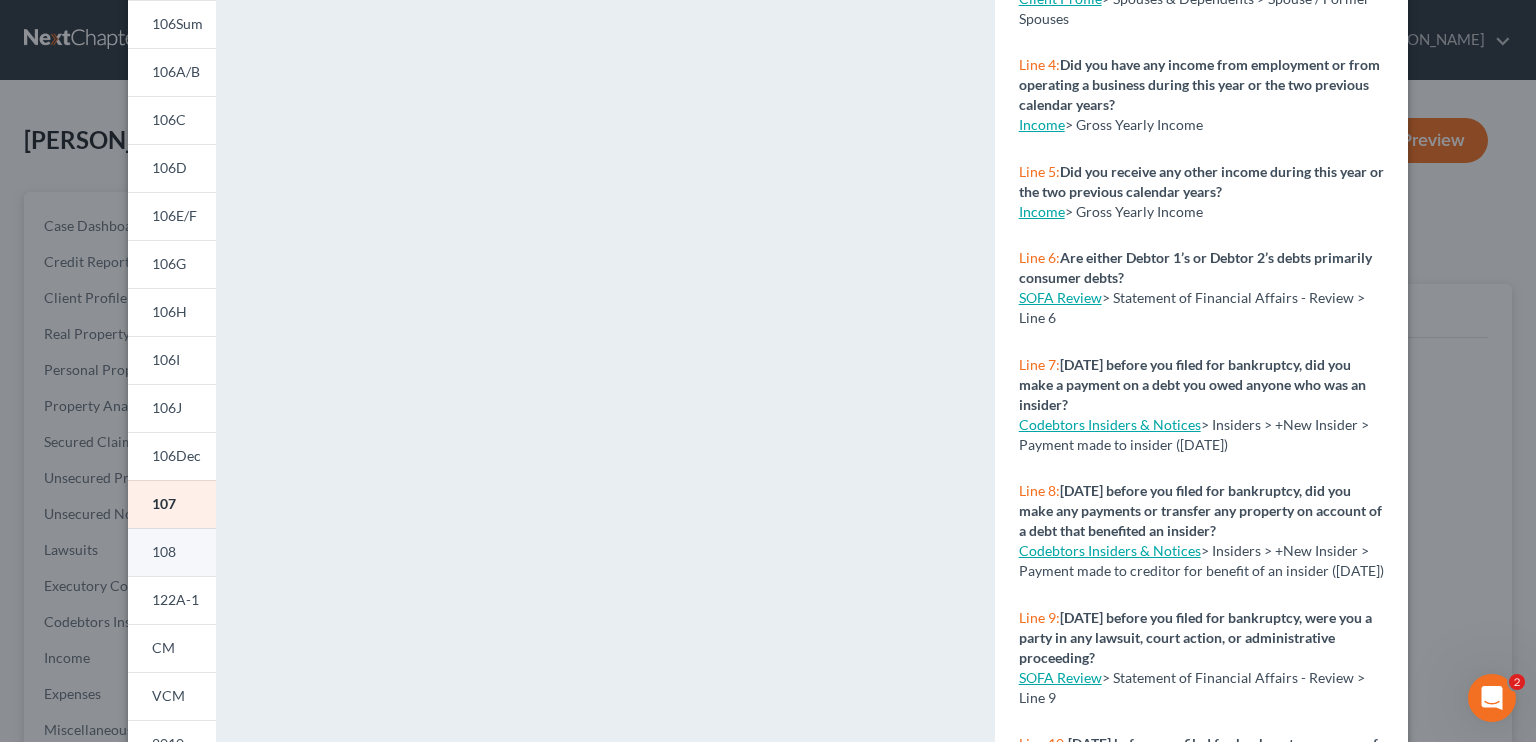 click on "108" at bounding box center (164, 551) 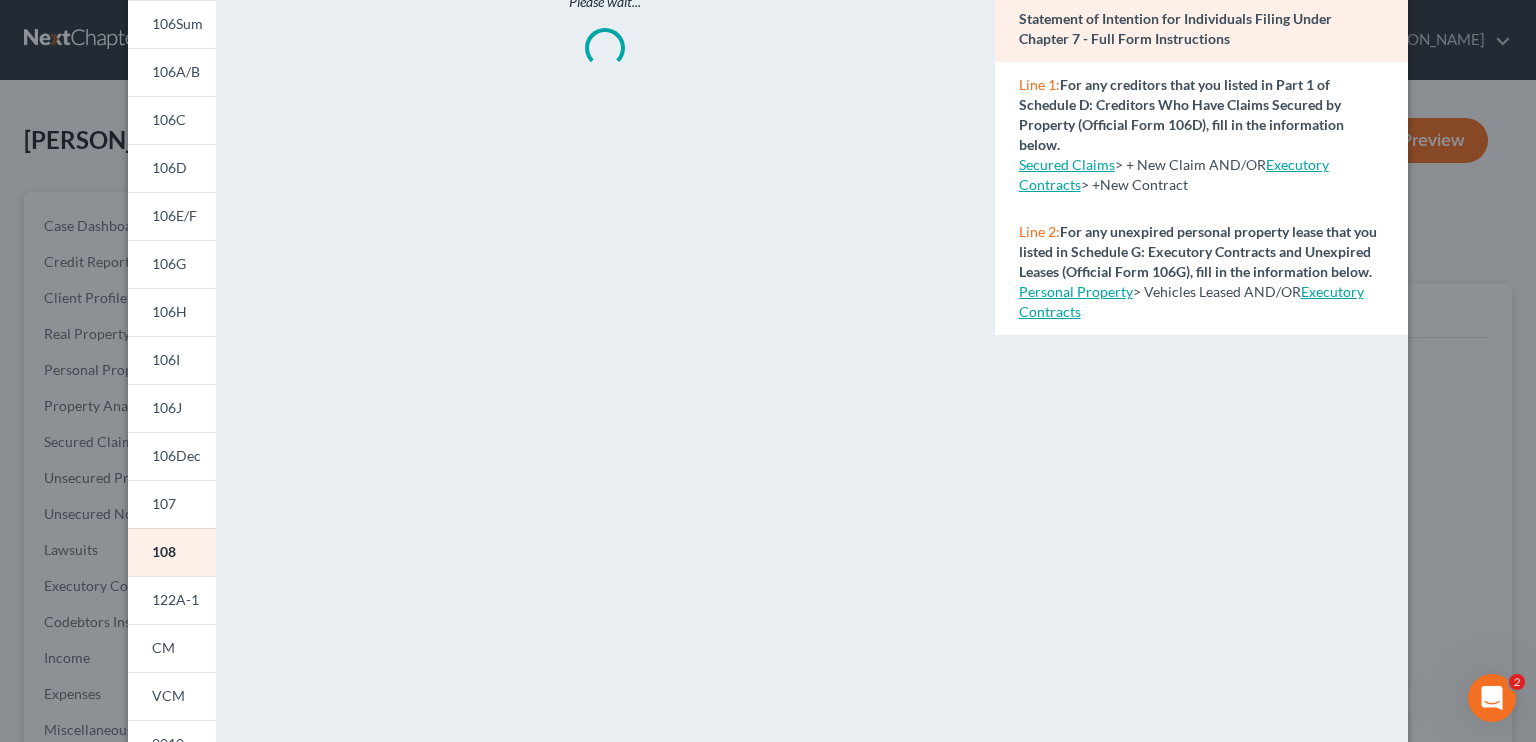 scroll, scrollTop: 0, scrollLeft: 0, axis: both 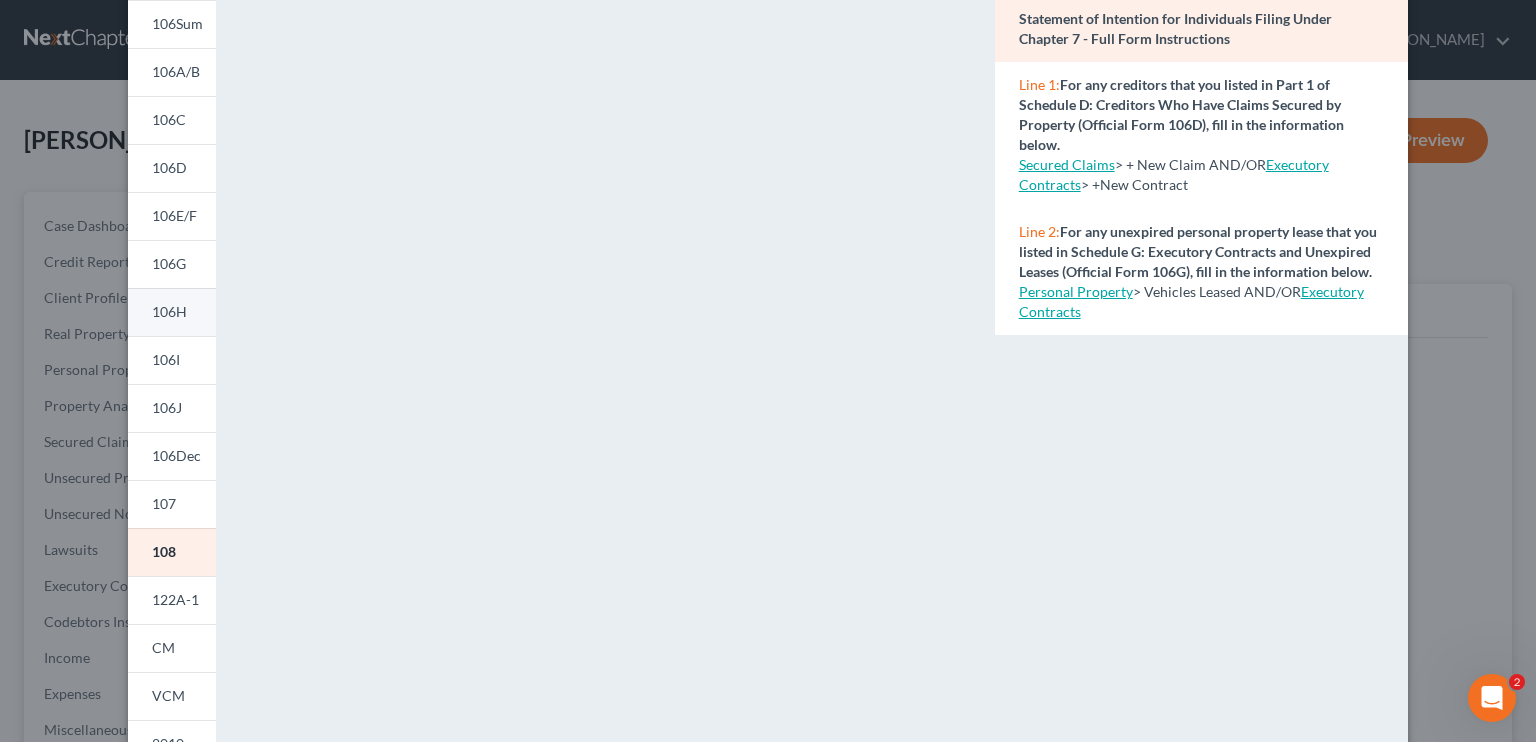 click on "106H" at bounding box center (169, 311) 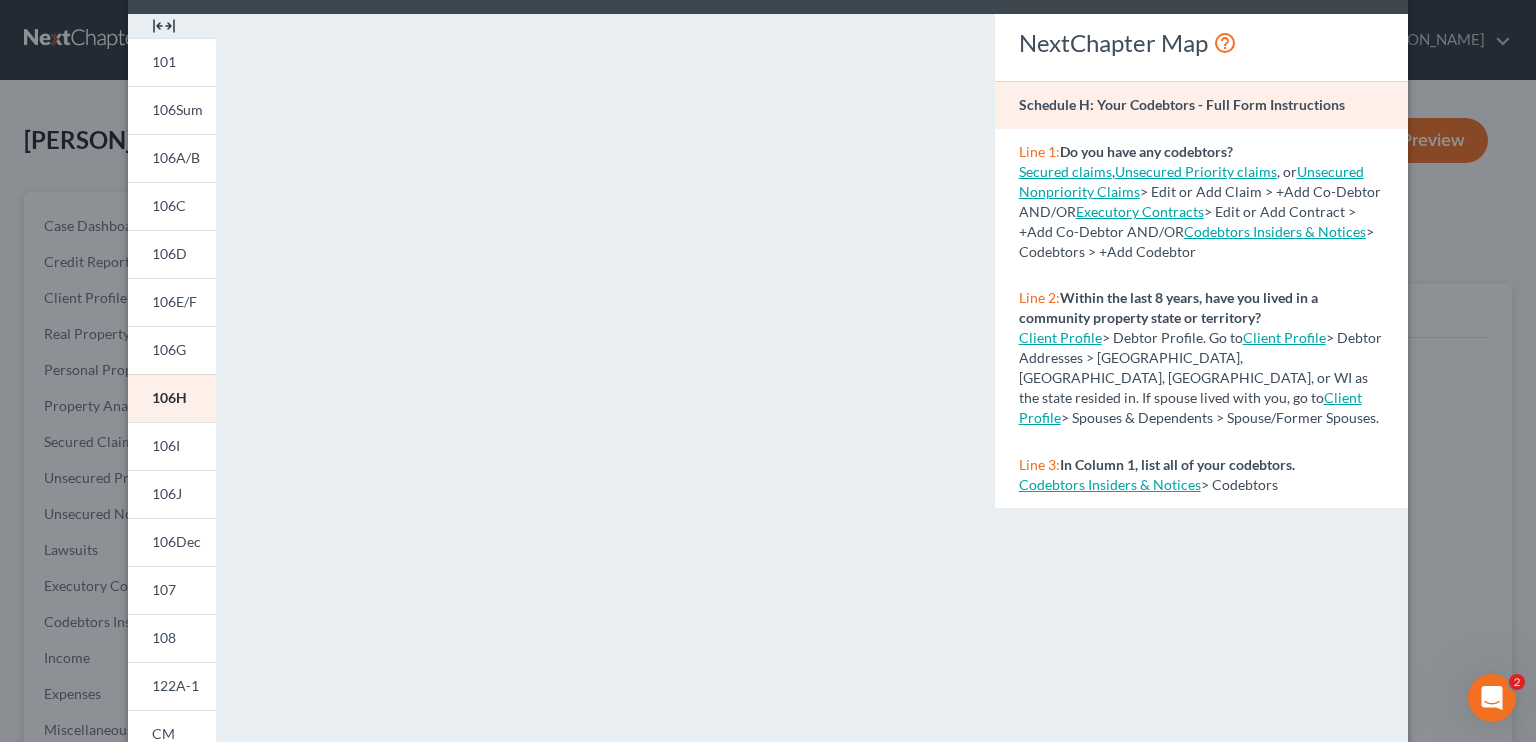 scroll, scrollTop: 0, scrollLeft: 0, axis: both 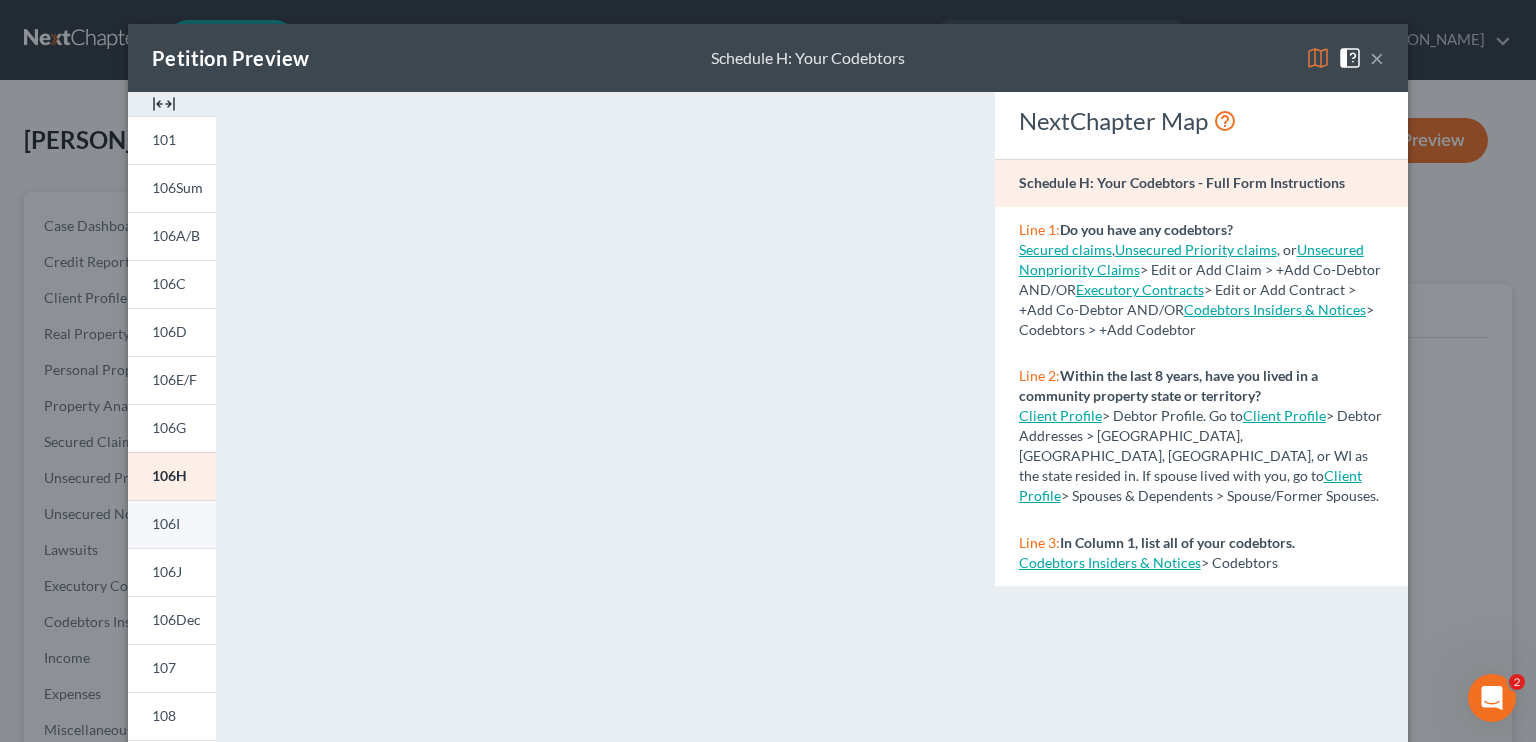 click on "106I" at bounding box center (172, 524) 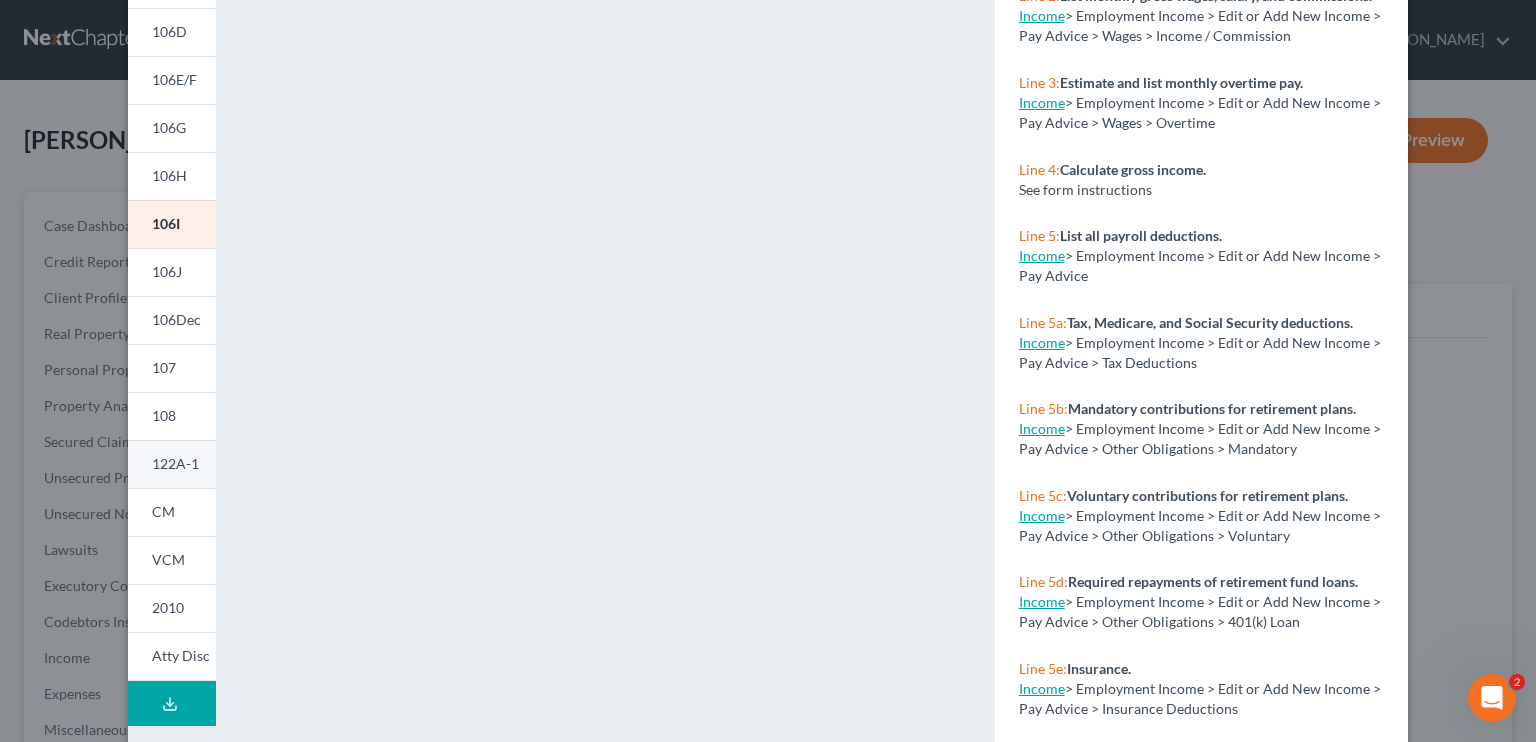 scroll, scrollTop: 100, scrollLeft: 0, axis: vertical 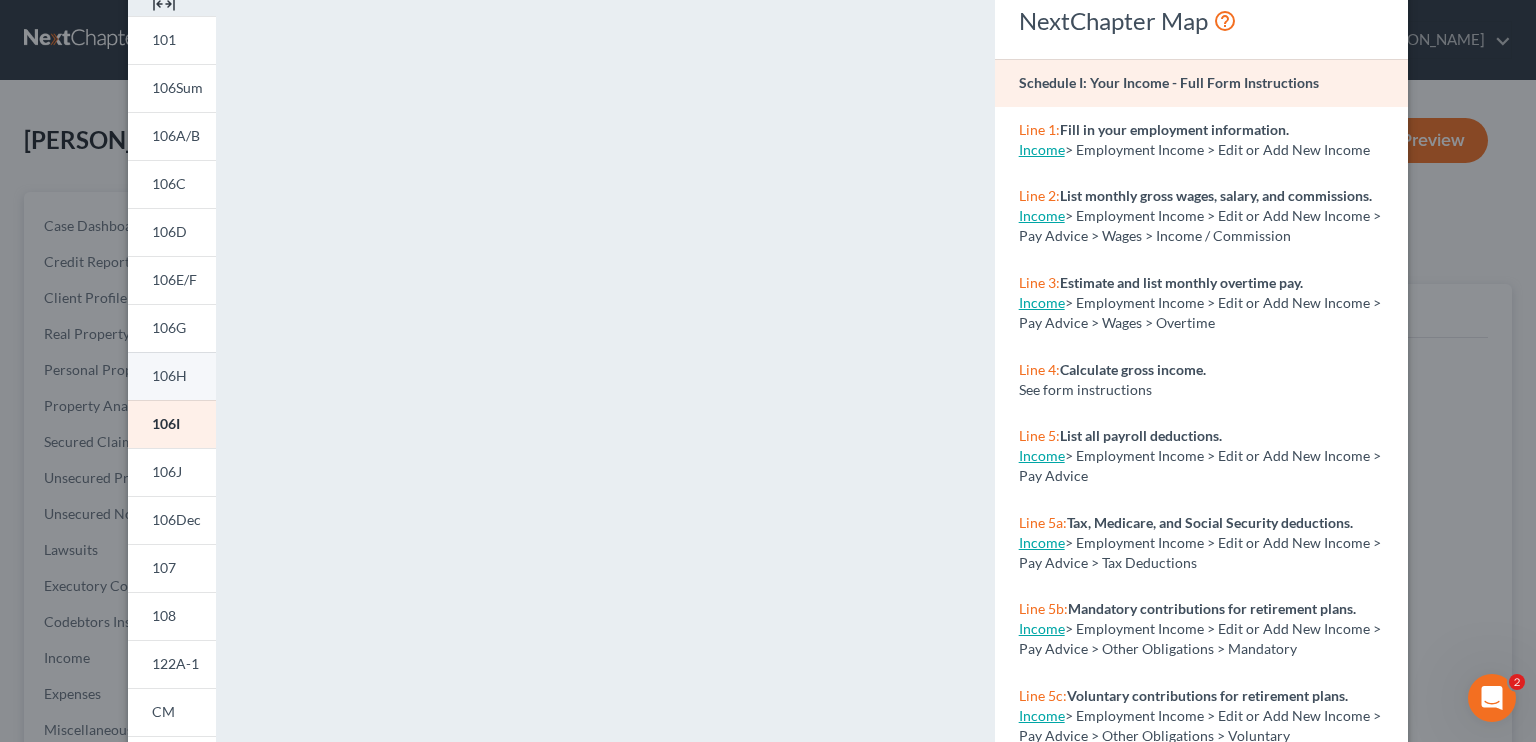 click on "106H" at bounding box center (169, 375) 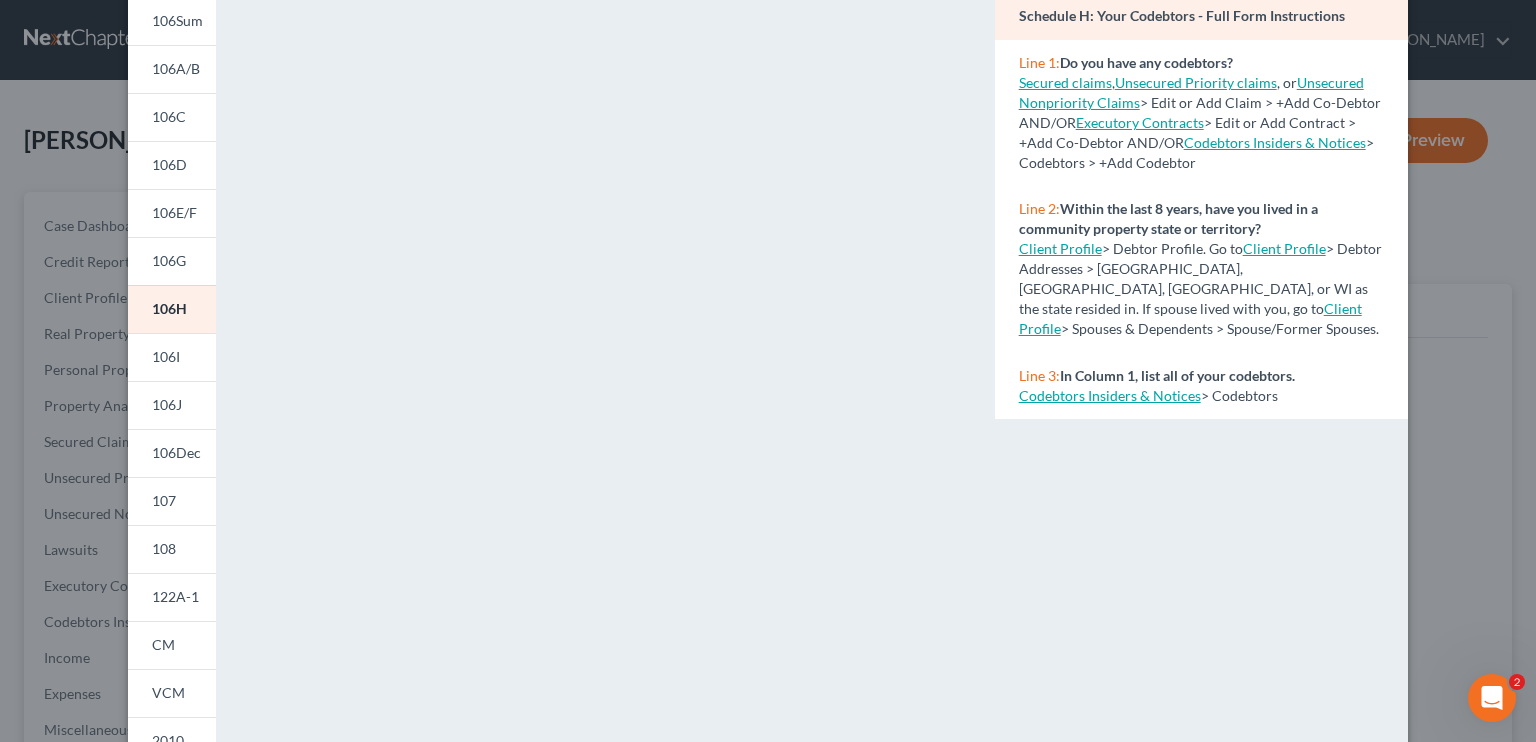 scroll, scrollTop: 200, scrollLeft: 0, axis: vertical 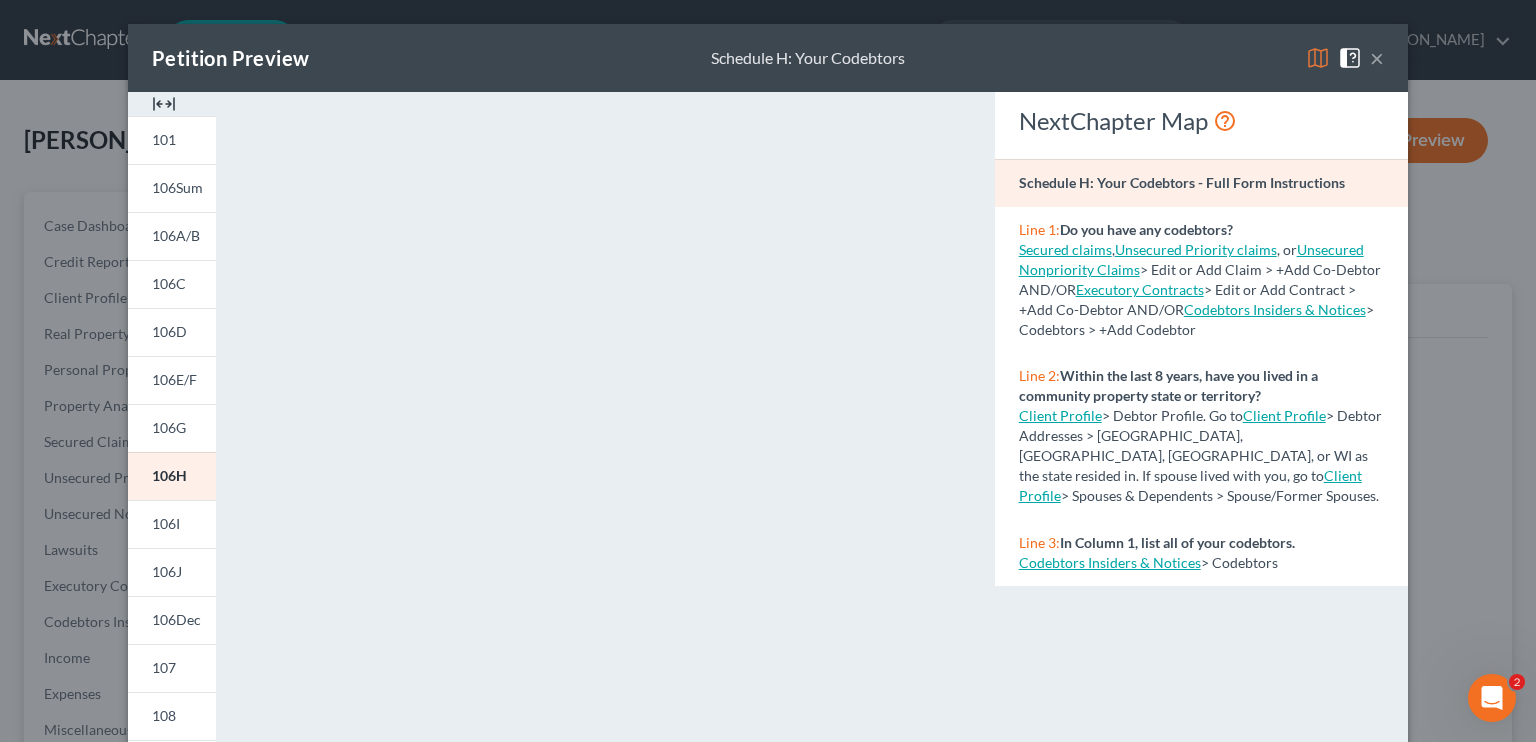 click on "×" at bounding box center (1377, 58) 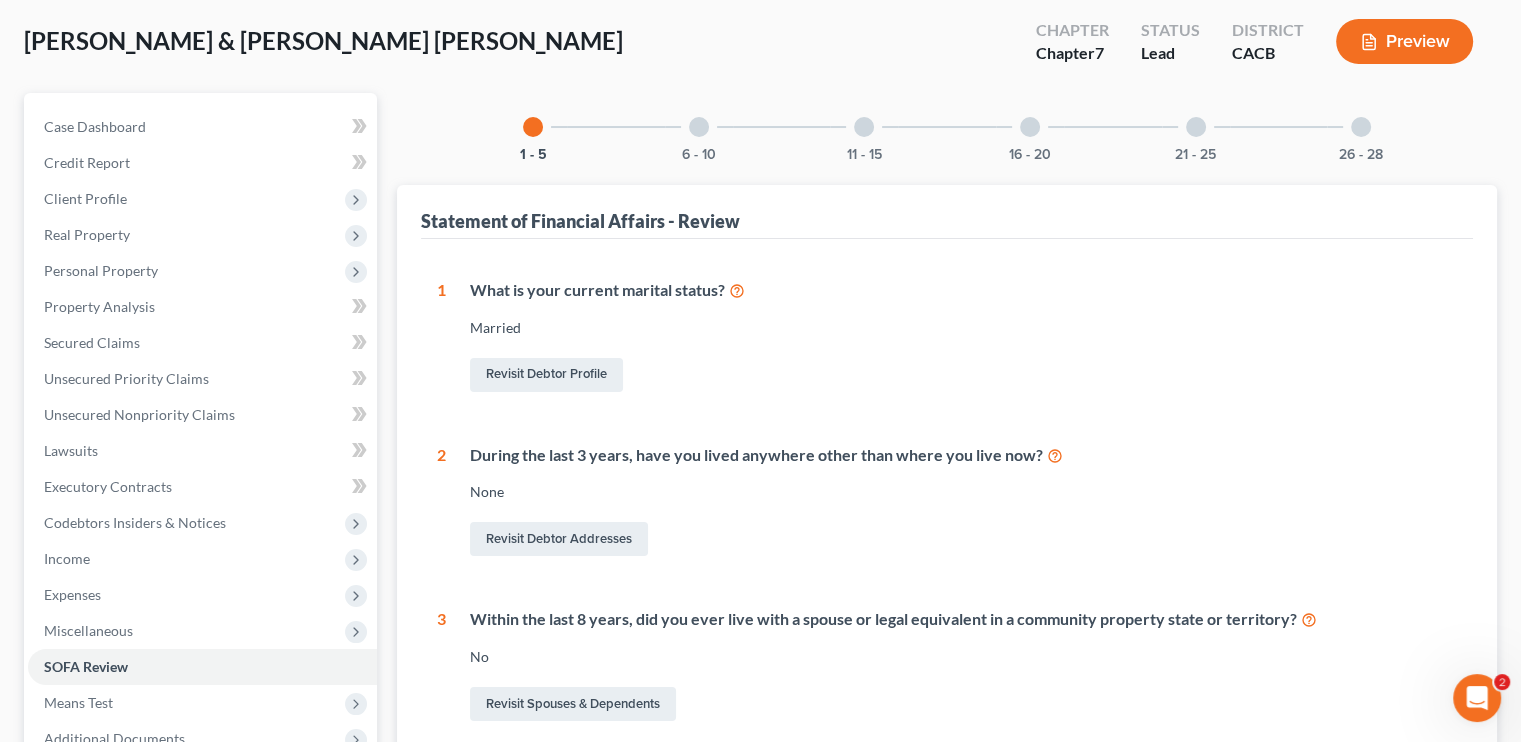 scroll, scrollTop: 100, scrollLeft: 0, axis: vertical 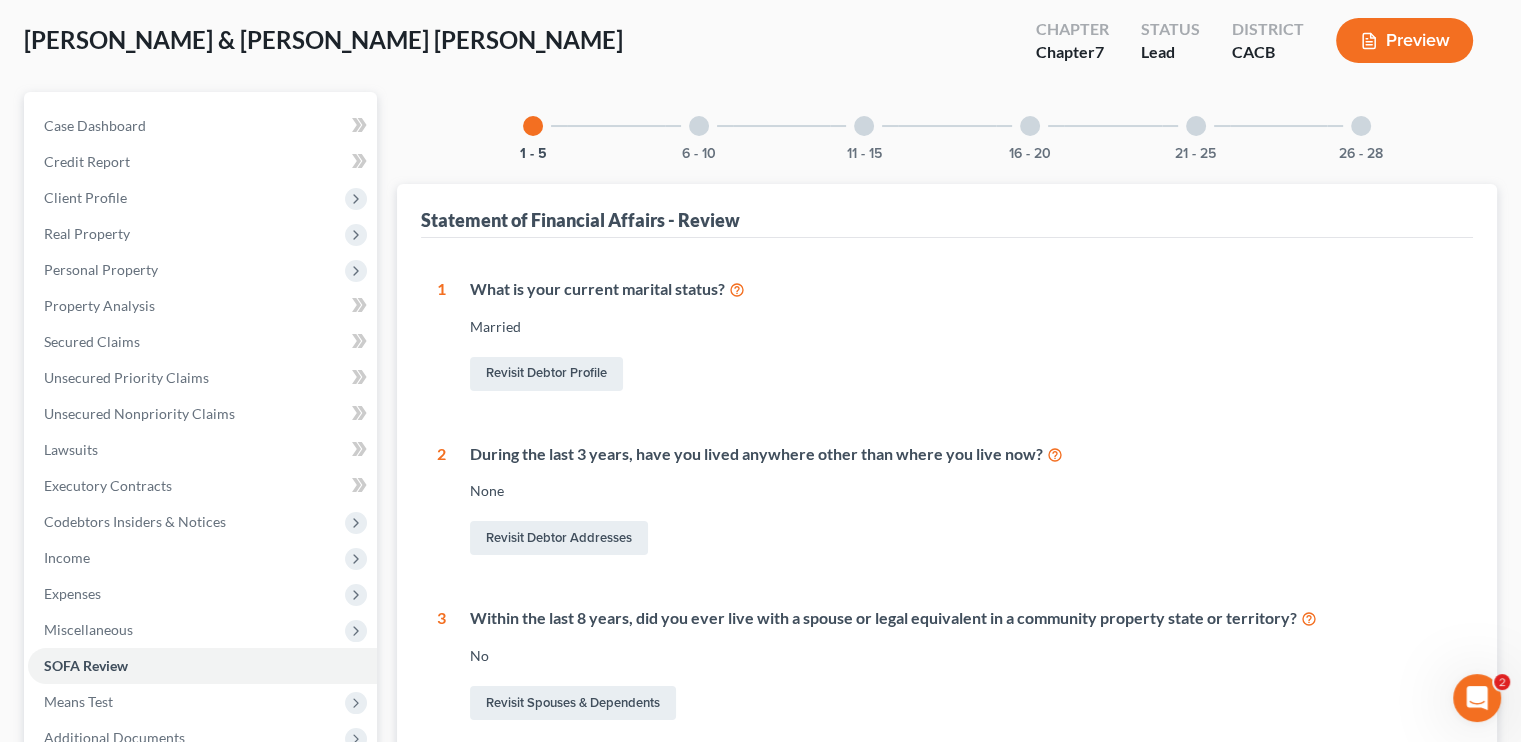 click at bounding box center (699, 126) 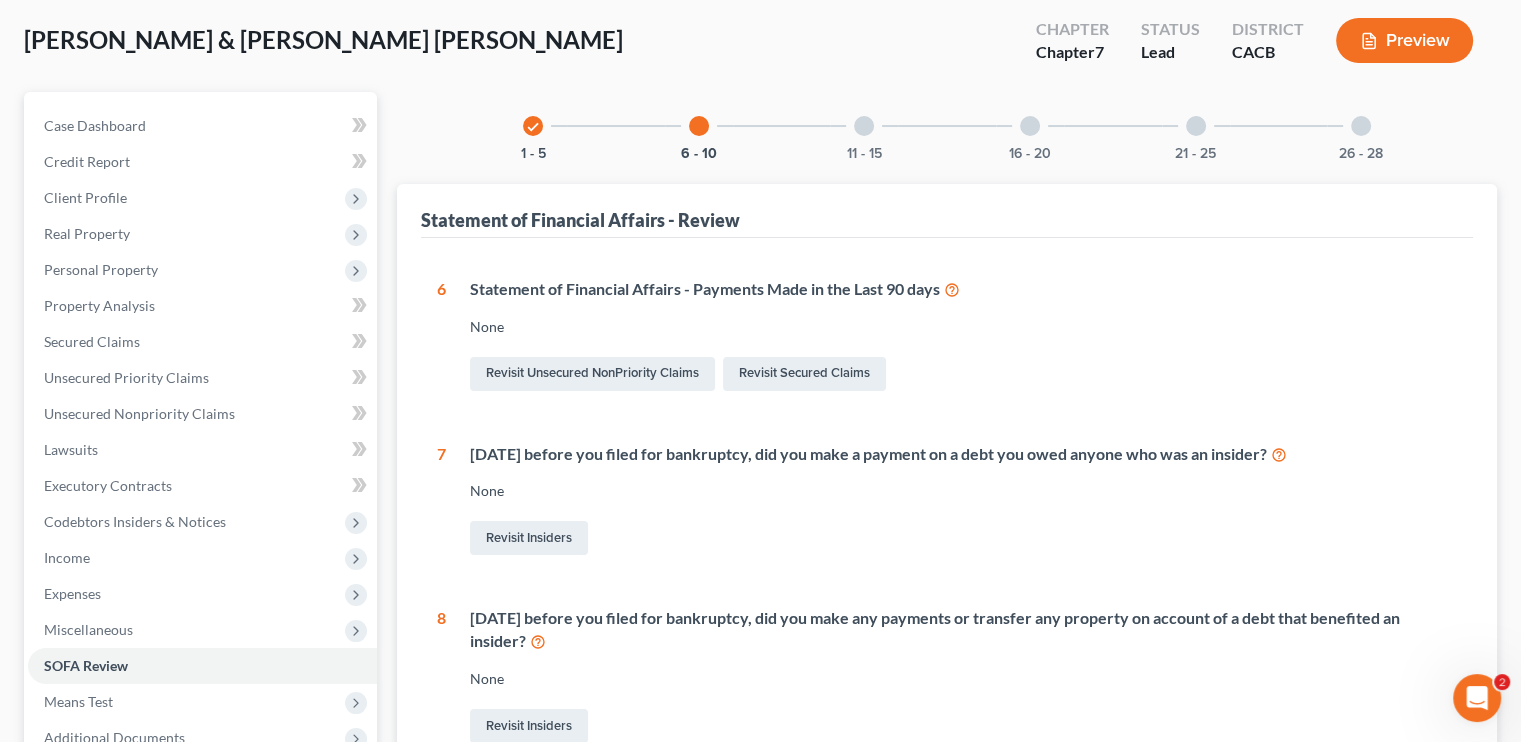 click at bounding box center [864, 126] 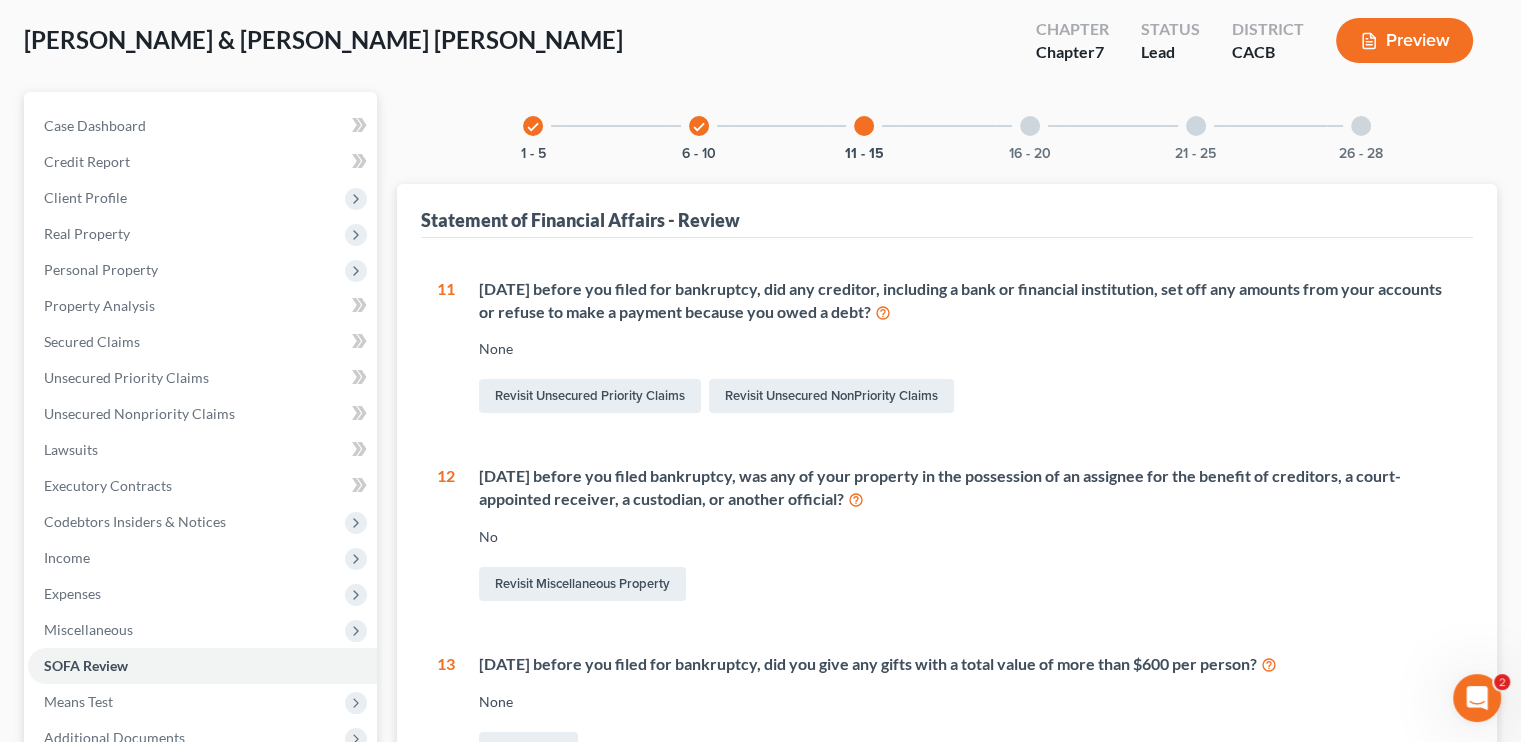 click at bounding box center (1030, 126) 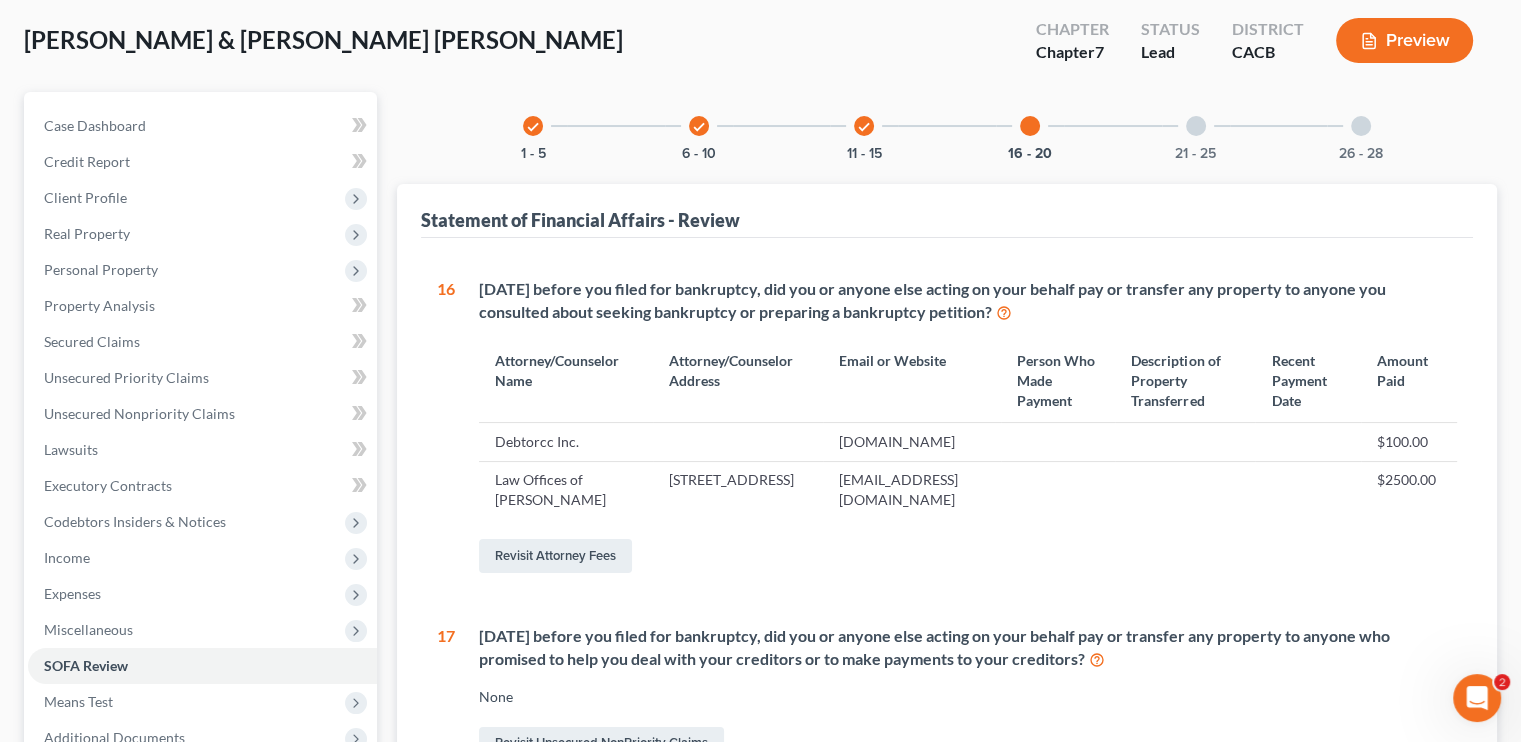 click at bounding box center (1196, 126) 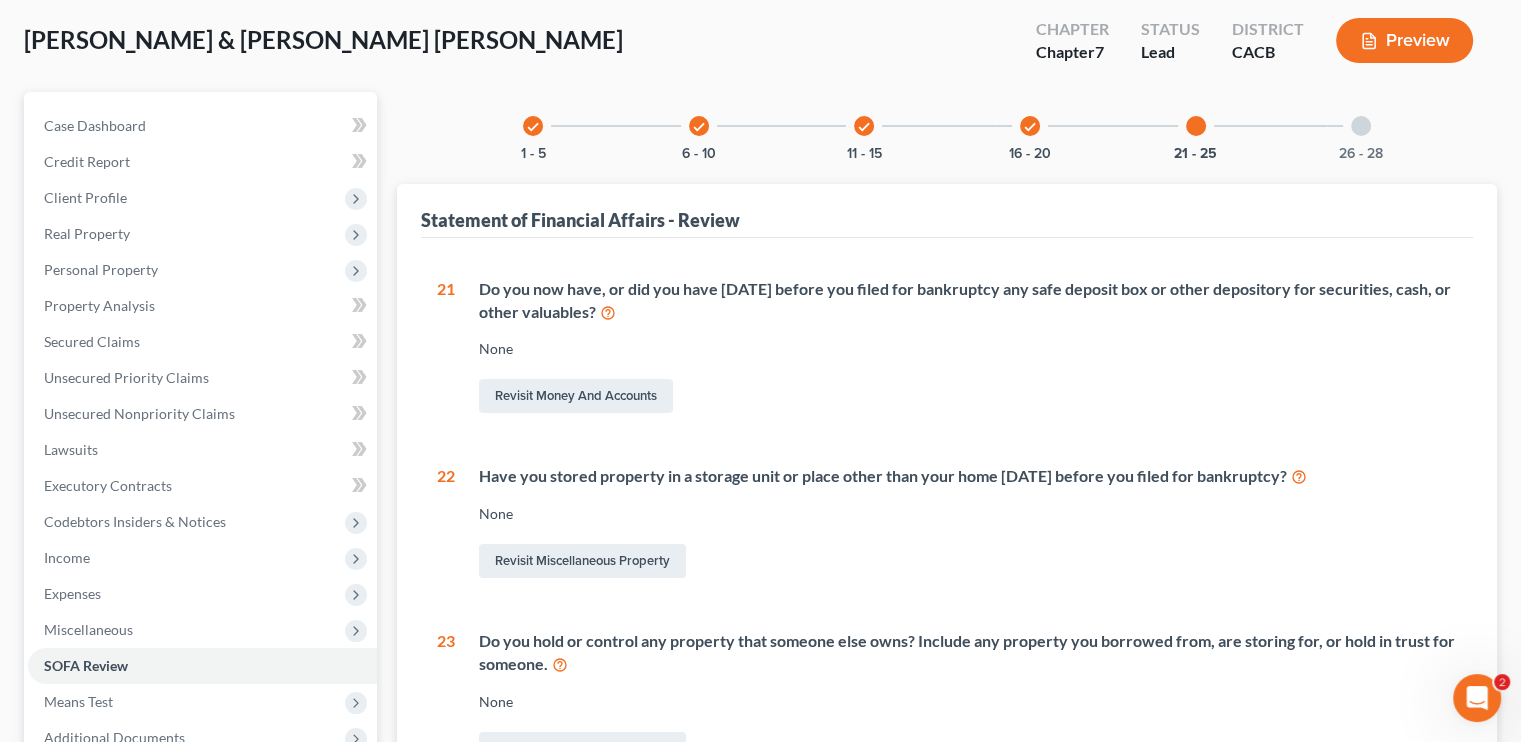 click on "check 16 - 20" at bounding box center [1030, 126] 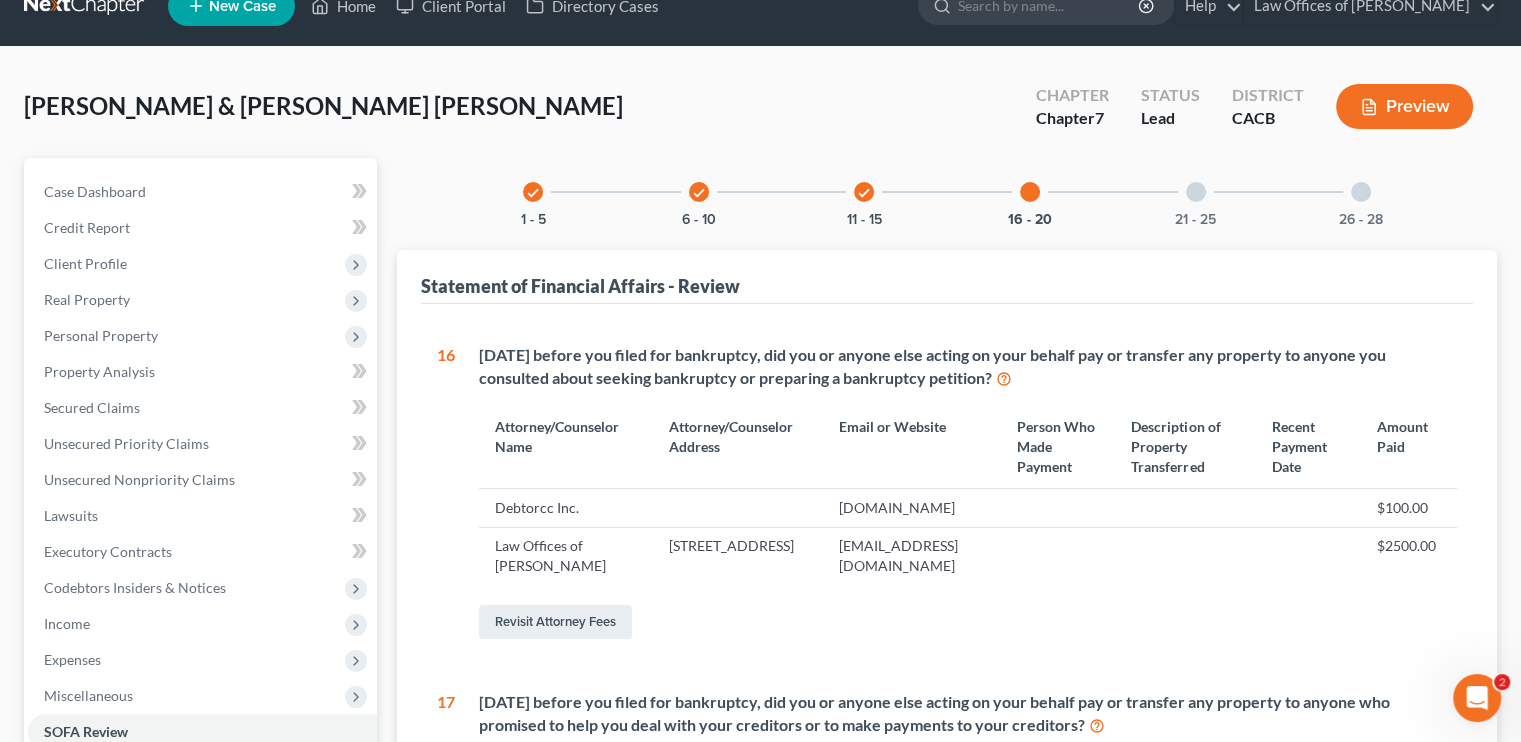 scroll, scrollTop: 0, scrollLeft: 0, axis: both 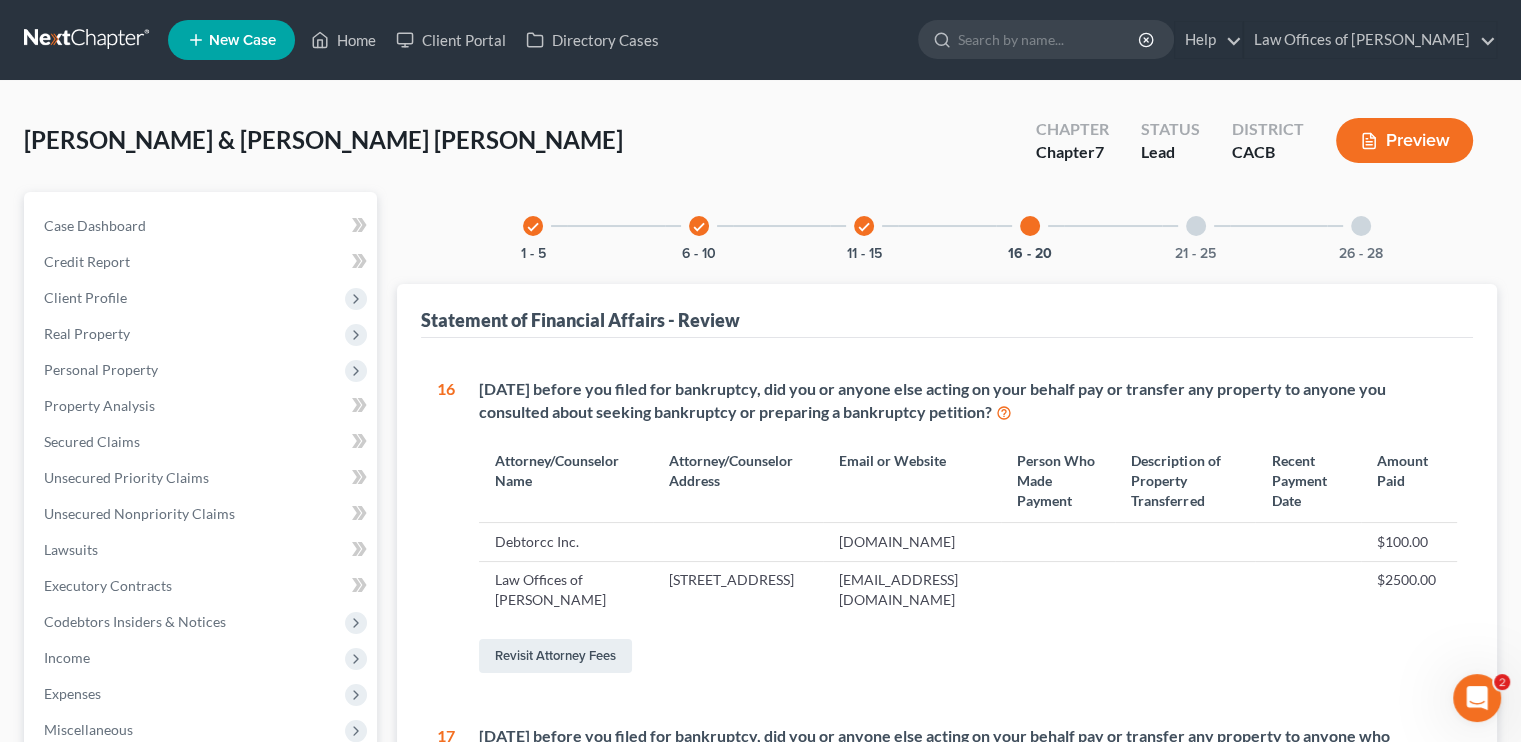 click on "26 - 28" at bounding box center (1361, 226) 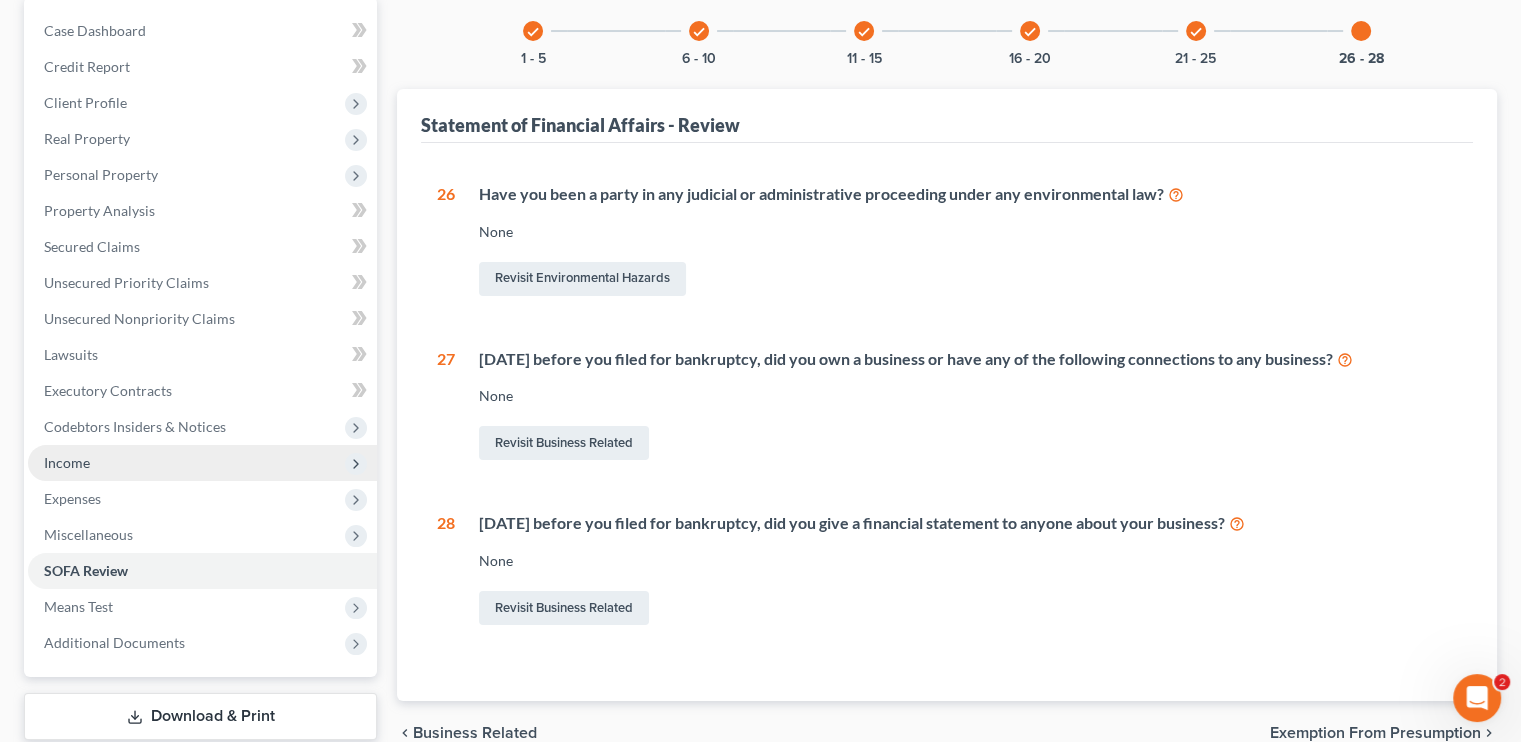 scroll, scrollTop: 200, scrollLeft: 0, axis: vertical 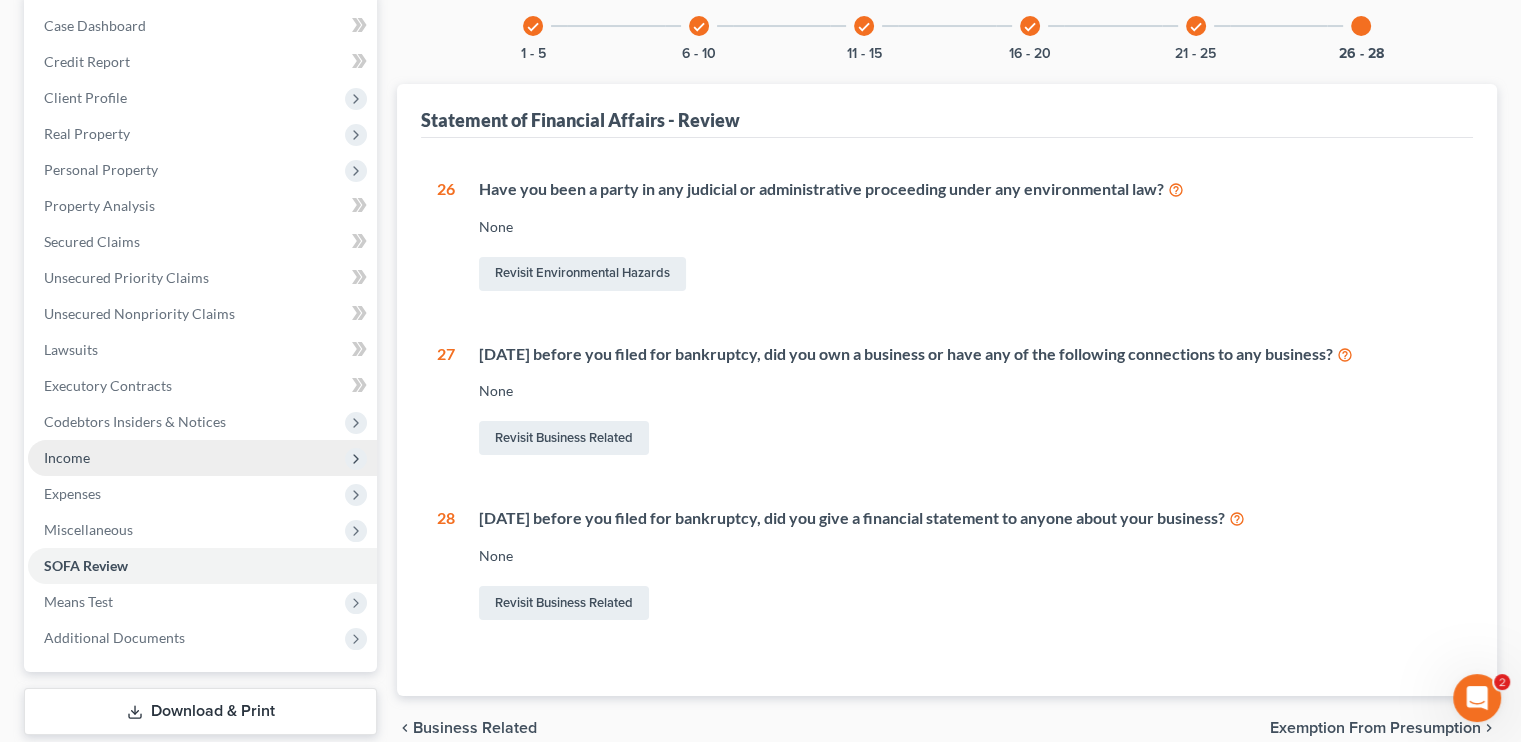 click on "Income" at bounding box center (202, 458) 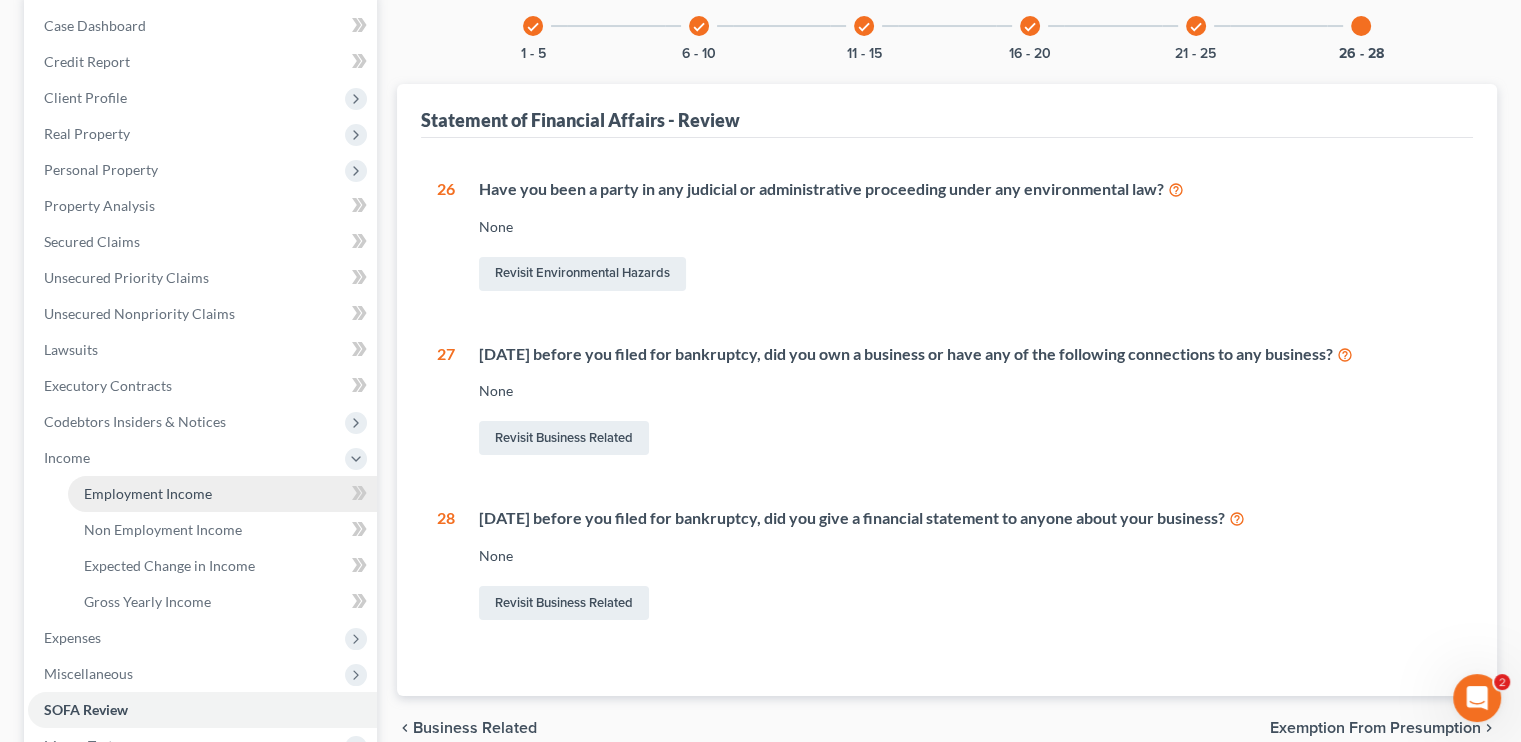 click on "Employment Income" at bounding box center (148, 493) 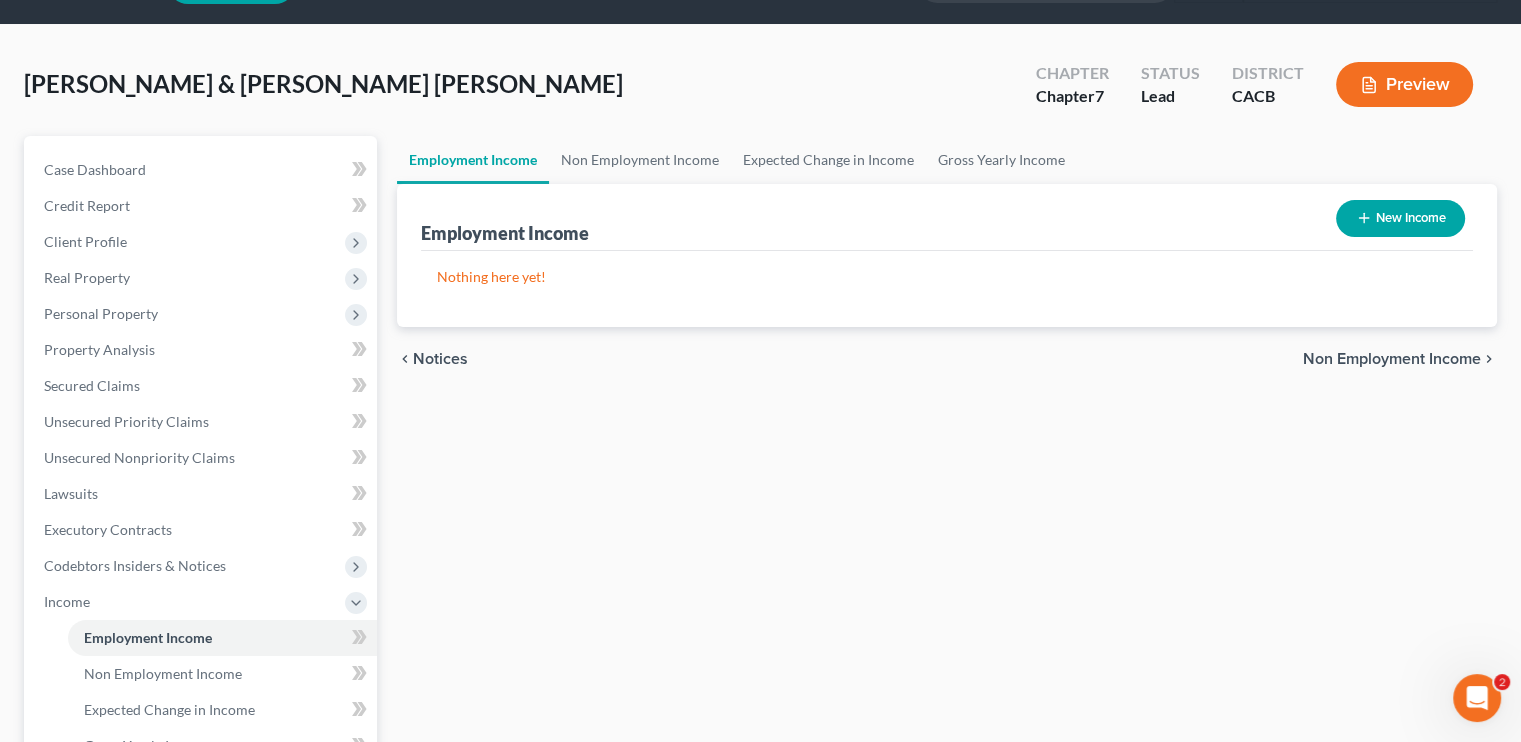 scroll, scrollTop: 0, scrollLeft: 0, axis: both 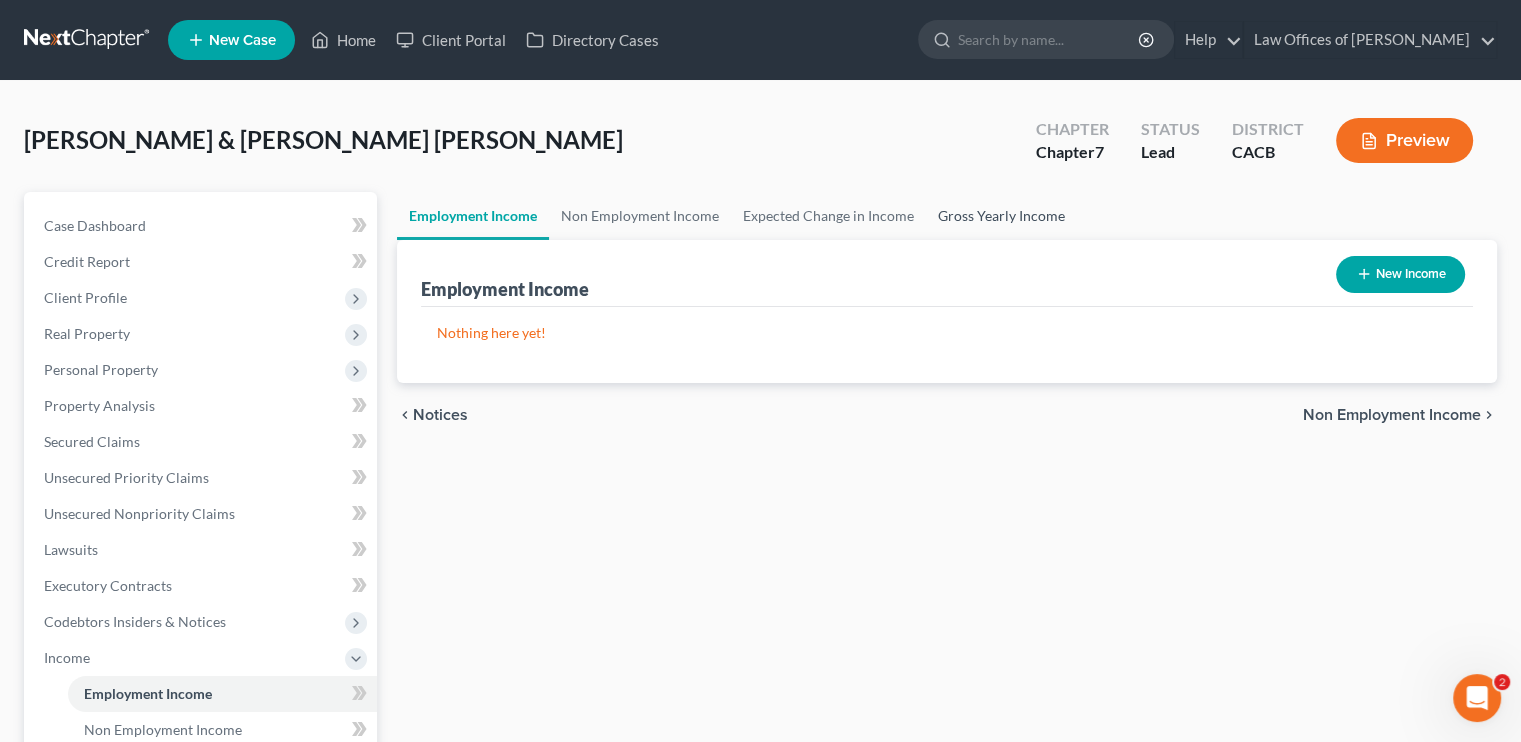 click on "Gross Yearly Income" at bounding box center [1001, 216] 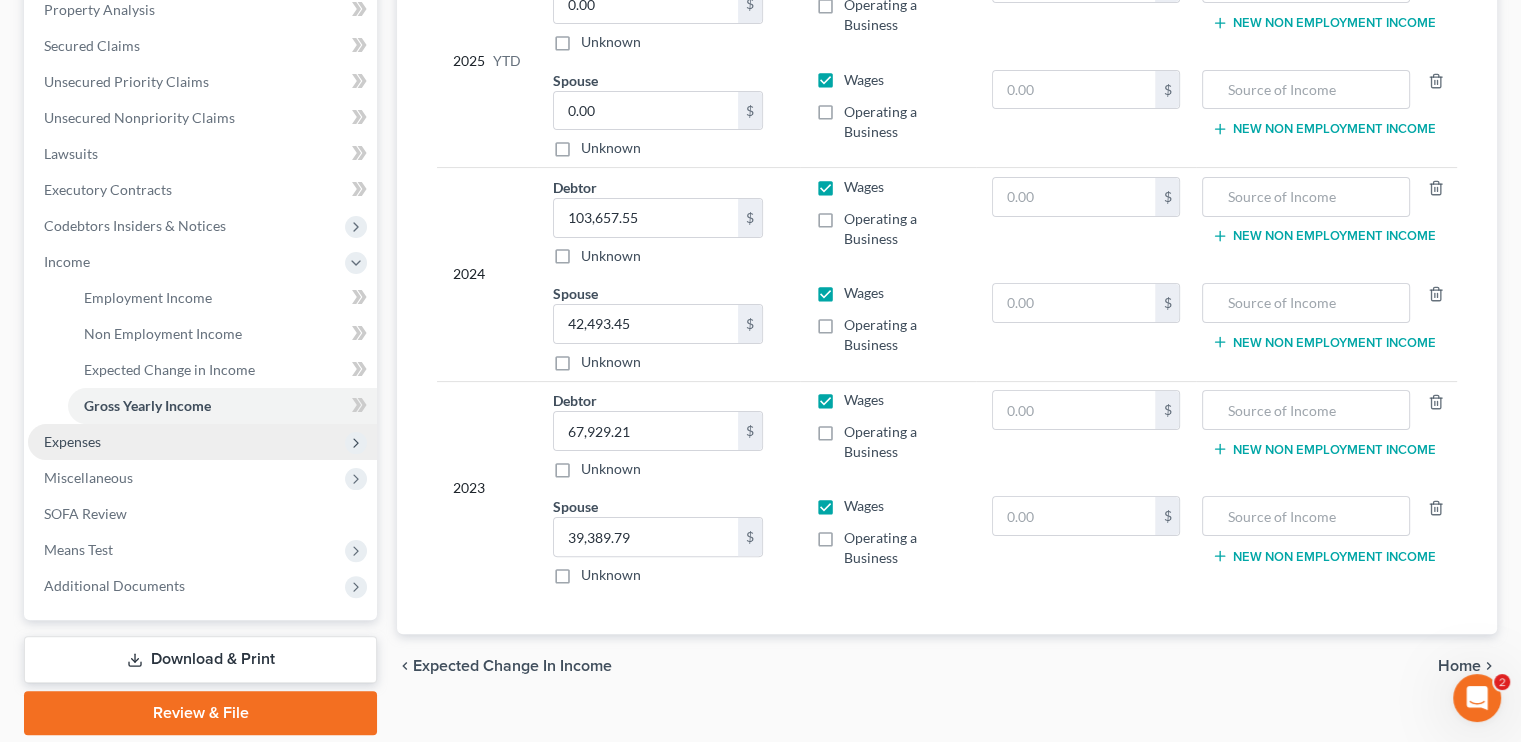 scroll, scrollTop: 363, scrollLeft: 0, axis: vertical 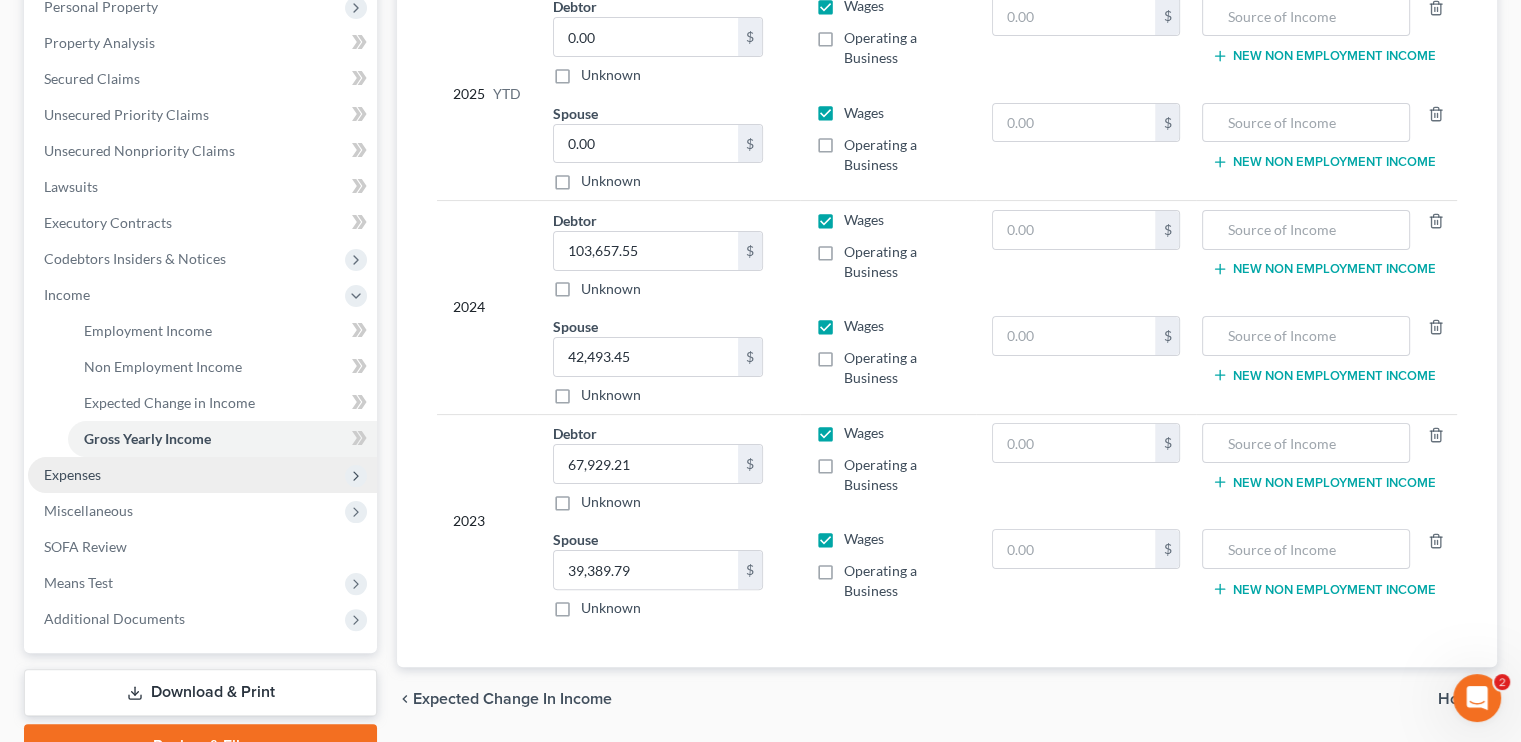 click on "Expenses" at bounding box center [202, 475] 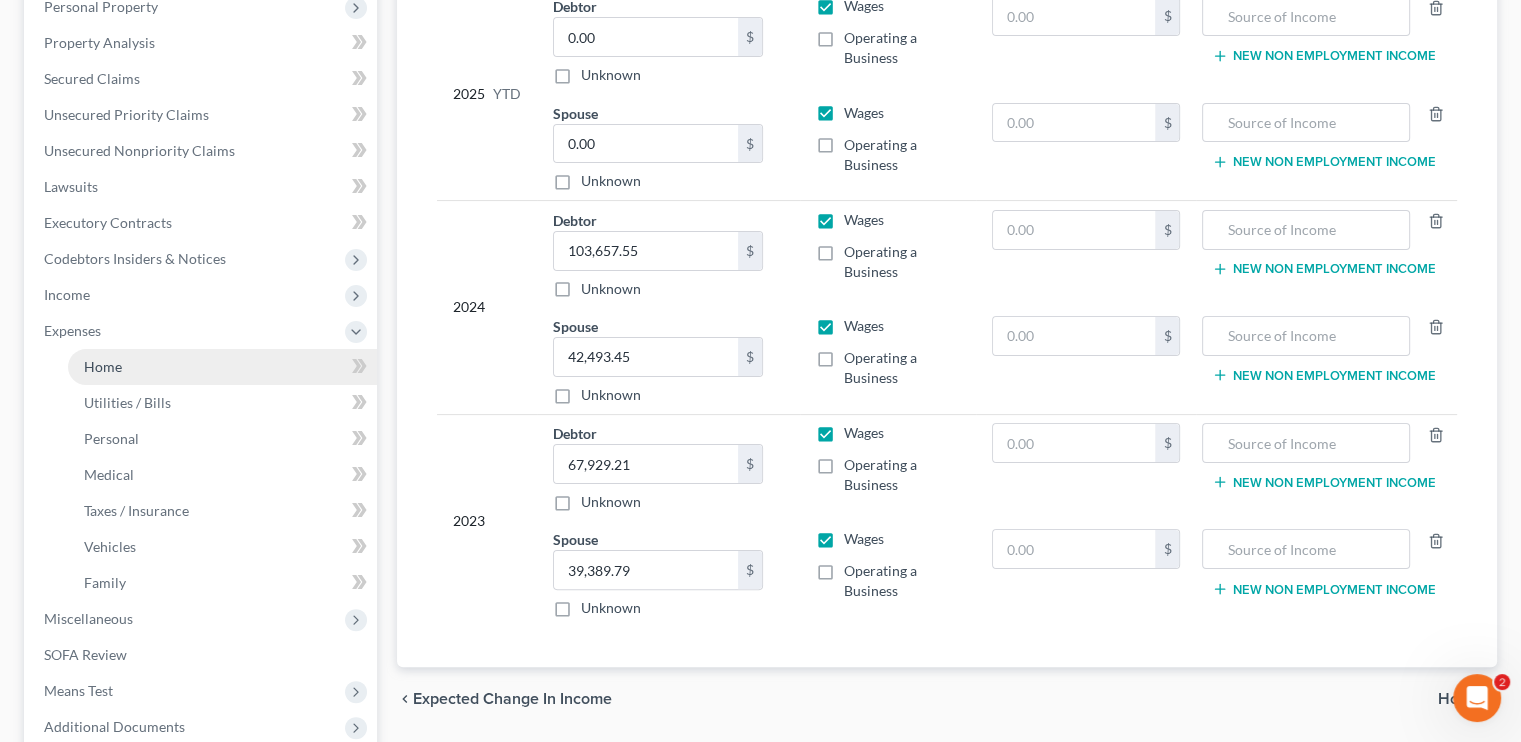 click on "Home" at bounding box center [222, 367] 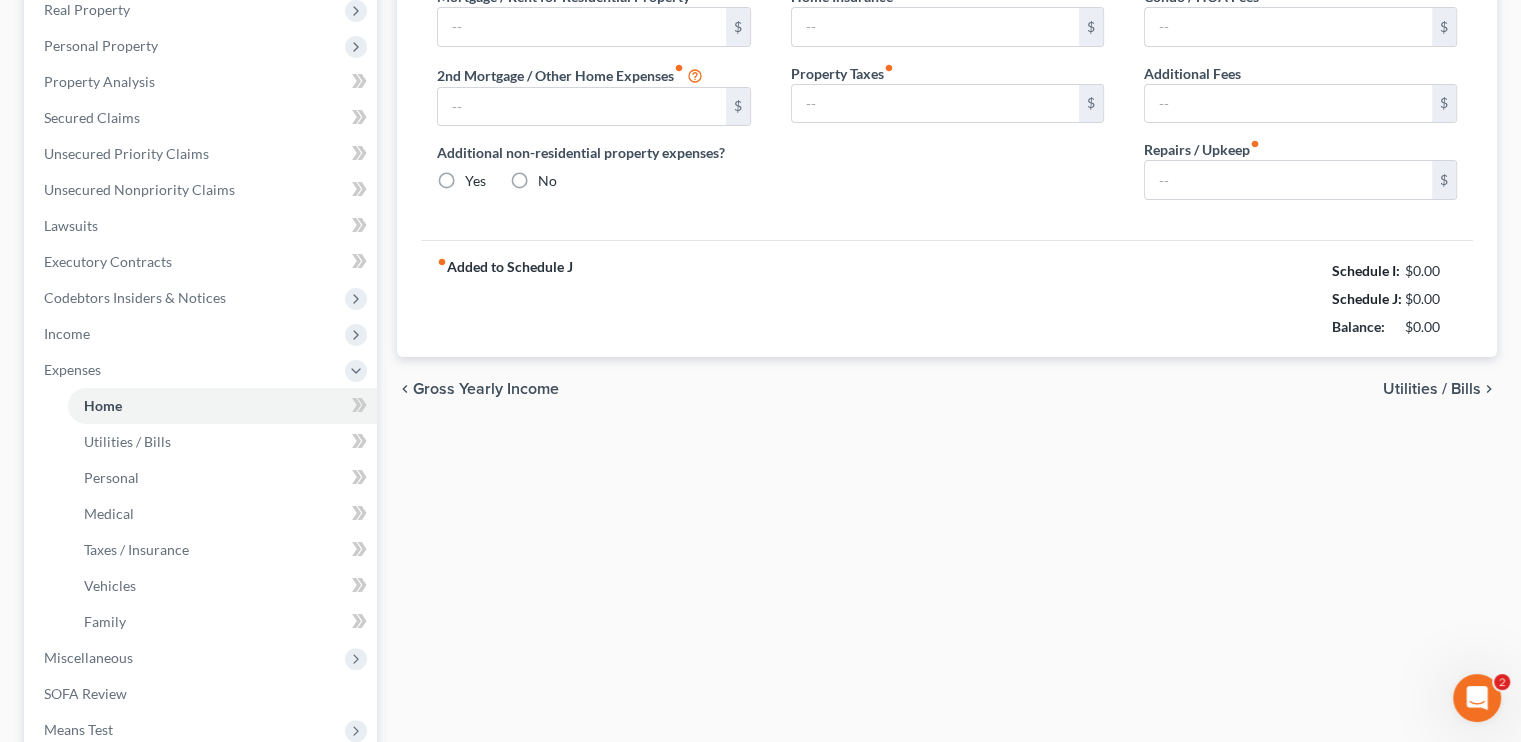 type on "2,200.00" 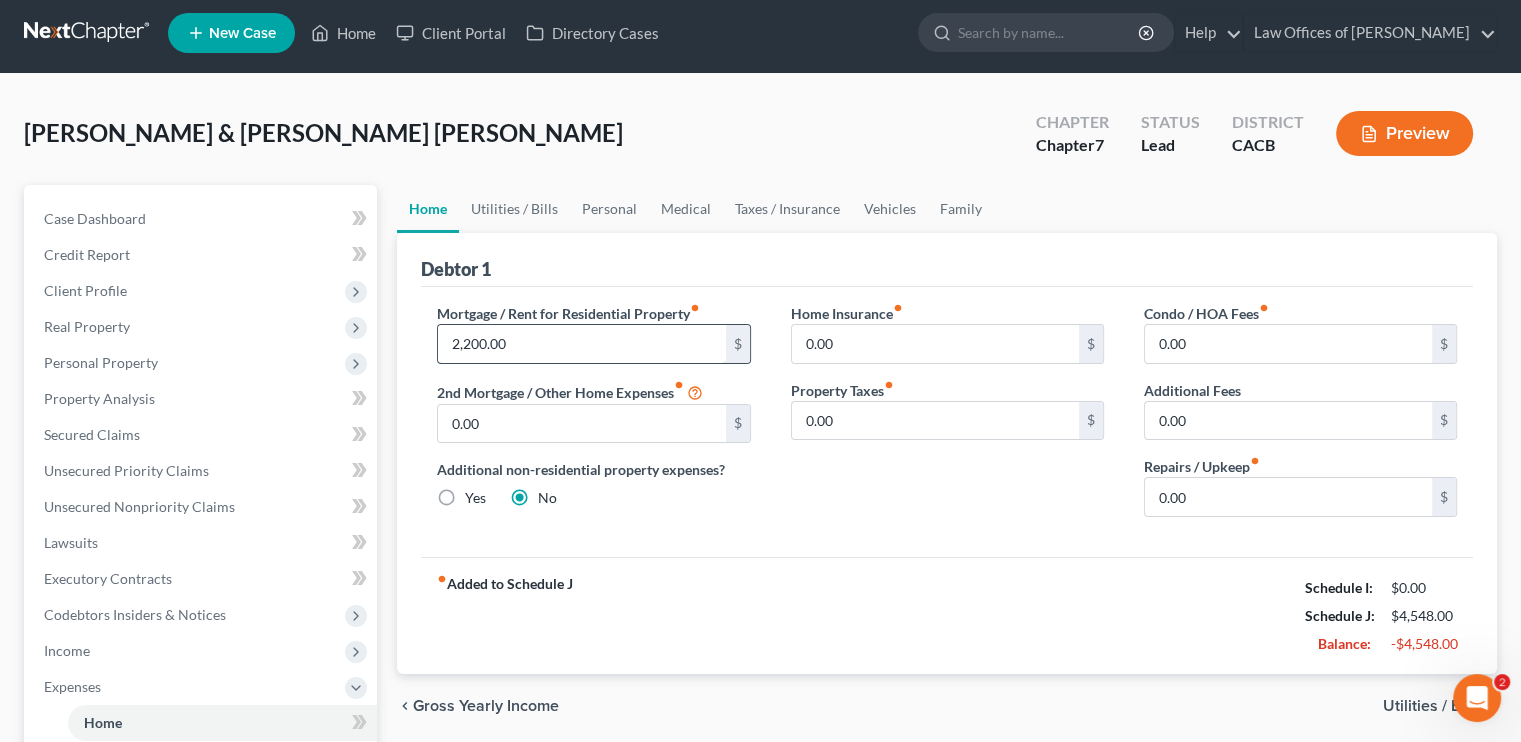 scroll, scrollTop: 0, scrollLeft: 0, axis: both 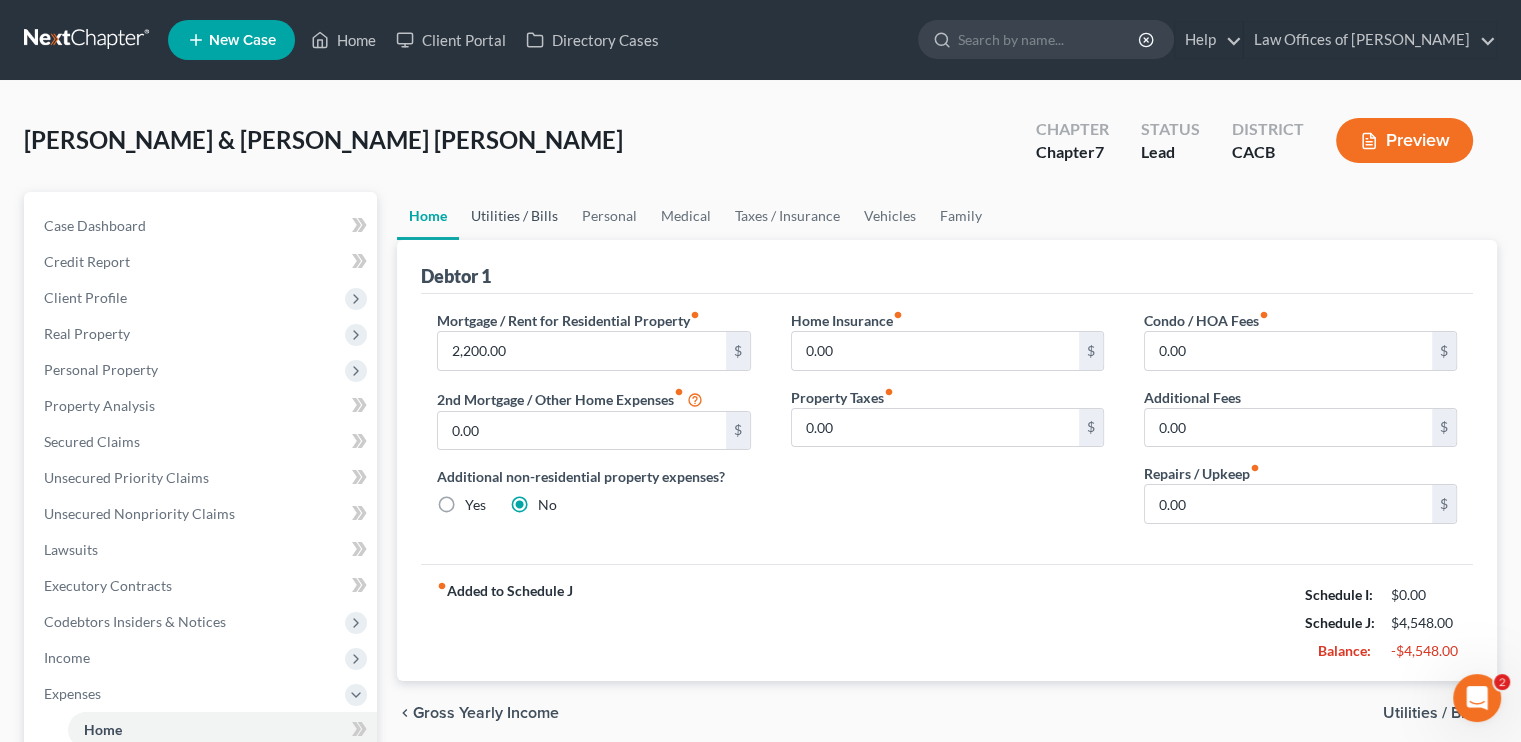 click on "Utilities / Bills" at bounding box center (514, 216) 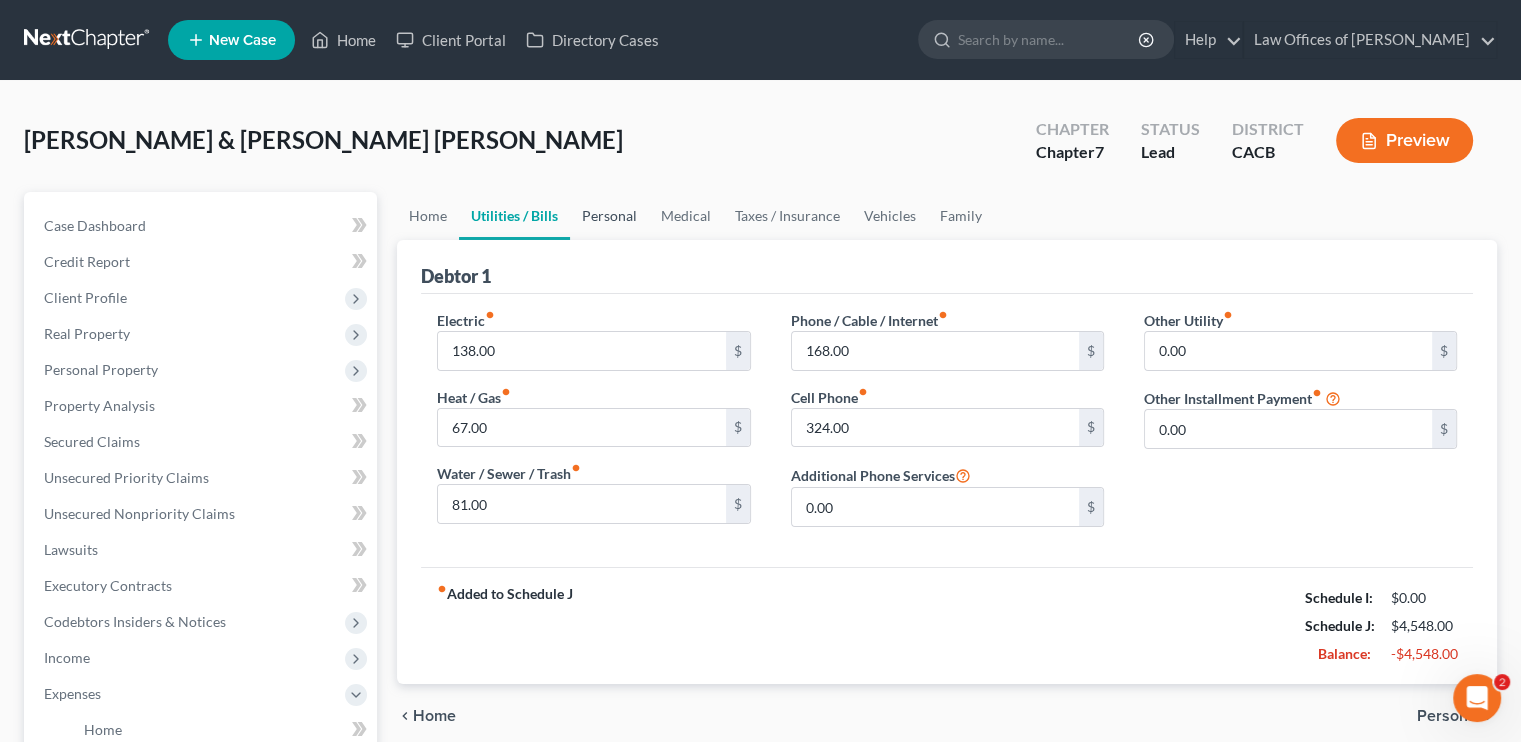 click on "Personal" at bounding box center [609, 216] 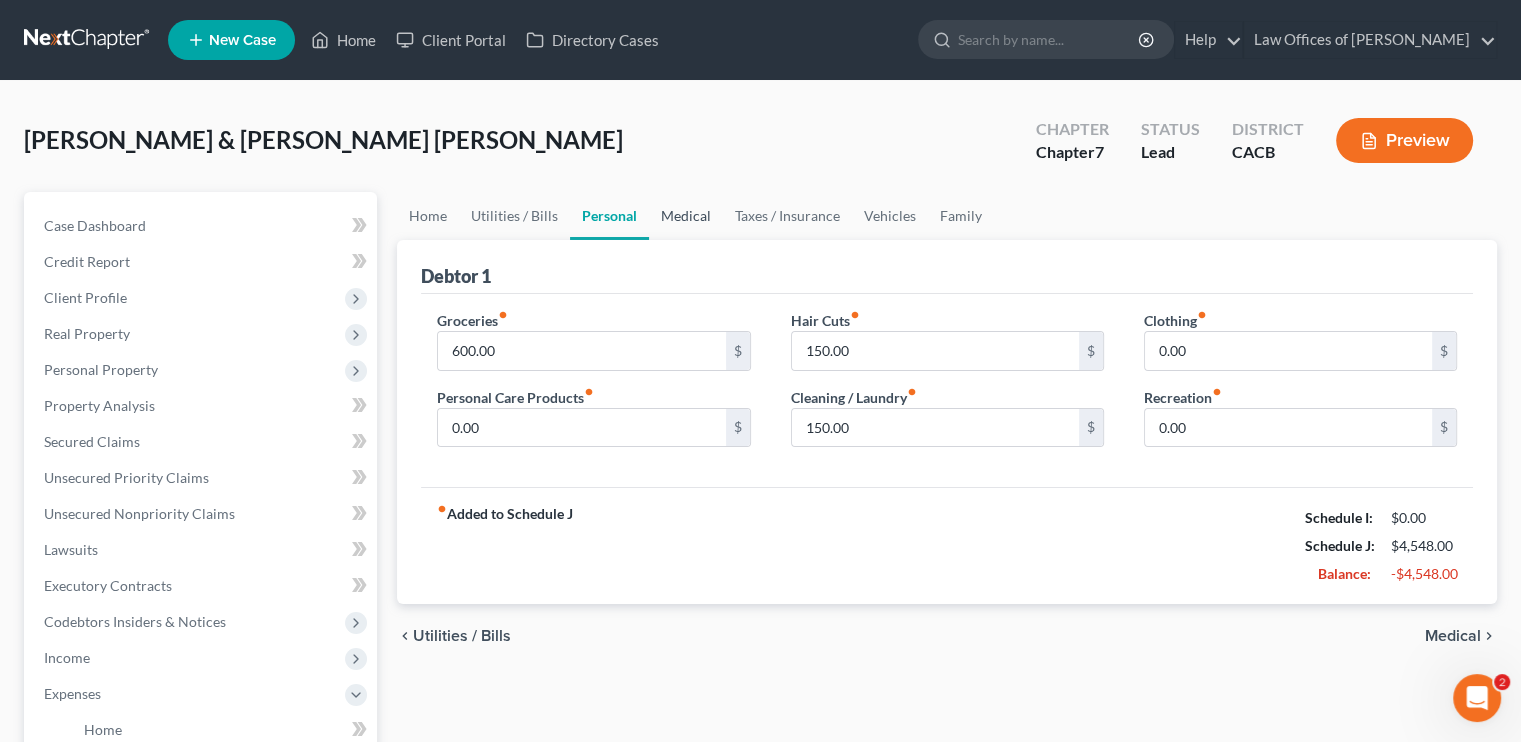 click on "Medical" at bounding box center (686, 216) 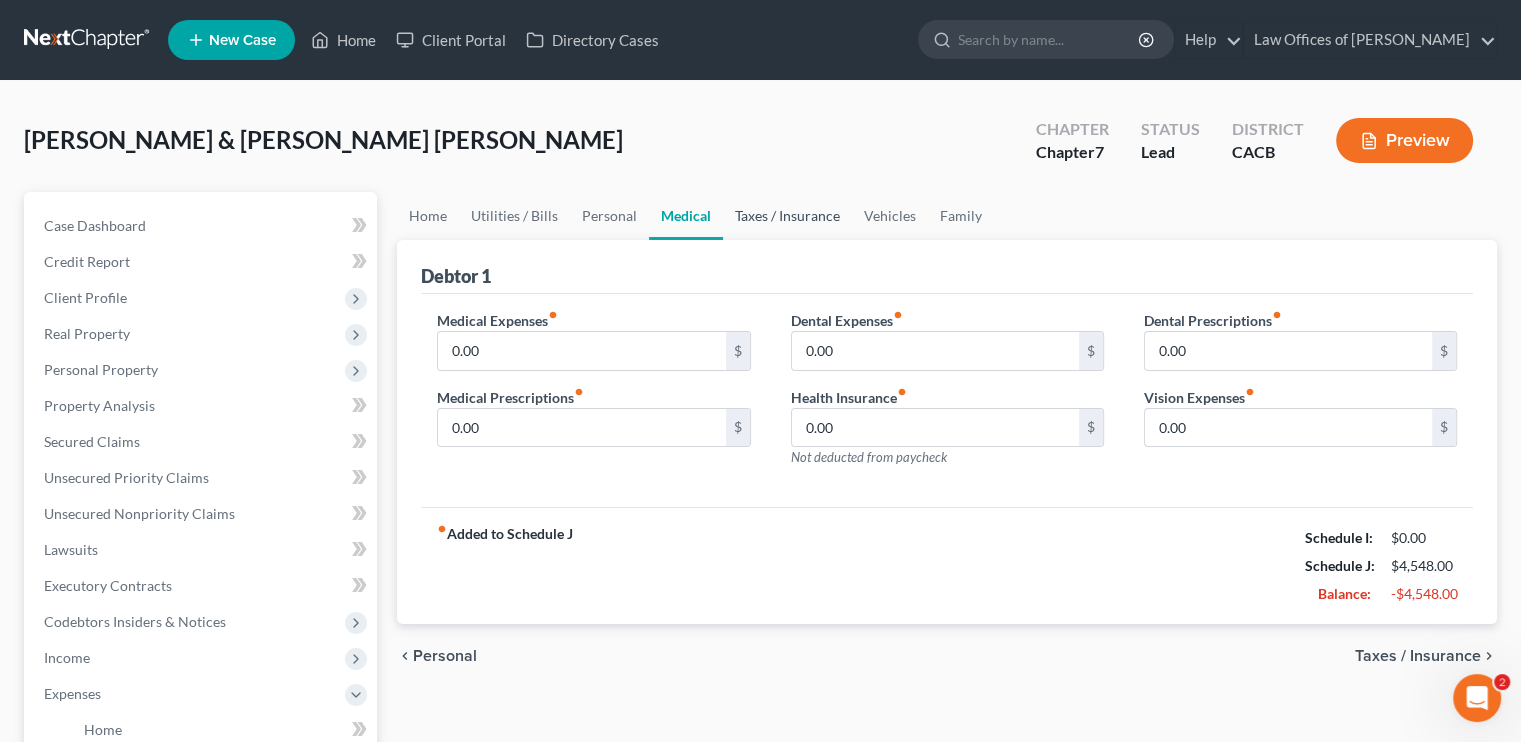 click on "Taxes / Insurance" at bounding box center (787, 216) 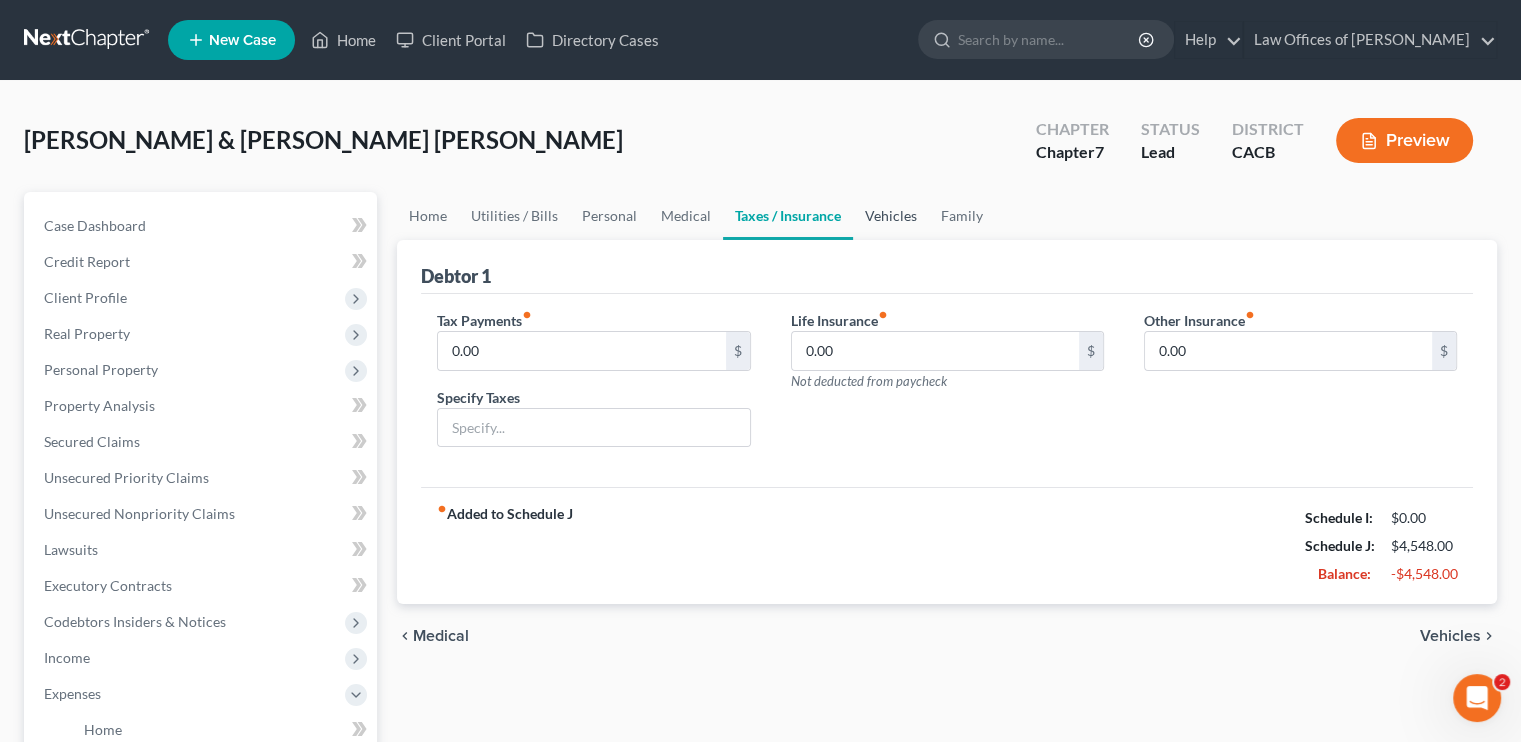 click on "Vehicles" at bounding box center [891, 216] 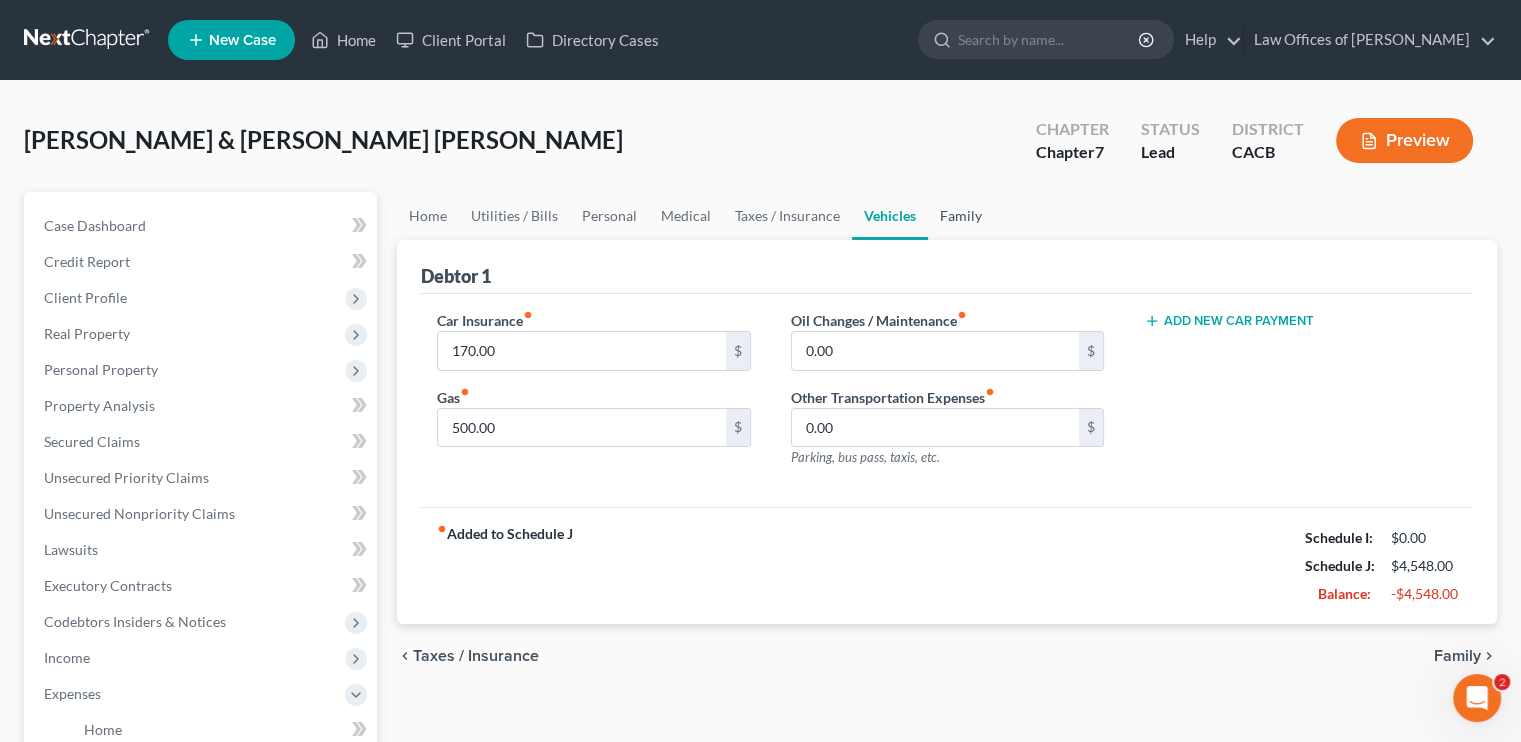 click on "Family" at bounding box center (961, 216) 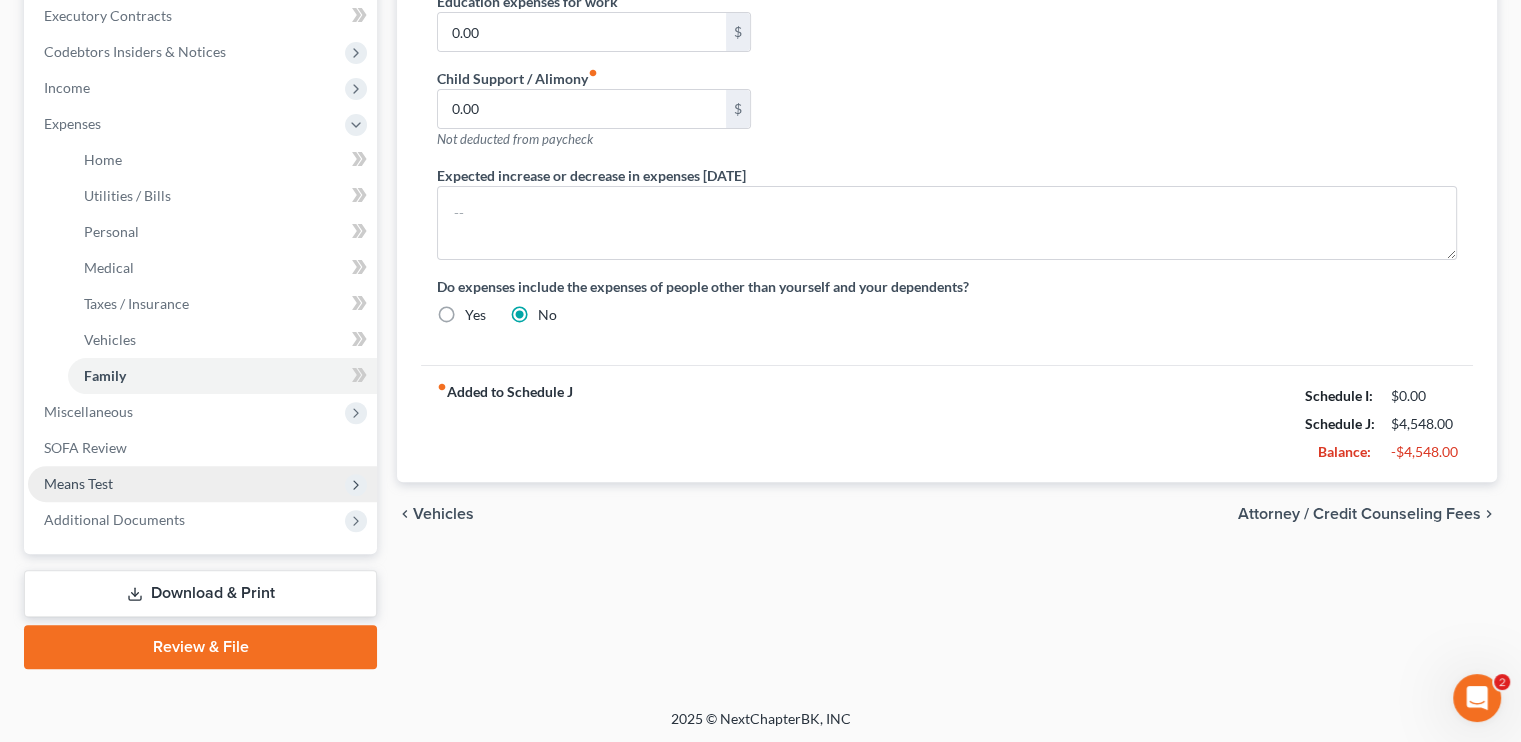 scroll, scrollTop: 571, scrollLeft: 0, axis: vertical 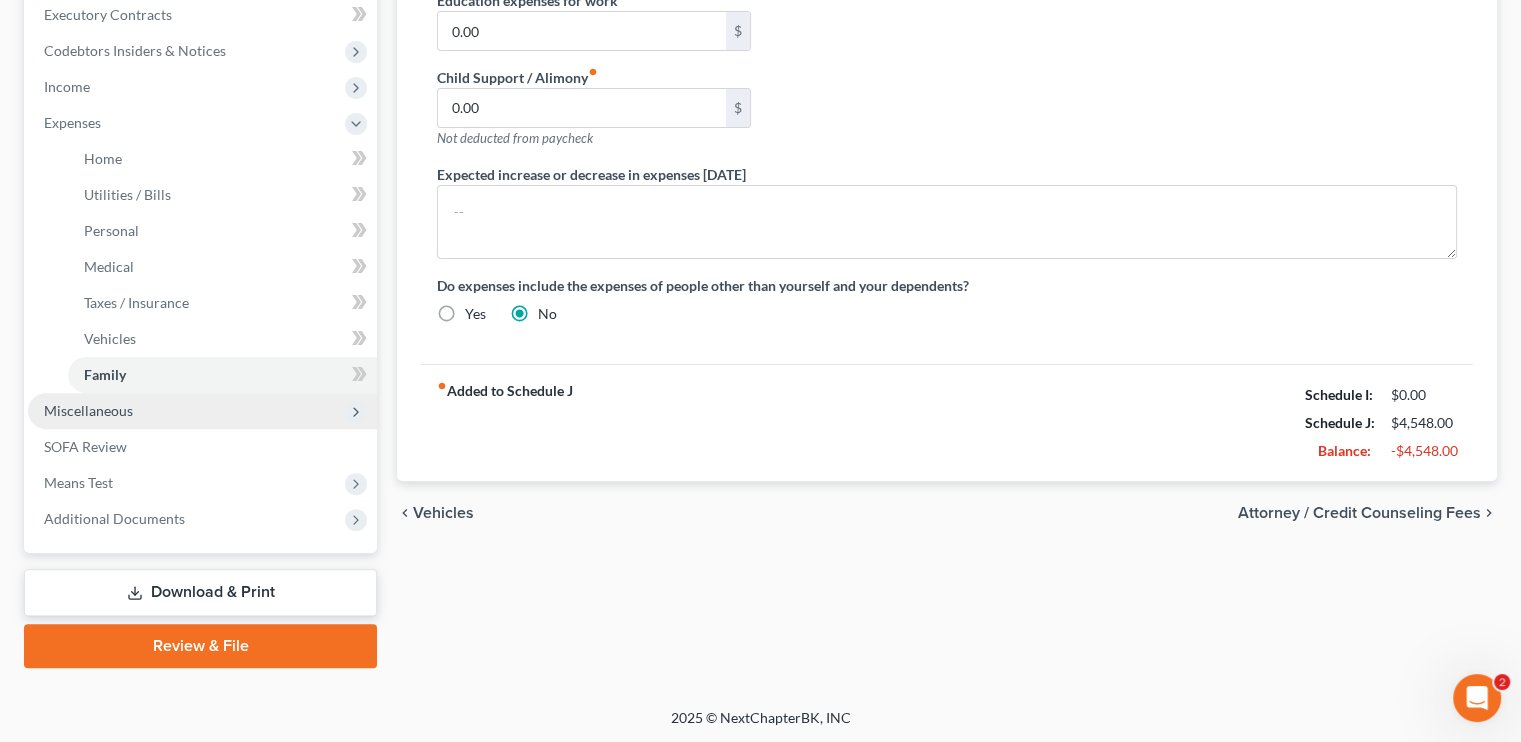 click on "Miscellaneous" at bounding box center [202, 411] 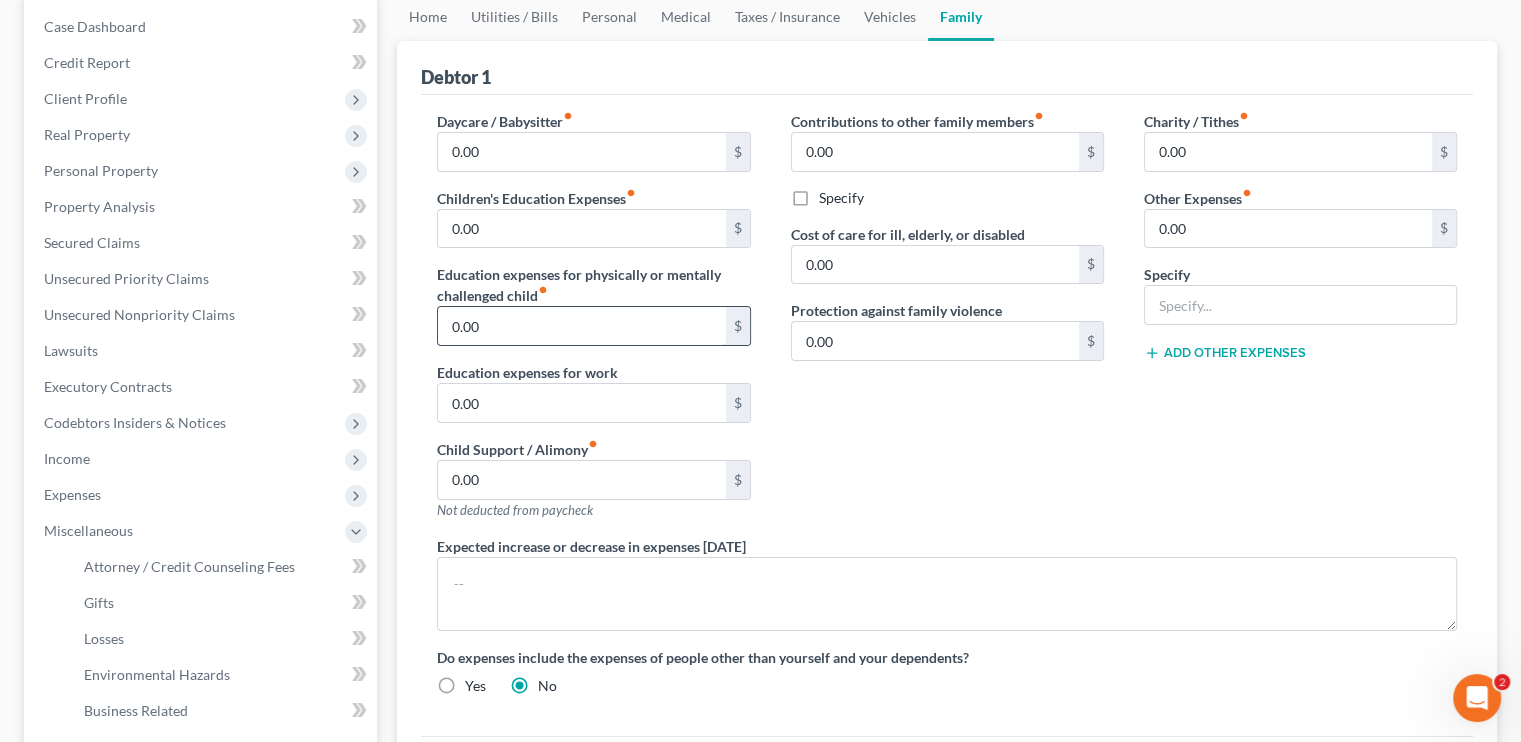 scroll, scrollTop: 99, scrollLeft: 0, axis: vertical 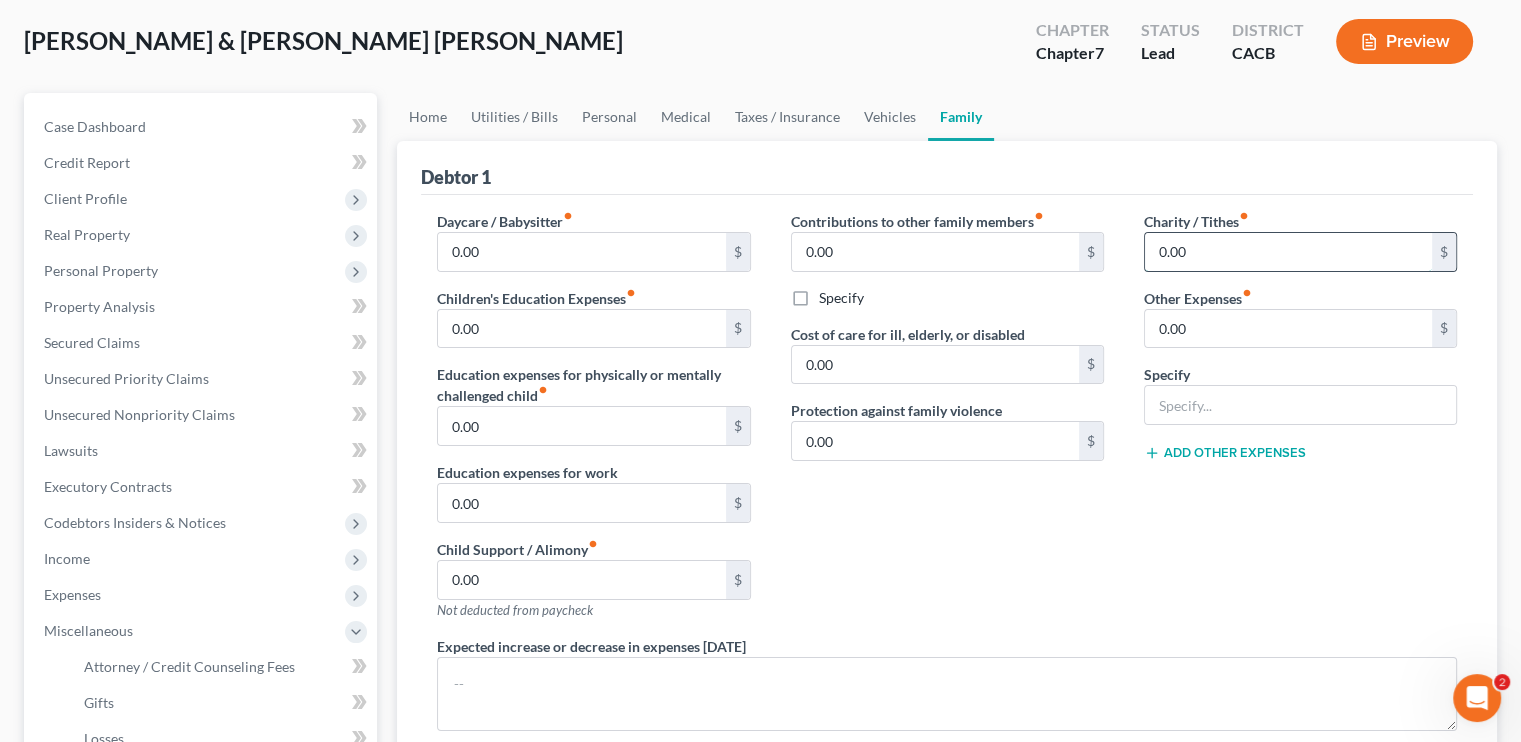 click on "0.00" at bounding box center (1288, 252) 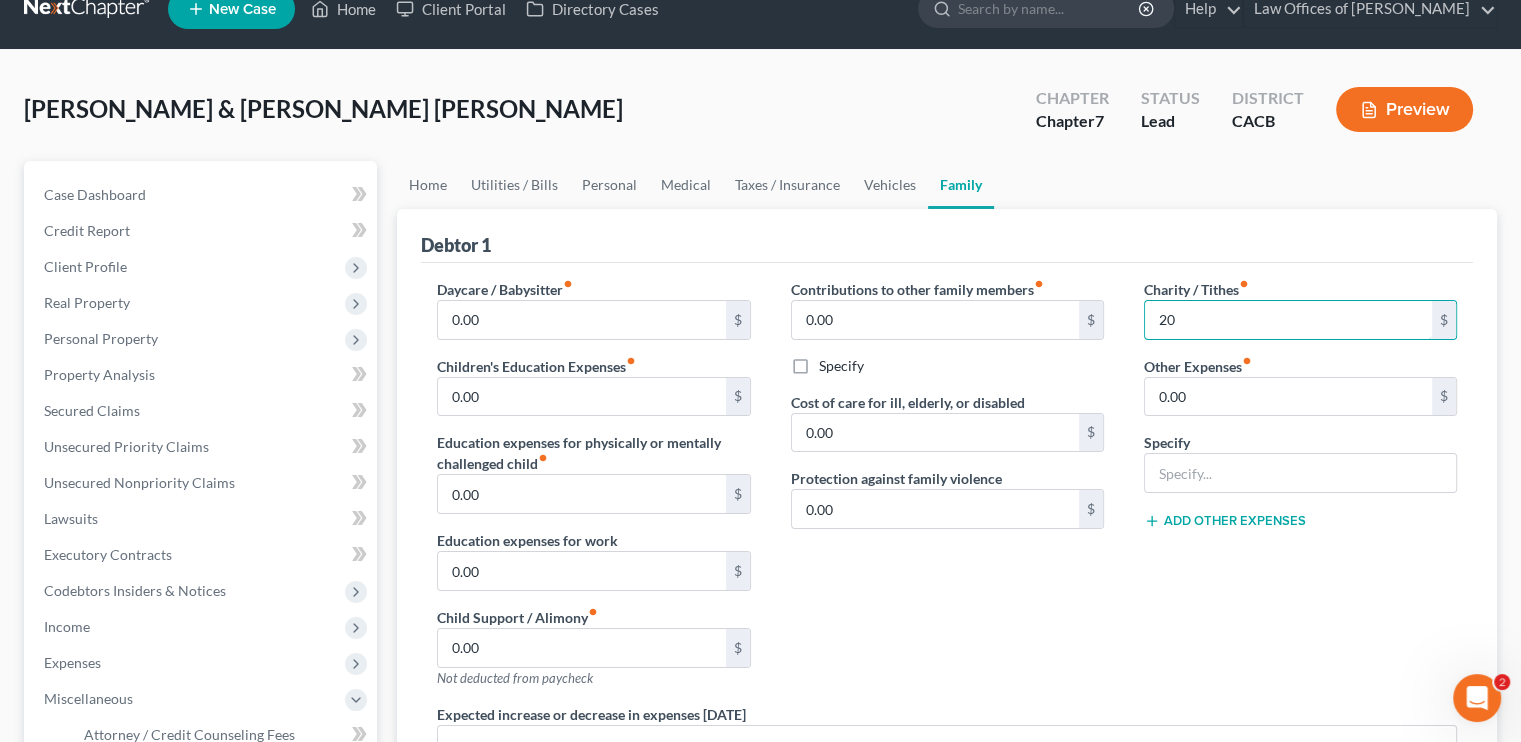 scroll, scrollTop: 0, scrollLeft: 0, axis: both 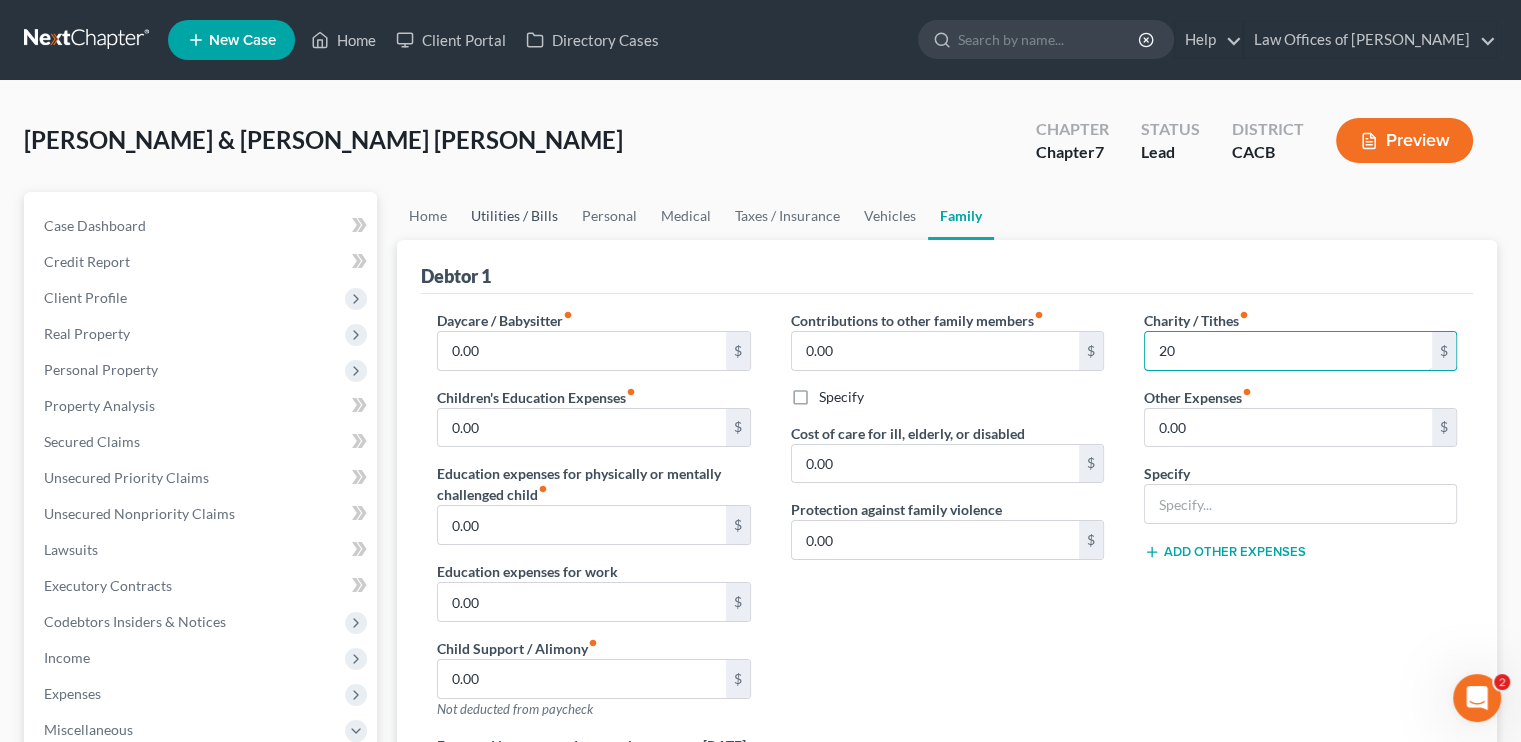 type on "20" 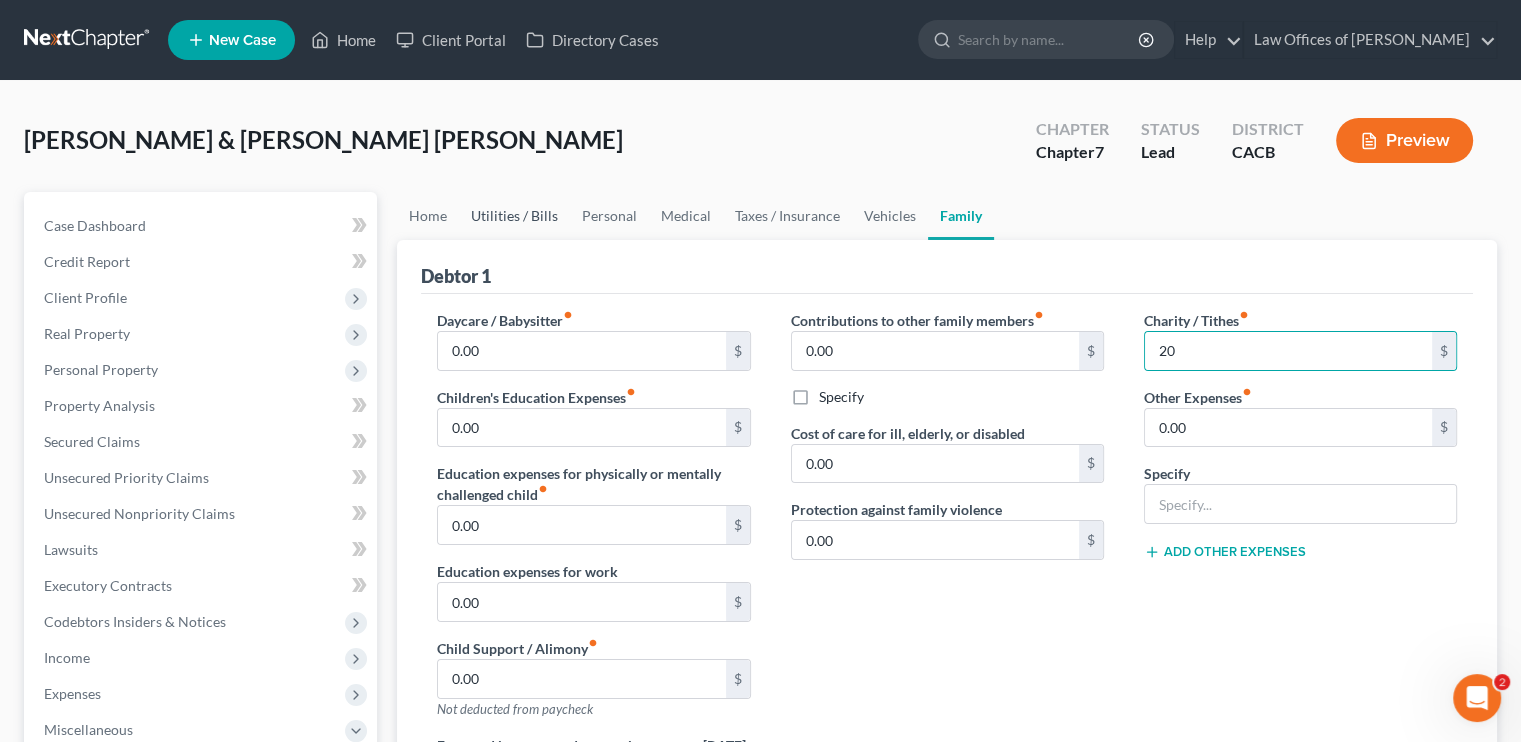 click on "Utilities / Bills" at bounding box center (514, 216) 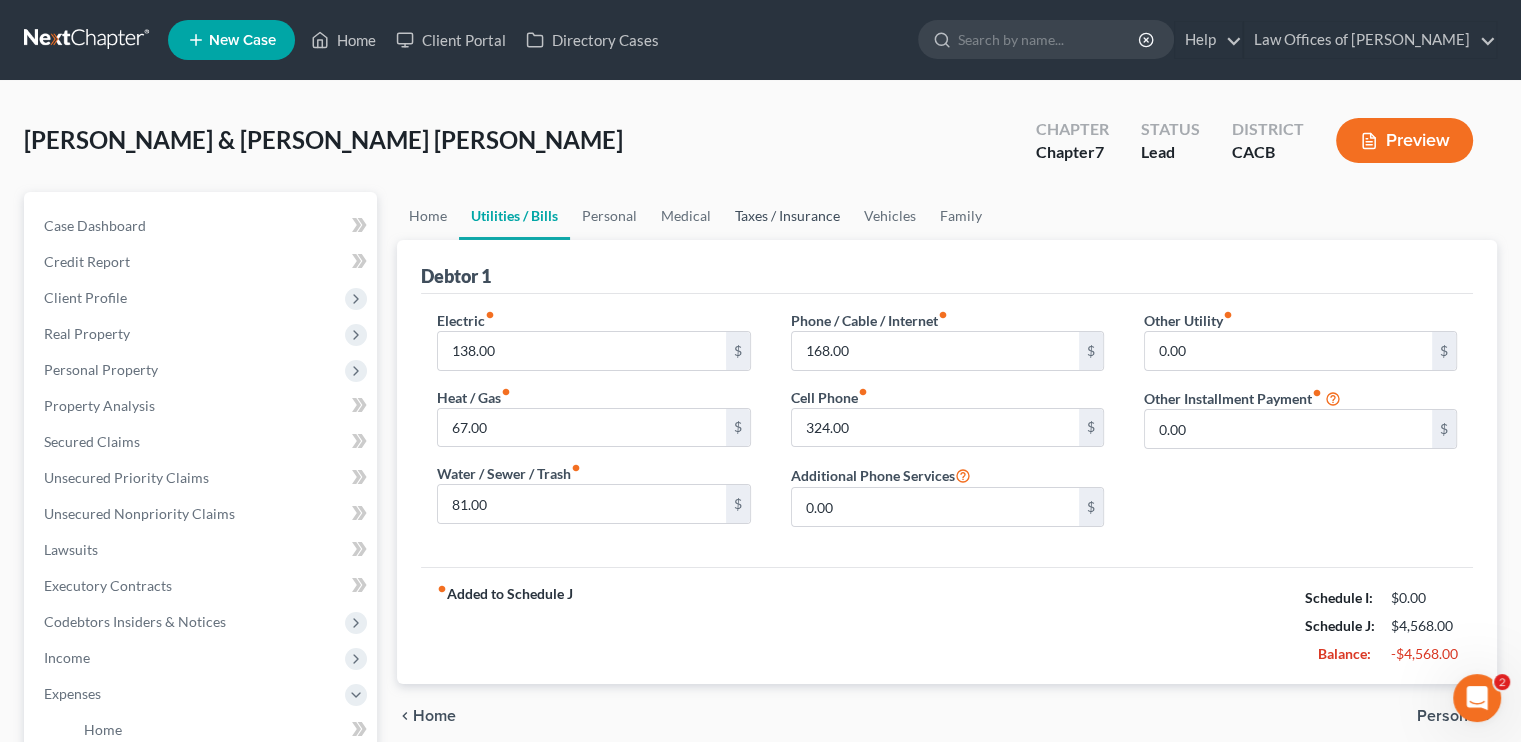 click on "Taxes / Insurance" at bounding box center [787, 216] 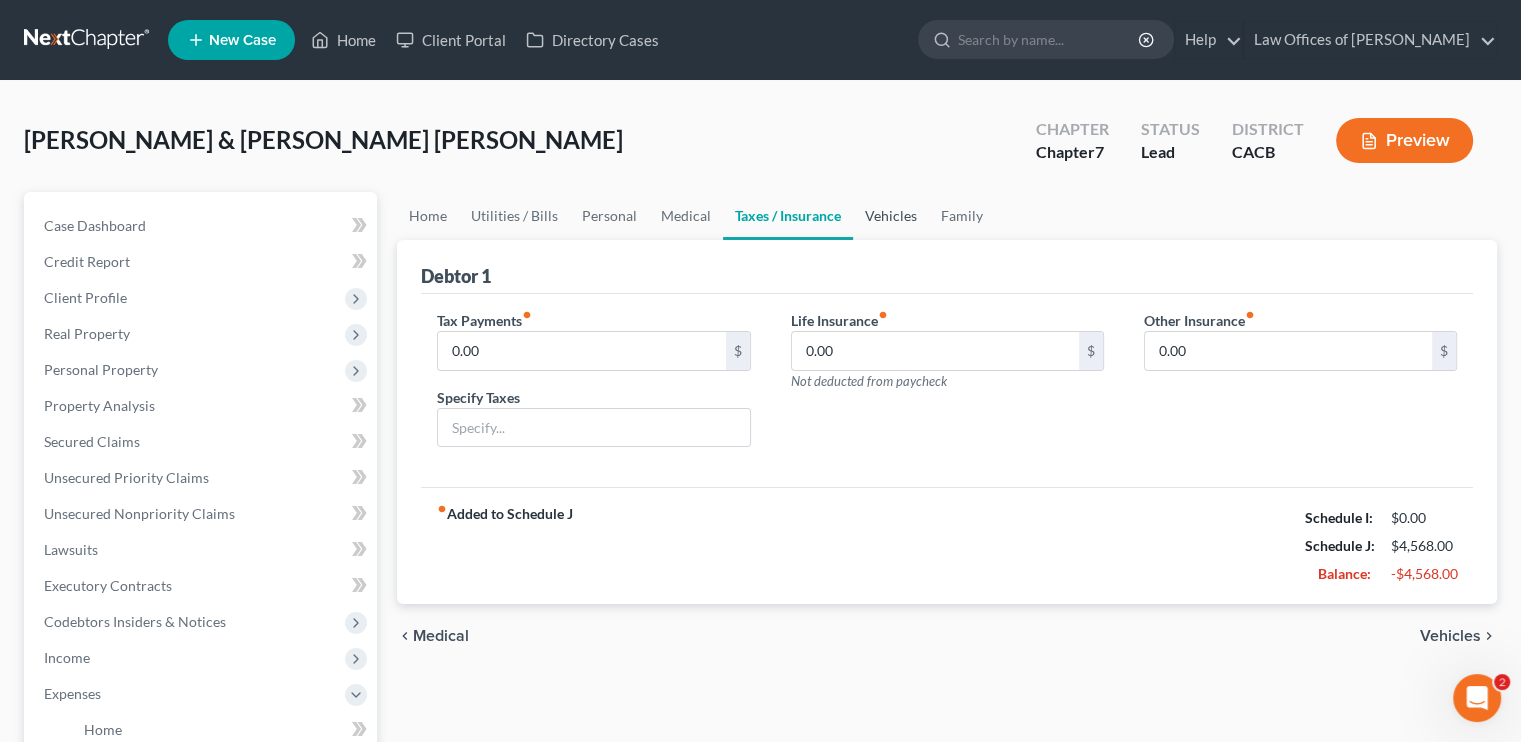 drag, startPoint x: 871, startPoint y: 209, endPoint x: 781, endPoint y: 228, distance: 91.983696 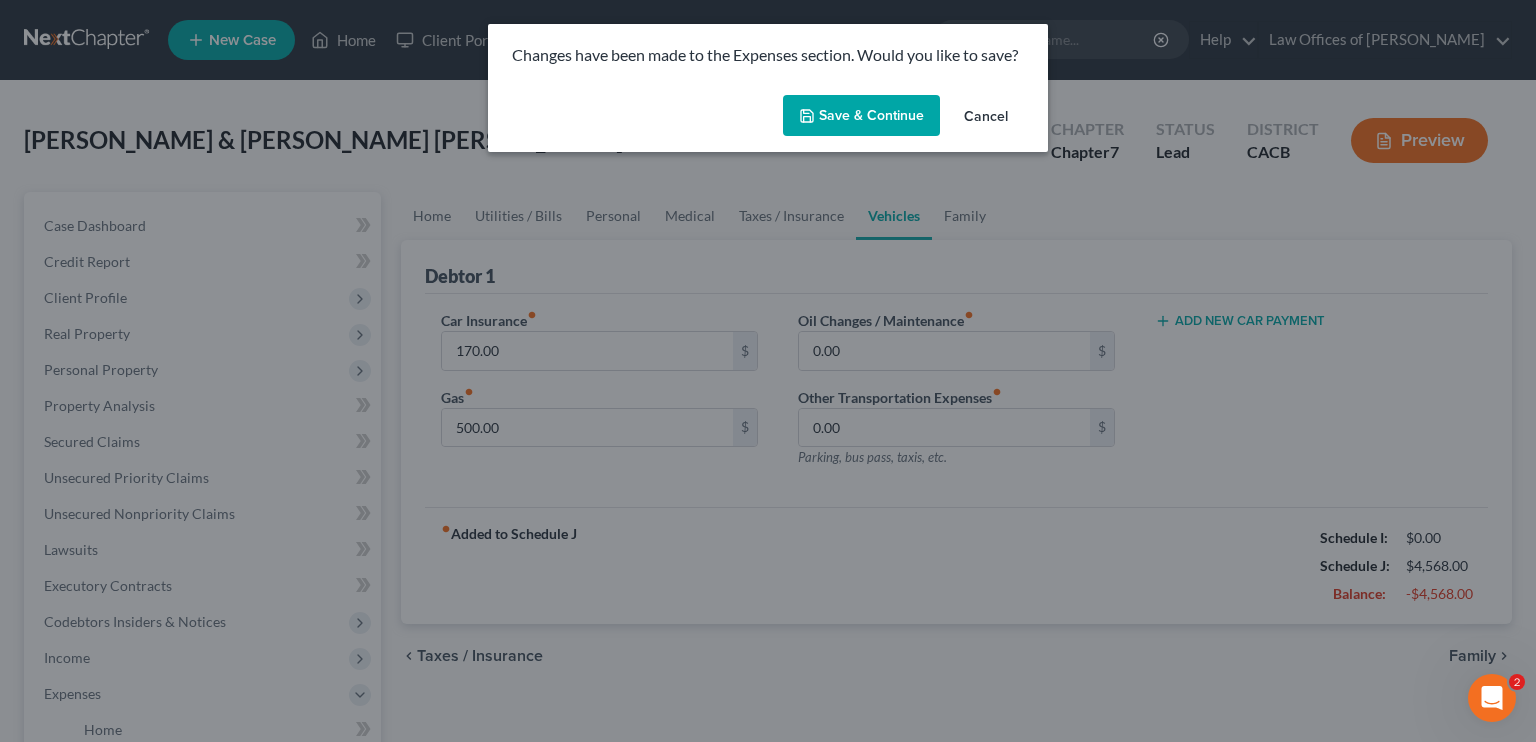 click on "Save & Continue" at bounding box center [861, 116] 